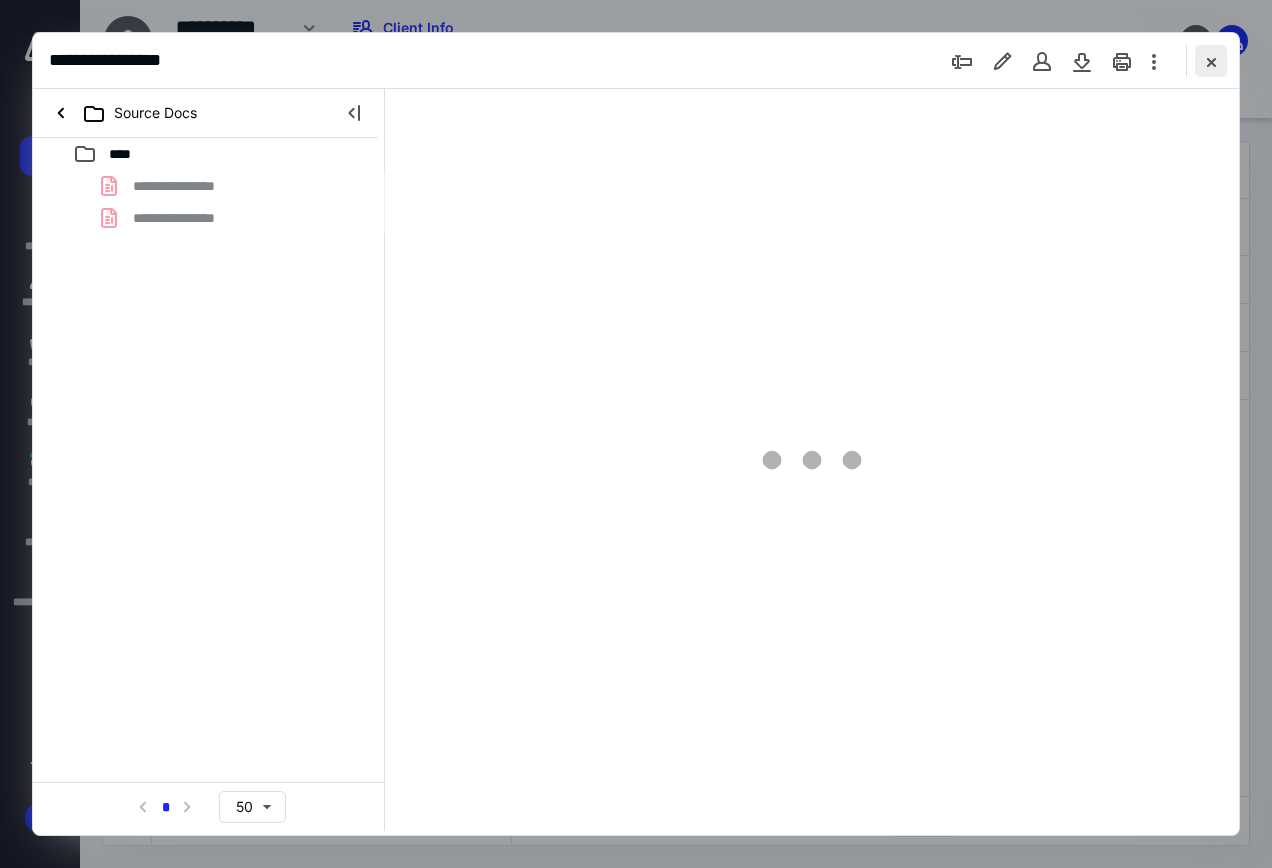 scroll, scrollTop: 0, scrollLeft: 0, axis: both 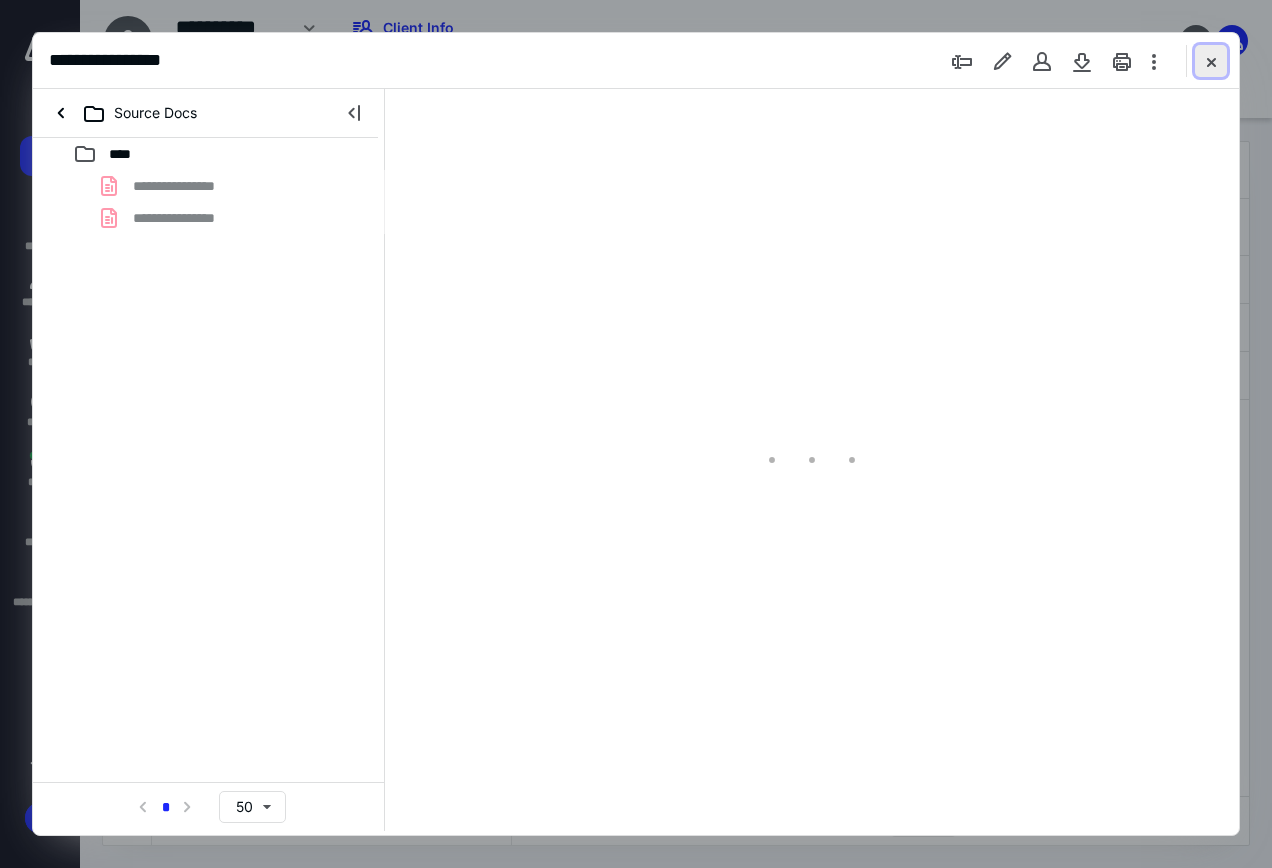 click at bounding box center [1211, 61] 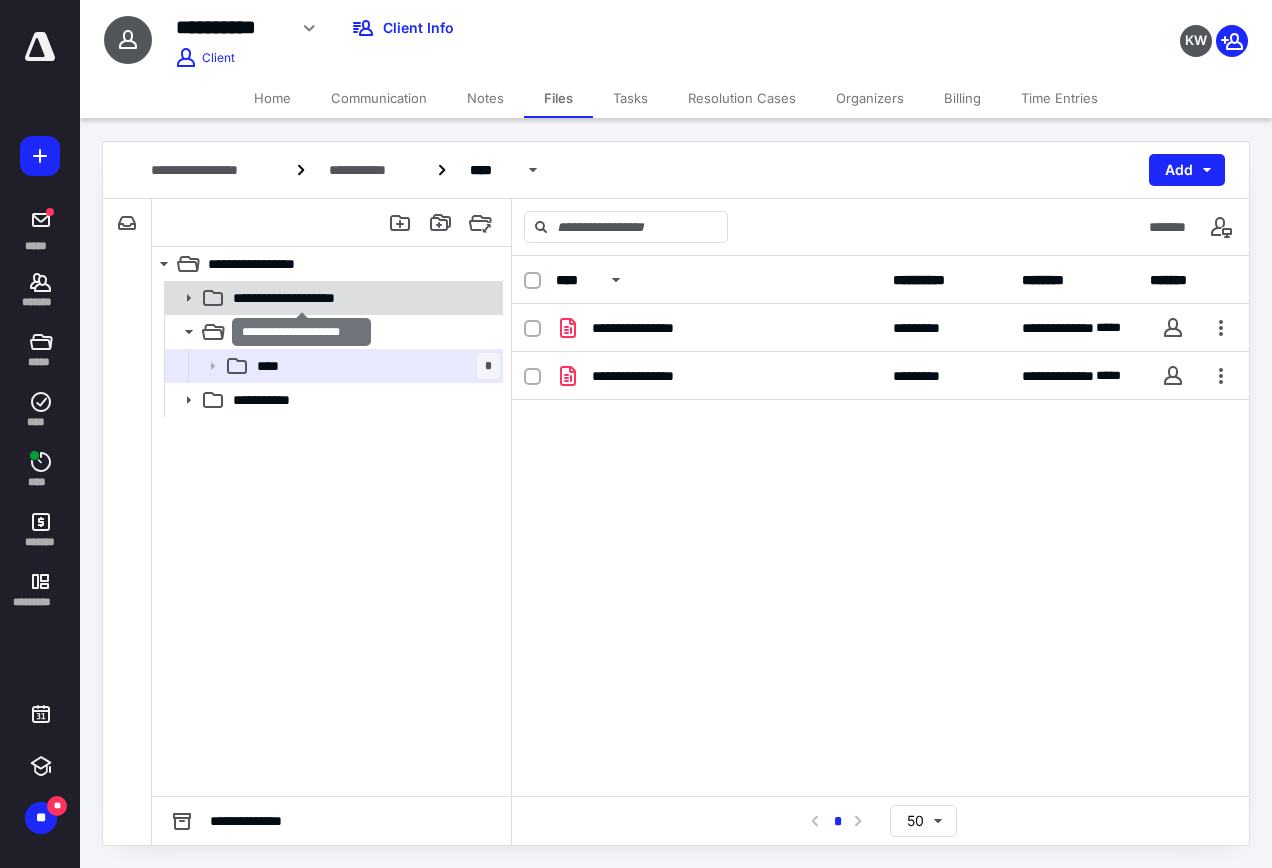 click on "**********" at bounding box center (301, 298) 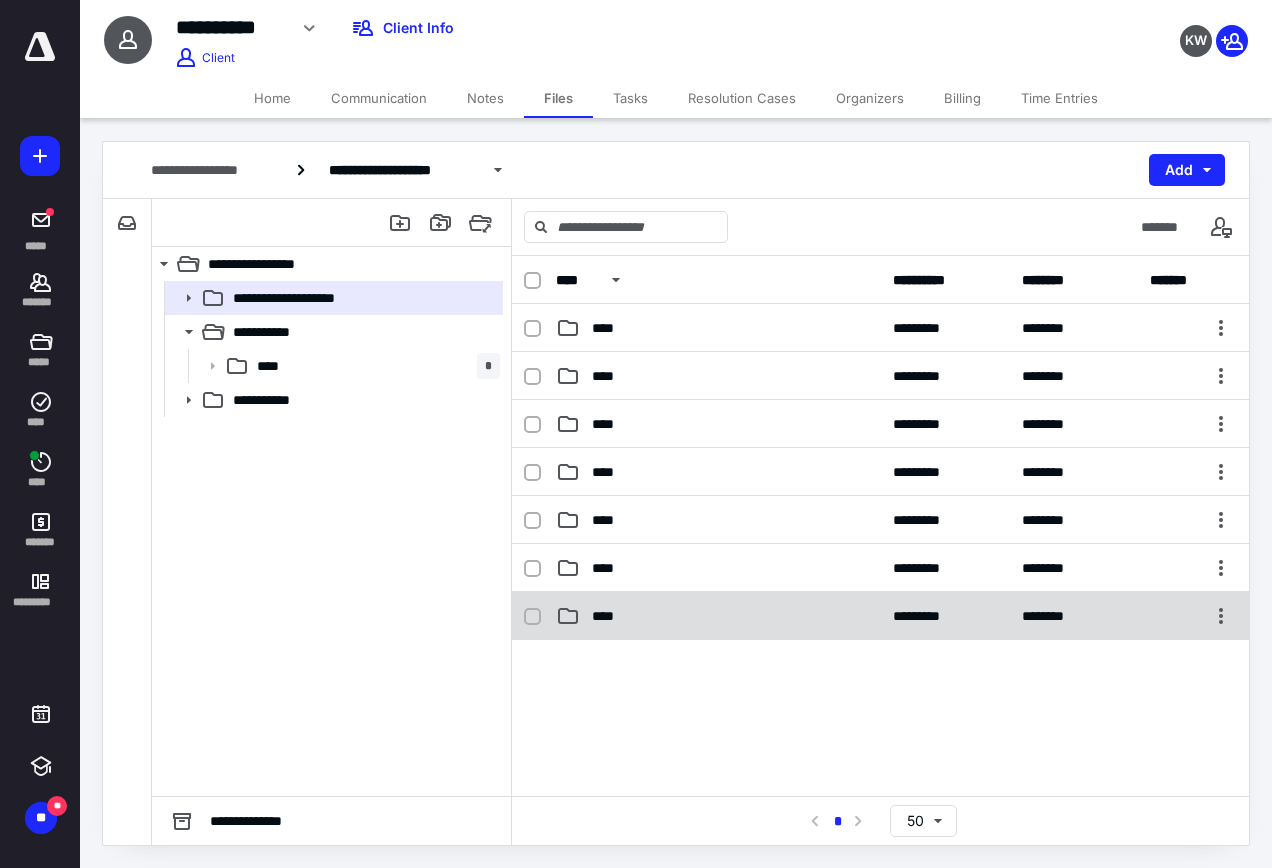 click on "****" at bounding box center (718, 616) 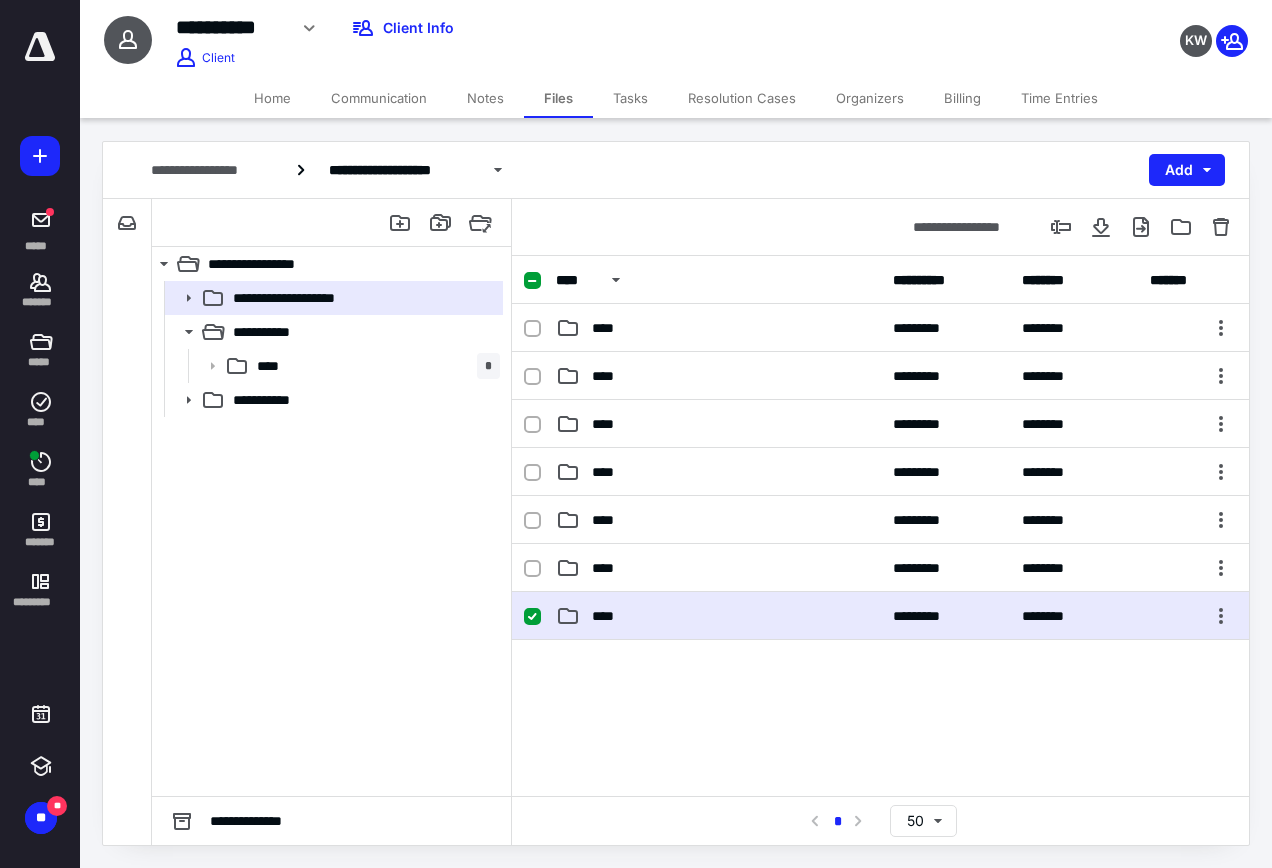 click on "****" at bounding box center (718, 616) 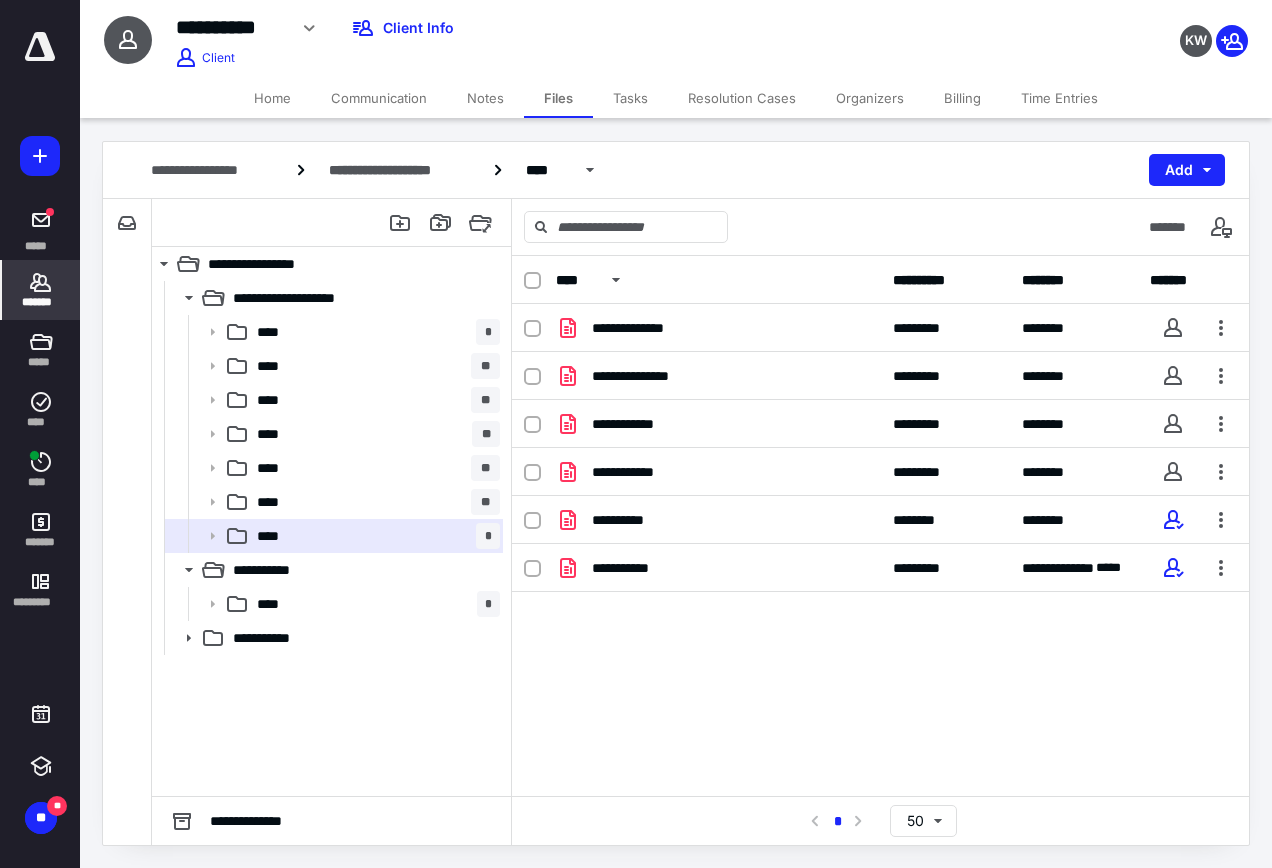 click 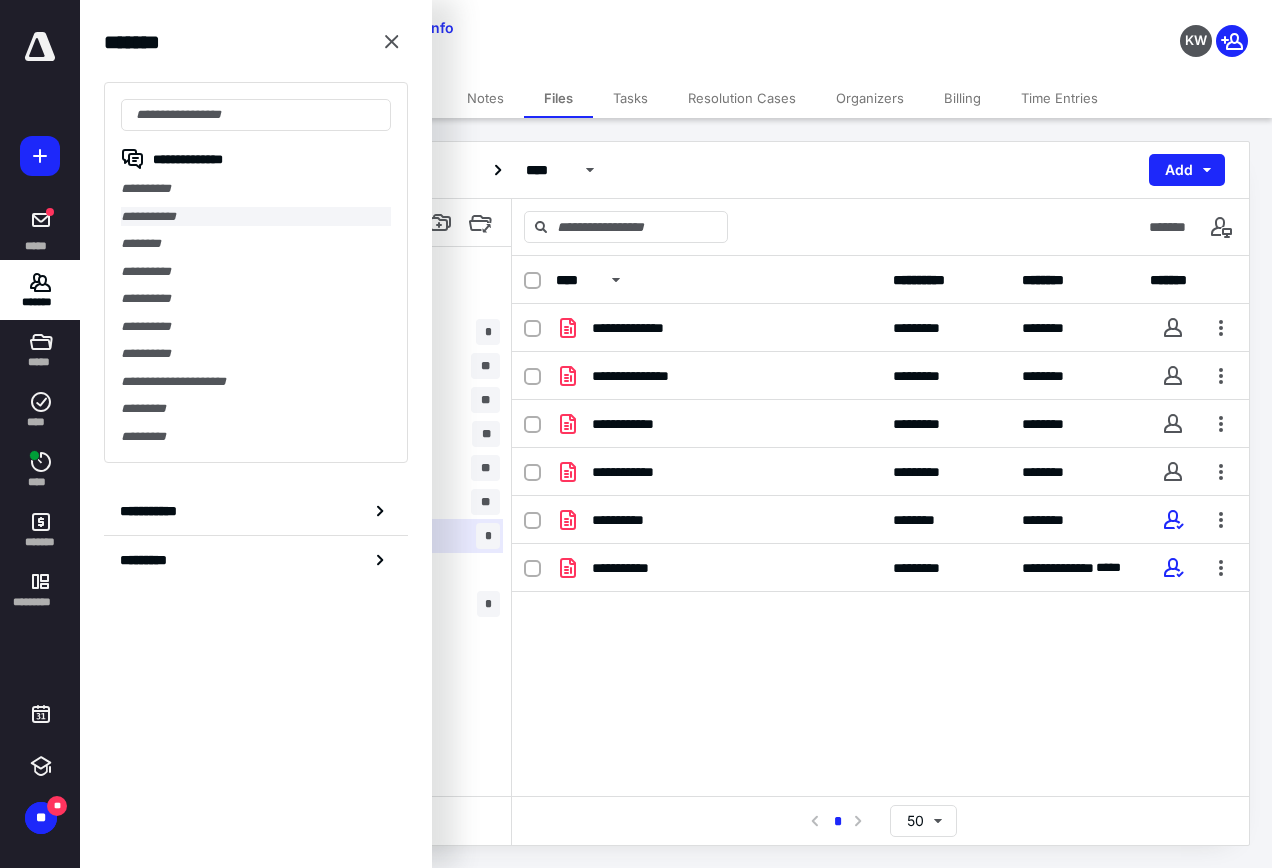 click on "**********" at bounding box center (256, 217) 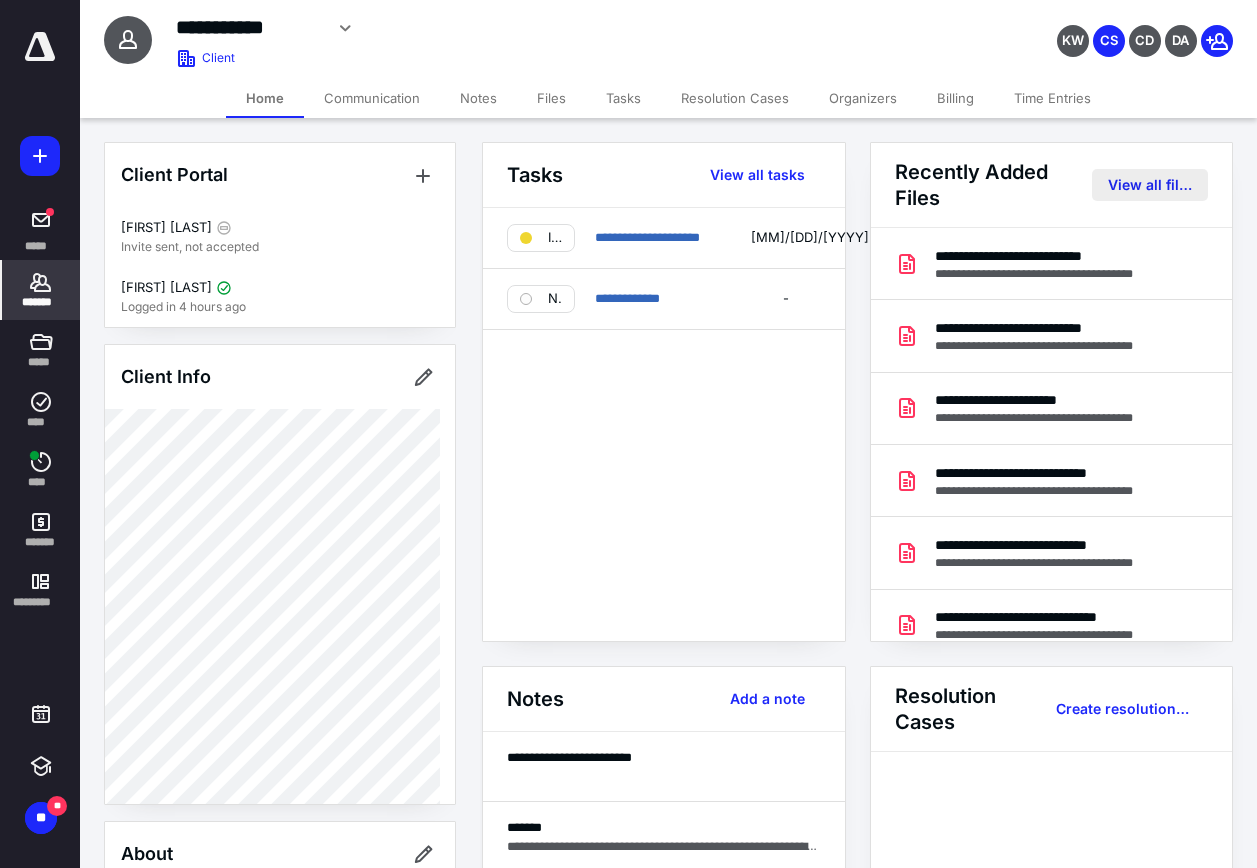 click on "View all files" at bounding box center (1150, 185) 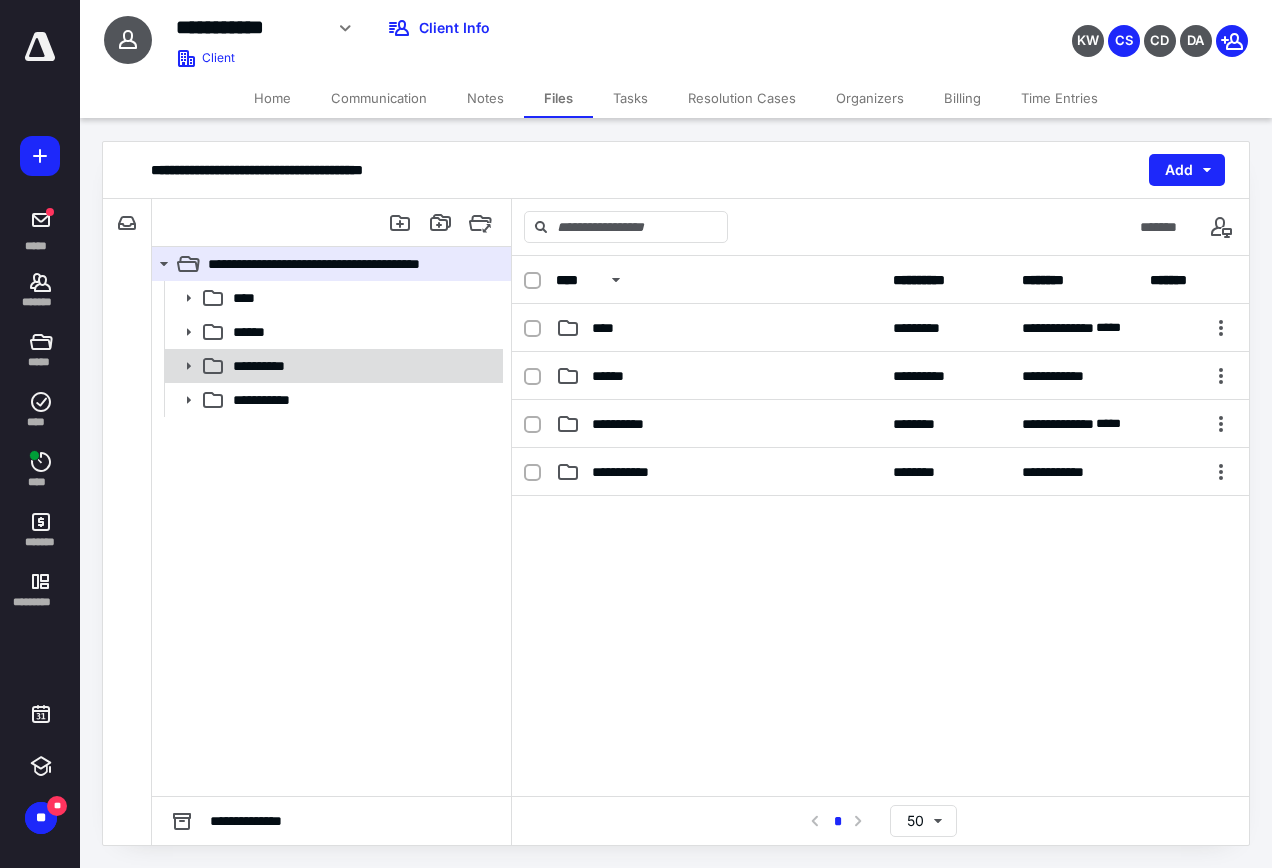 click on "**********" at bounding box center [266, 366] 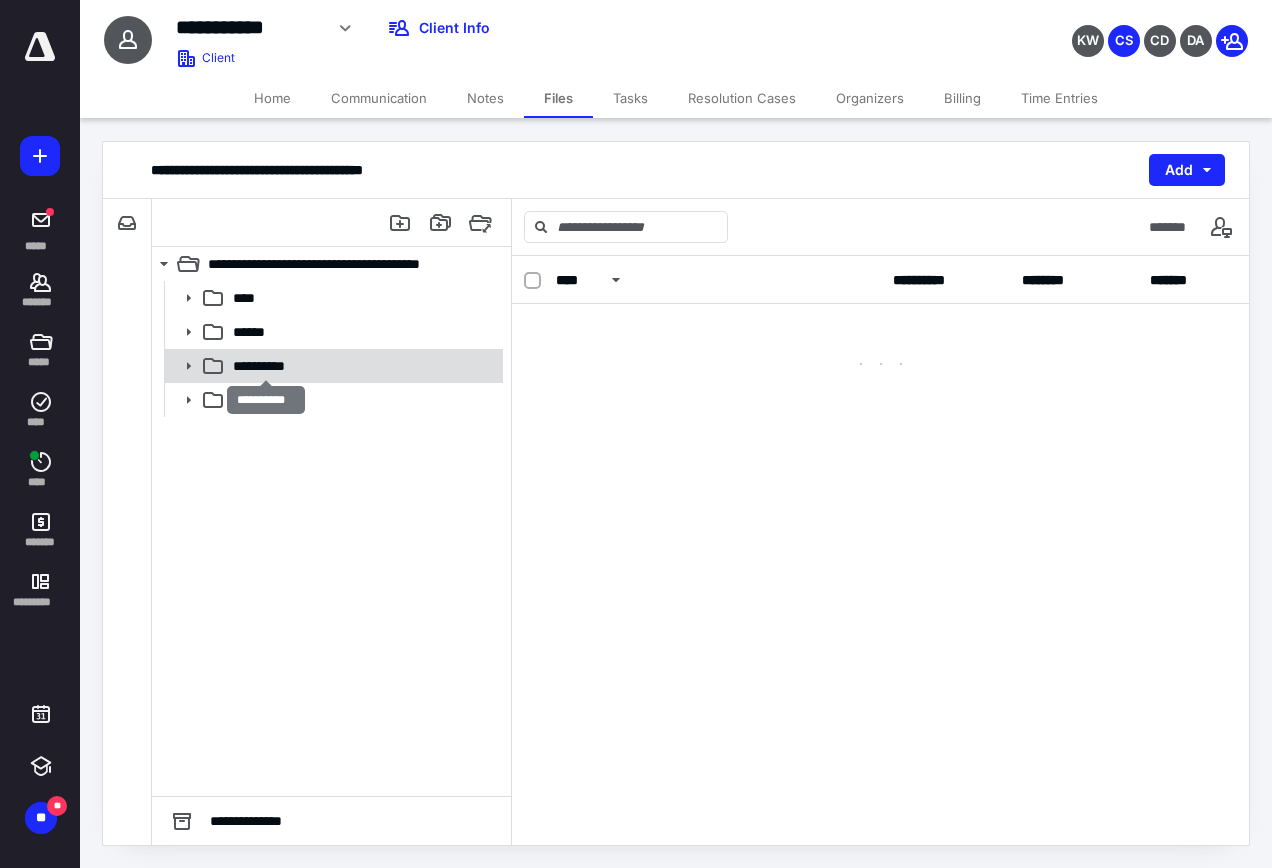 click on "**********" at bounding box center (266, 366) 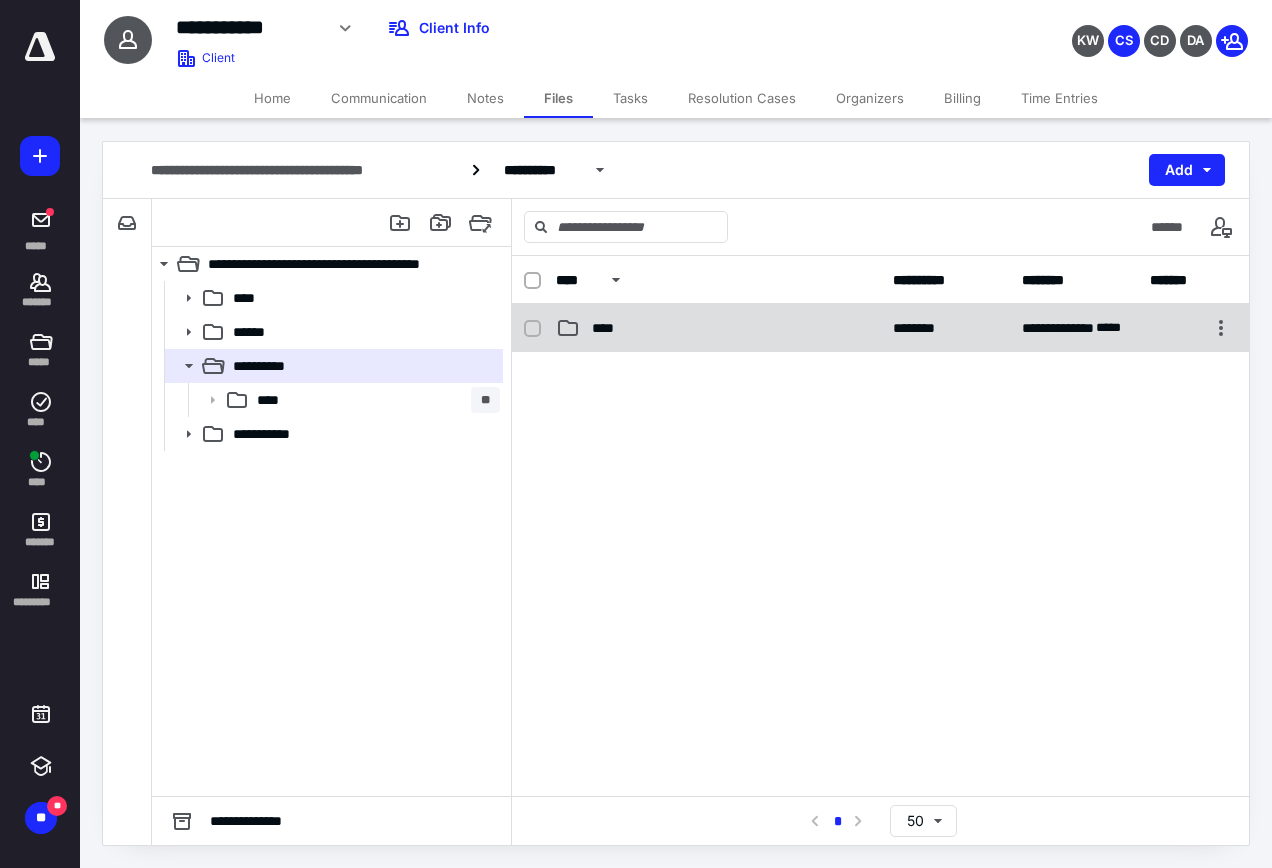 click on "****" at bounding box center [609, 328] 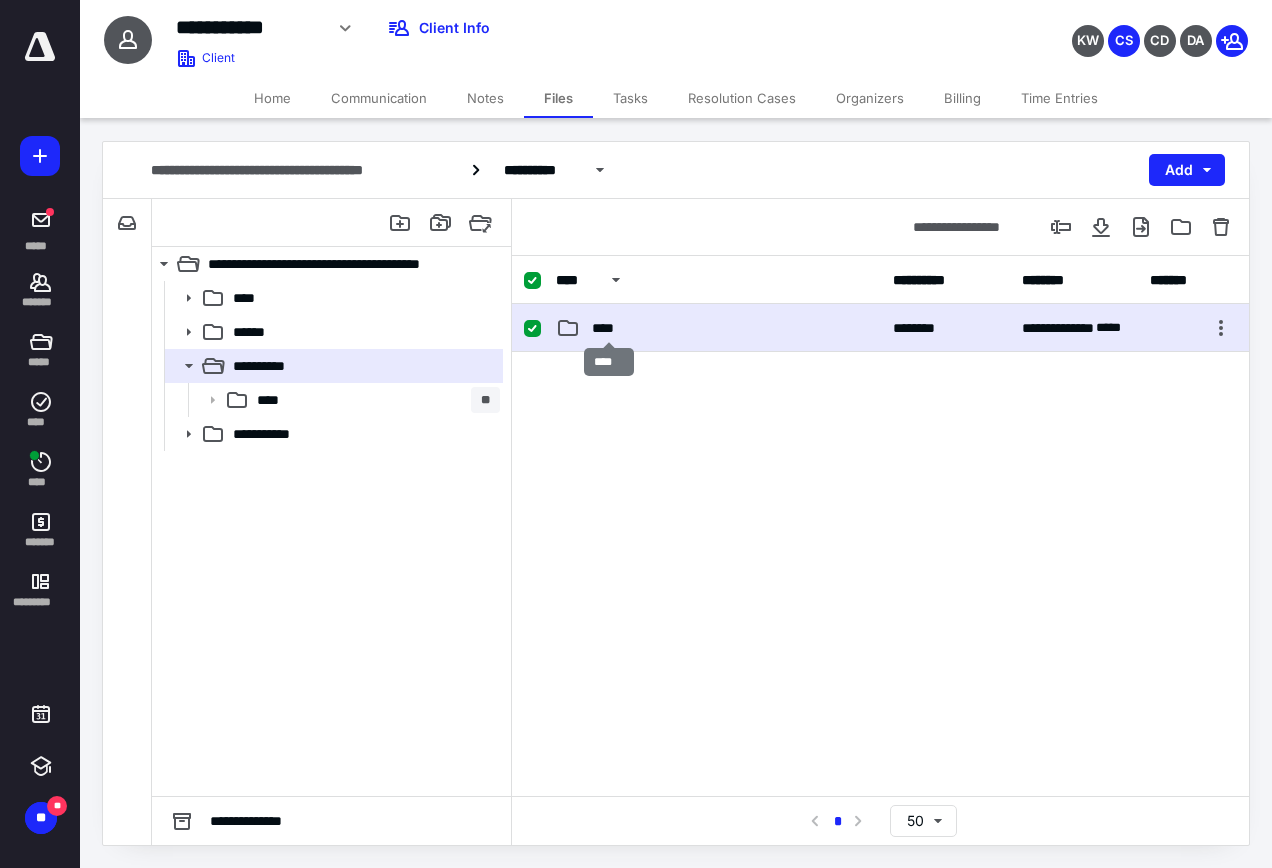 click on "****" at bounding box center (609, 328) 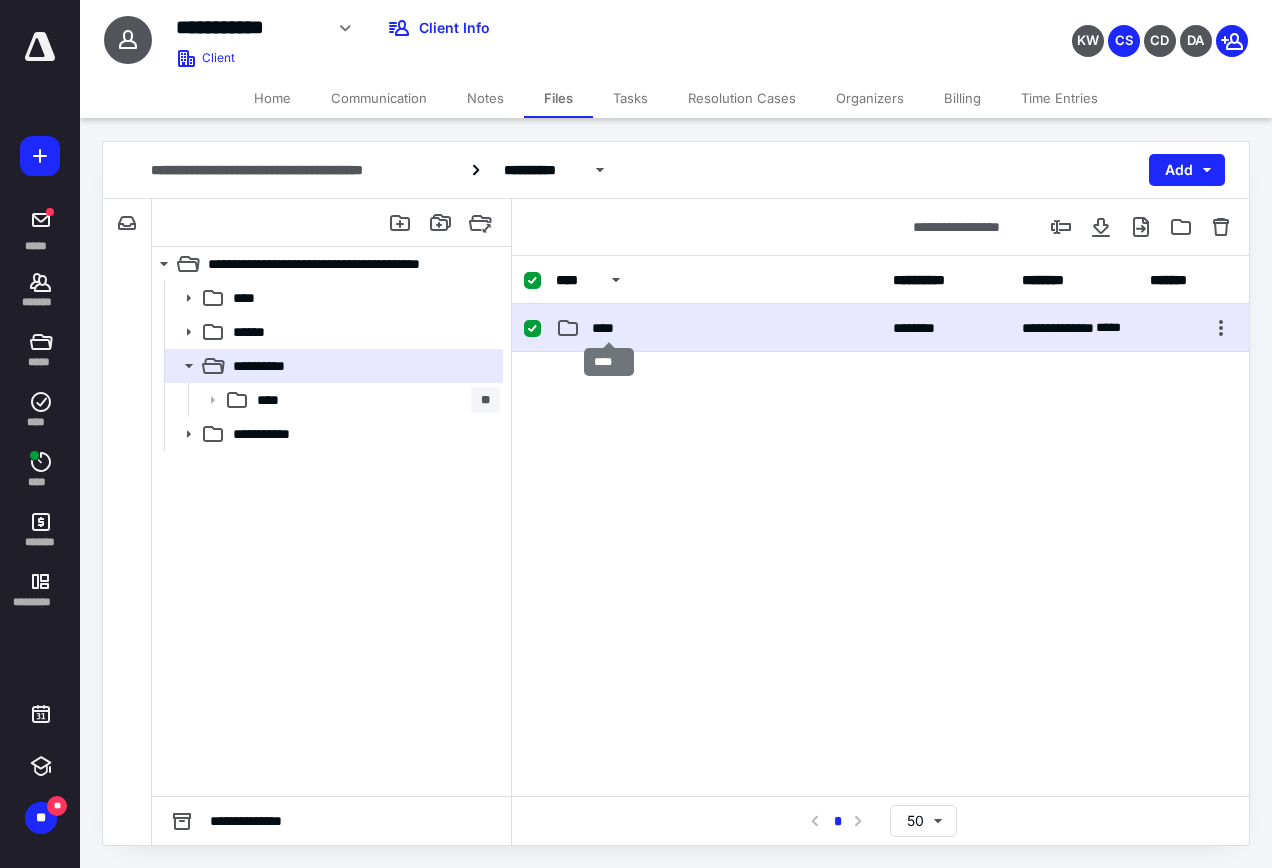 checkbox on "false" 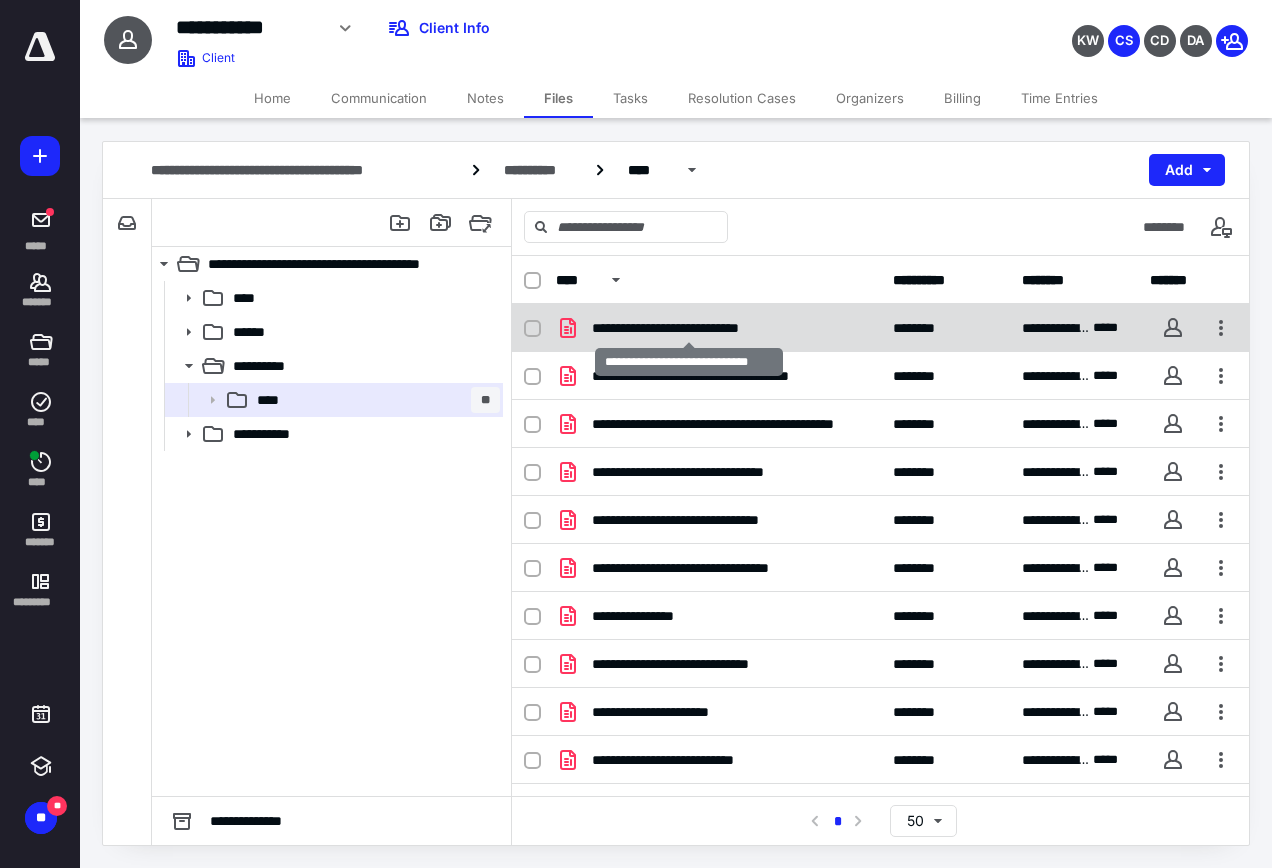 click on "**********" at bounding box center [689, 328] 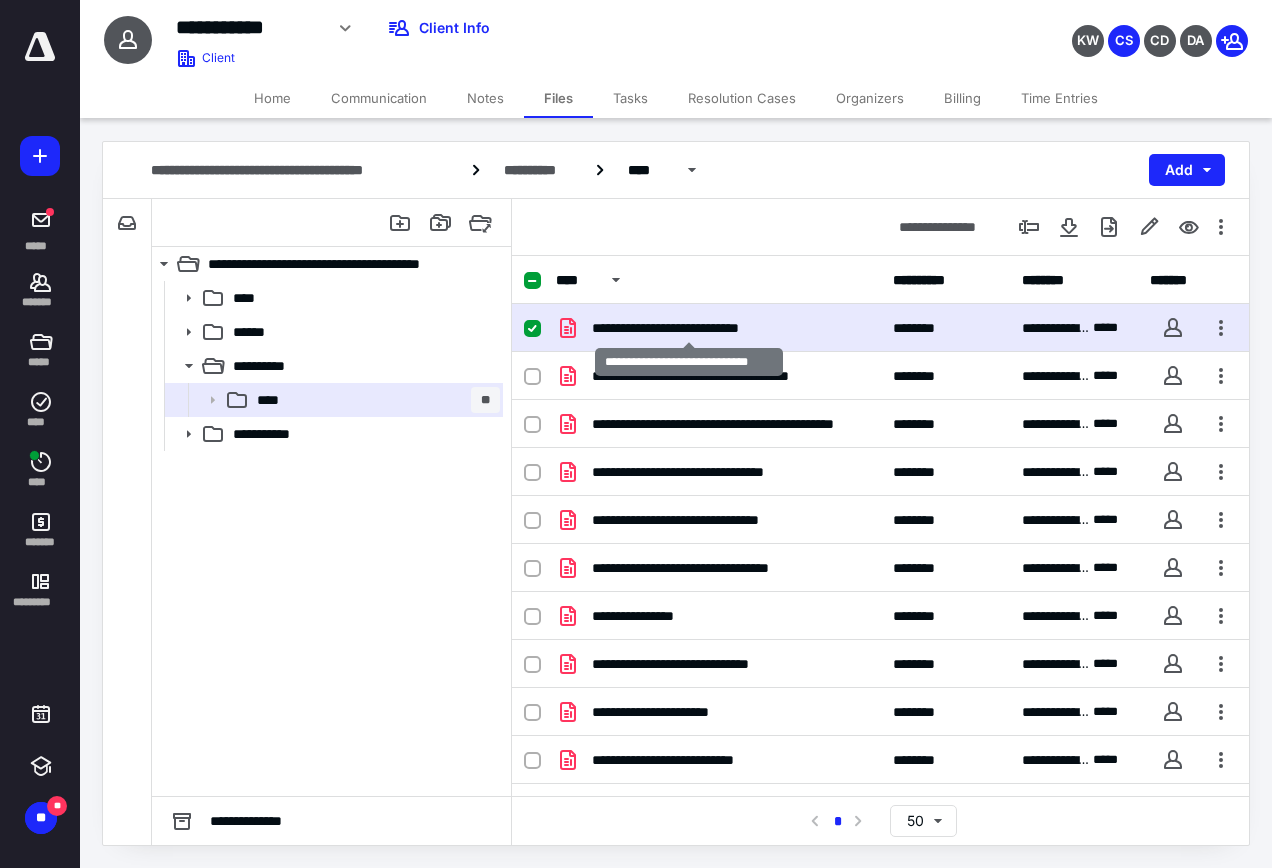 click on "**********" at bounding box center [689, 328] 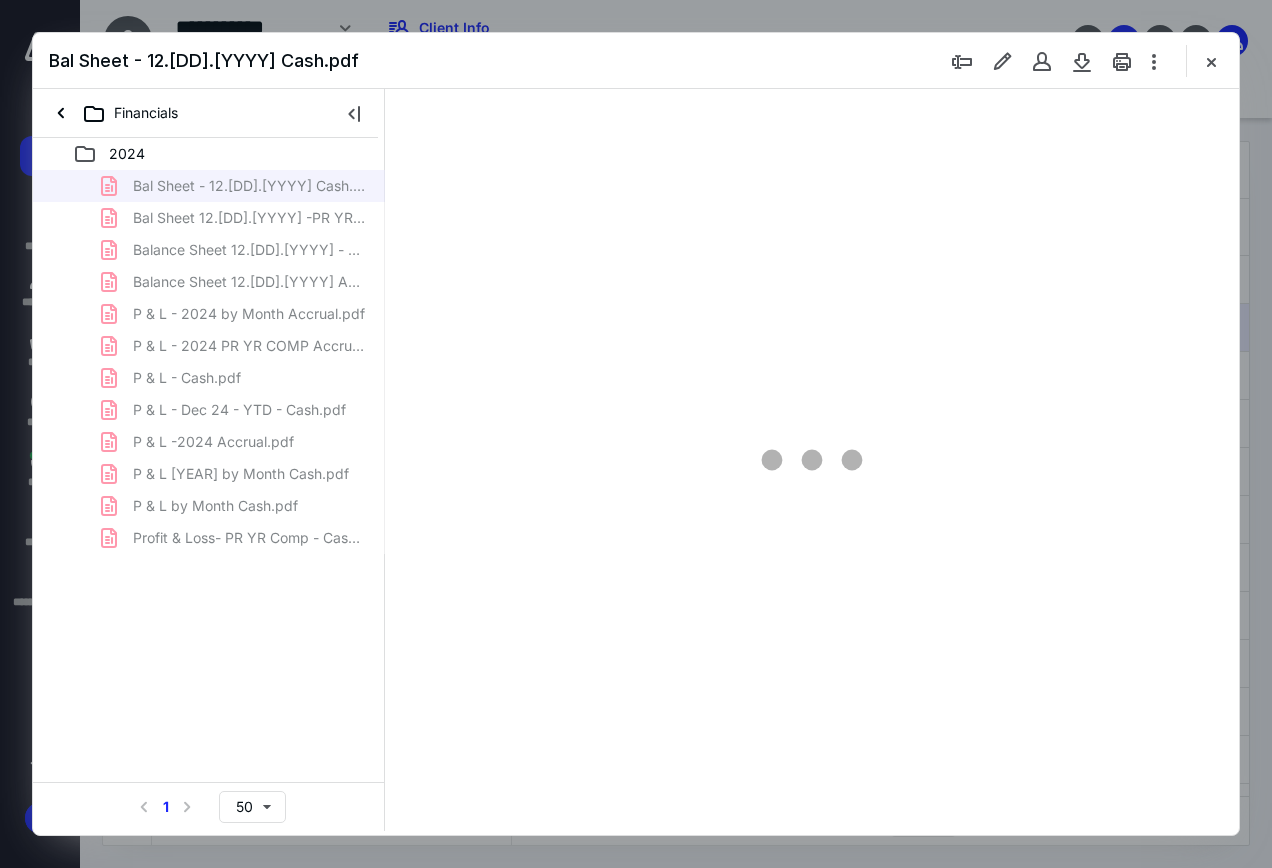 scroll, scrollTop: 0, scrollLeft: 0, axis: both 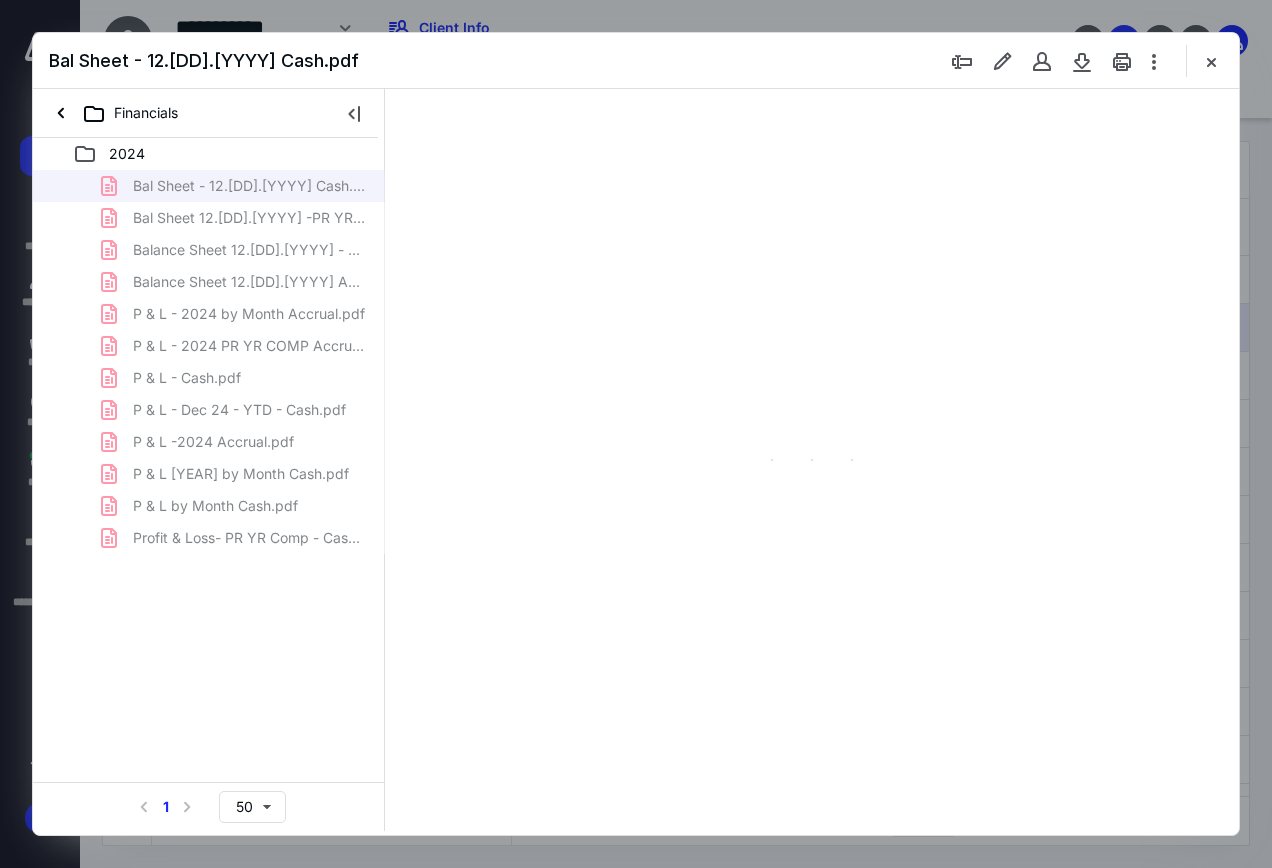 type on "135" 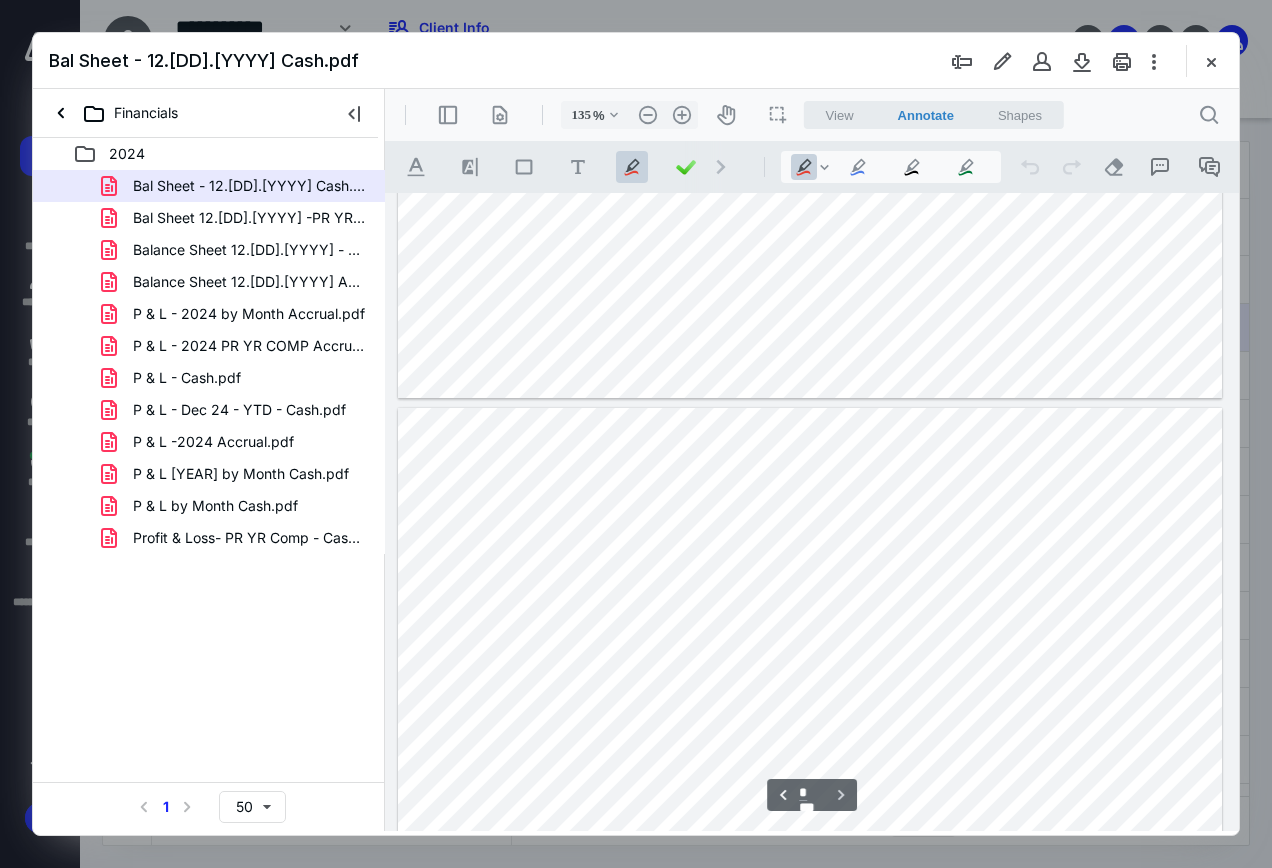 scroll, scrollTop: 900, scrollLeft: 0, axis: vertical 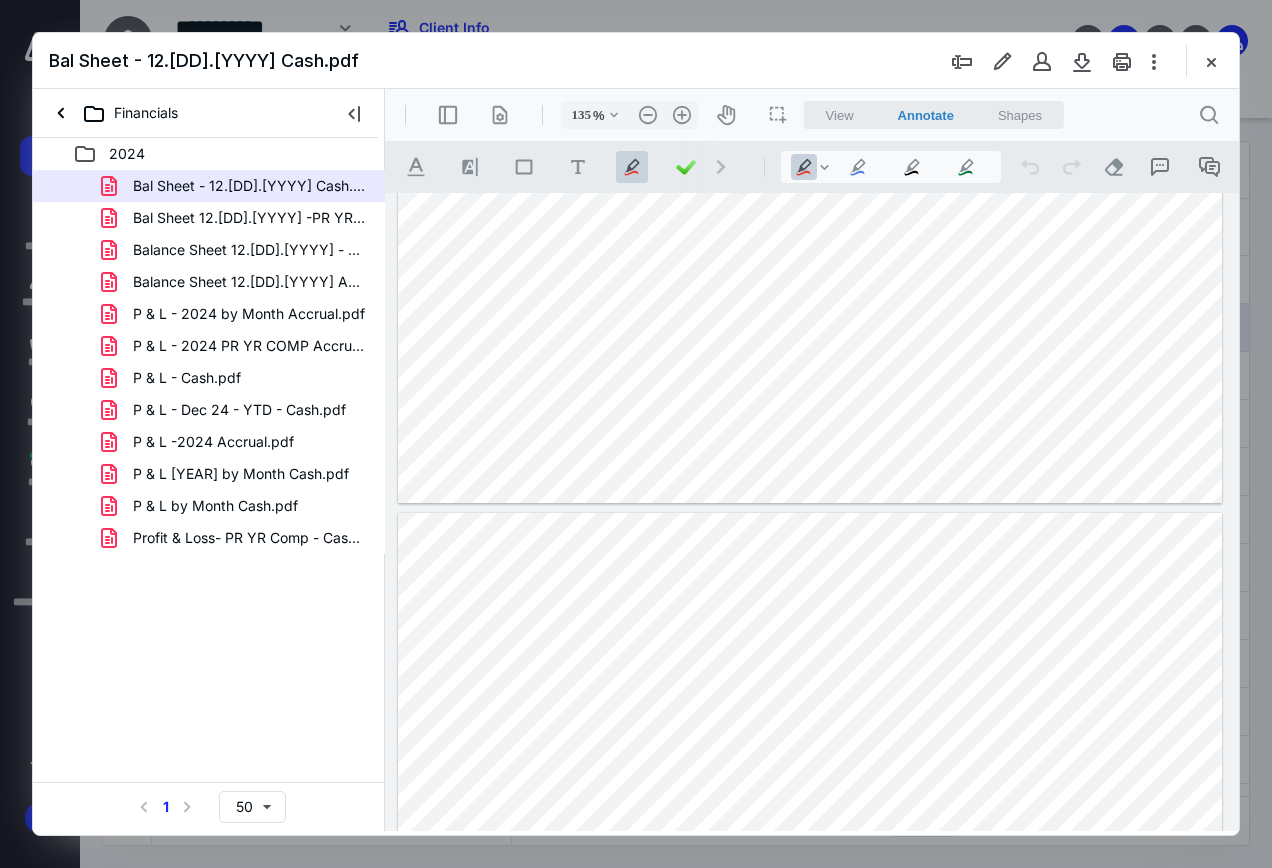 type on "*" 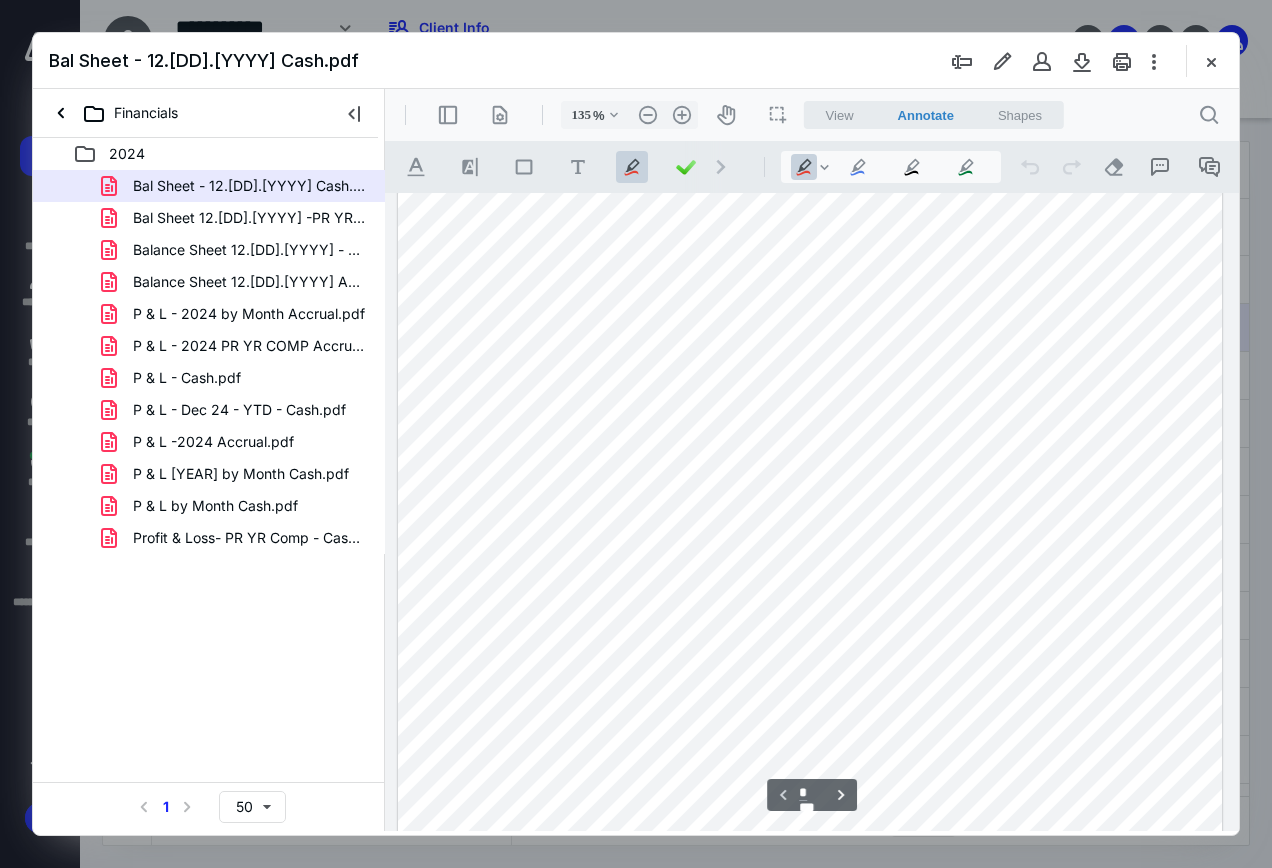 scroll, scrollTop: 0, scrollLeft: 0, axis: both 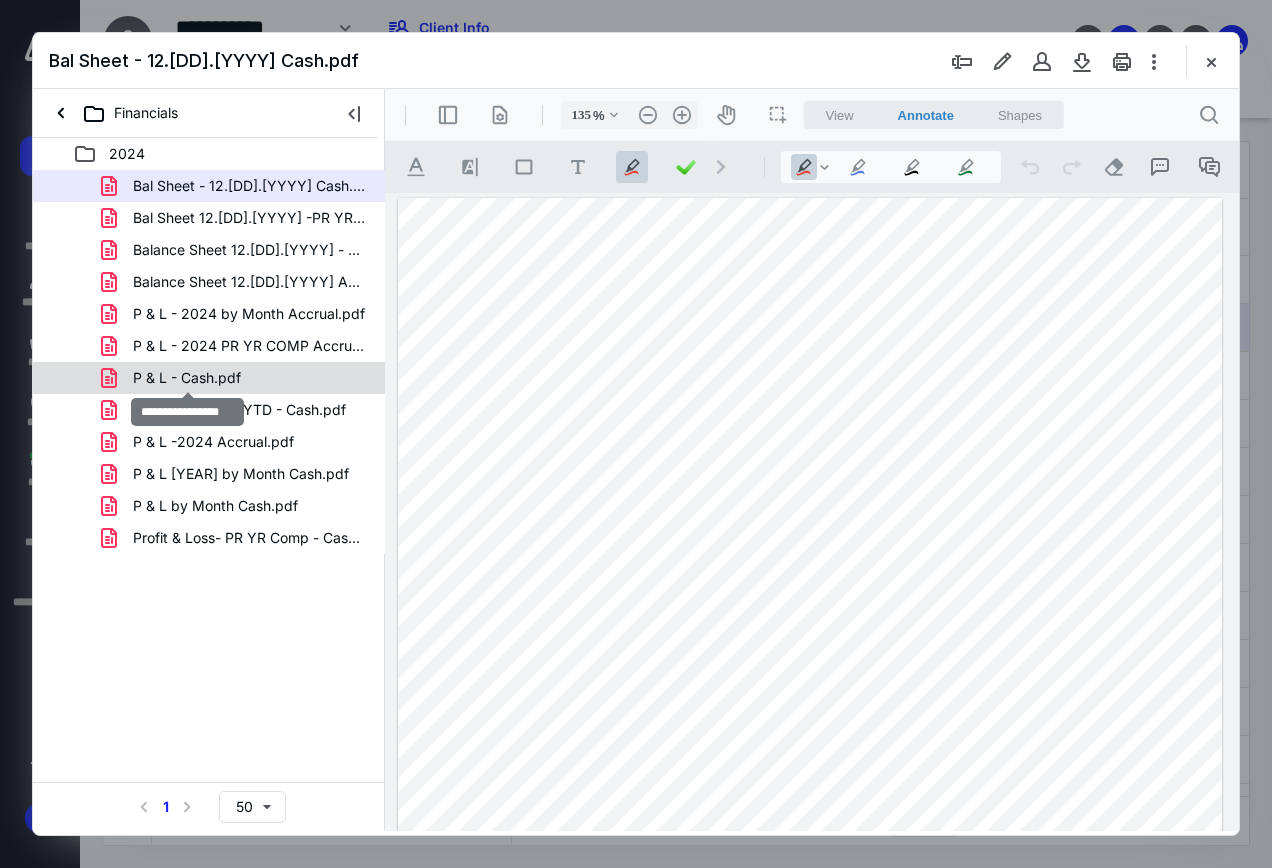 click on "P & L - Cash.pdf" at bounding box center (187, 378) 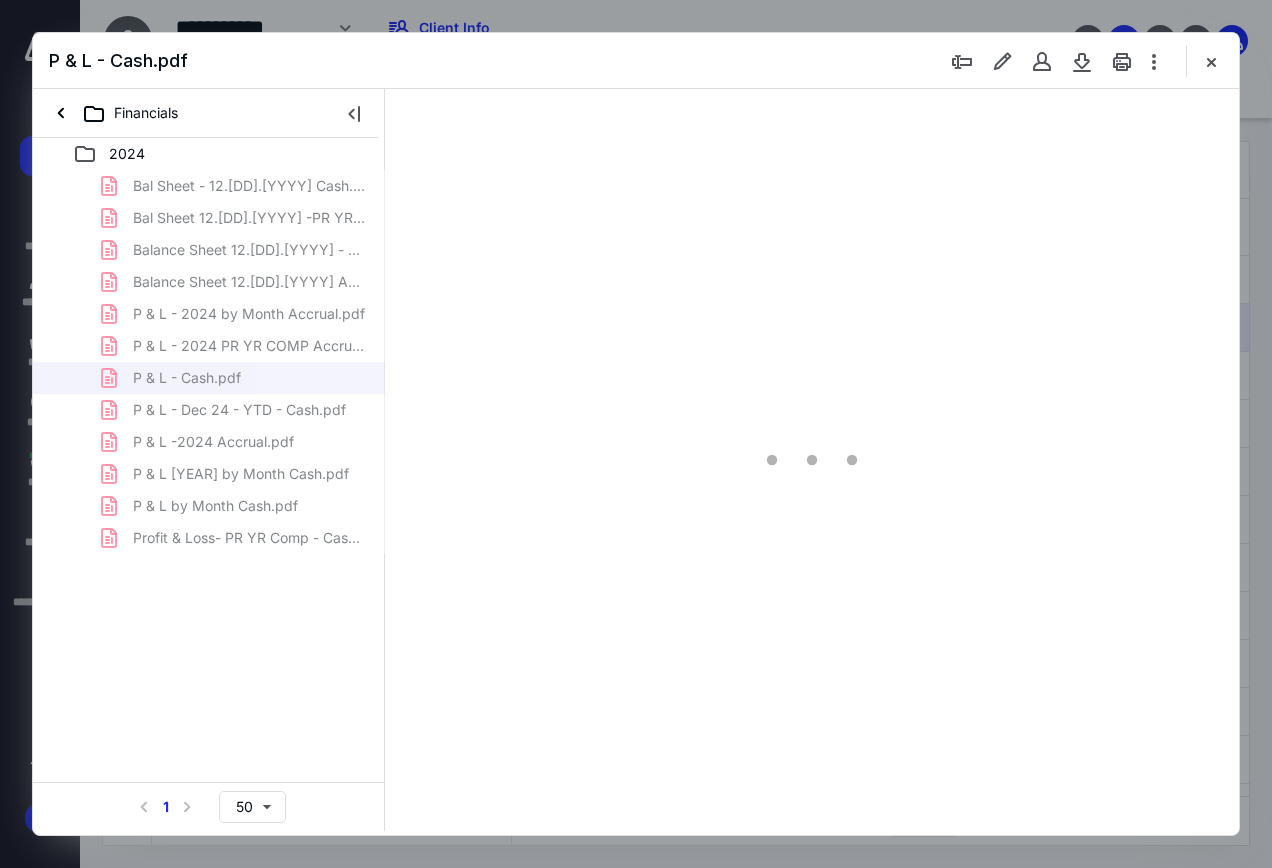 type on "136" 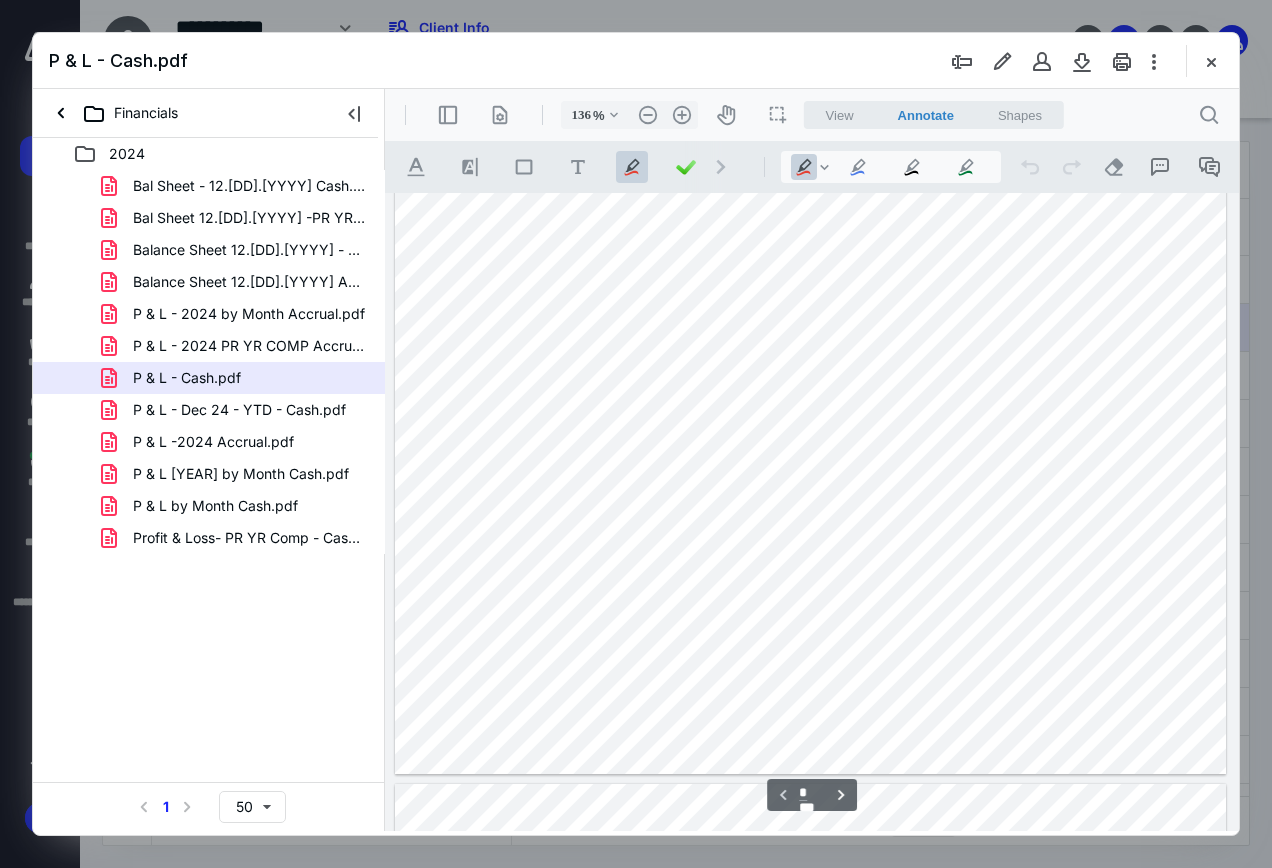 scroll, scrollTop: 600, scrollLeft: 0, axis: vertical 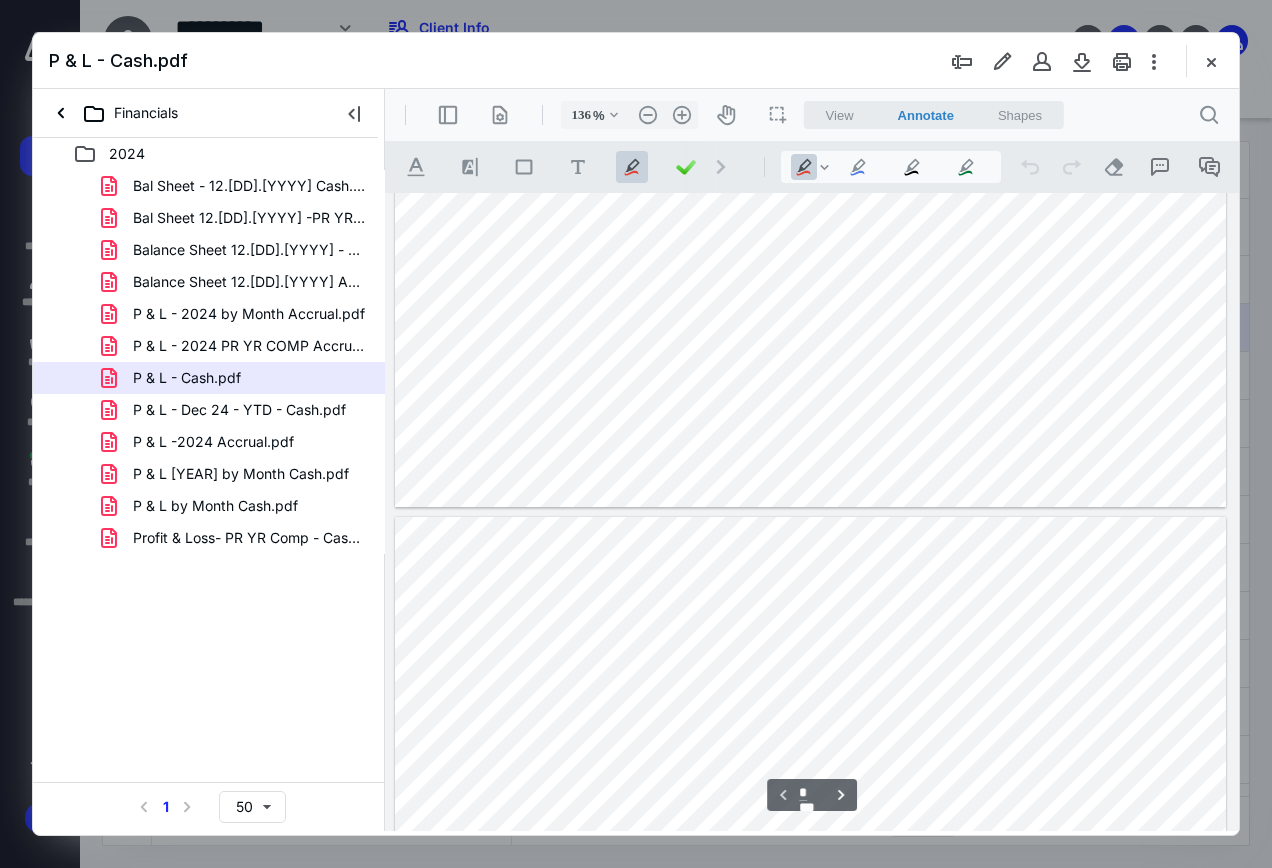 type on "*" 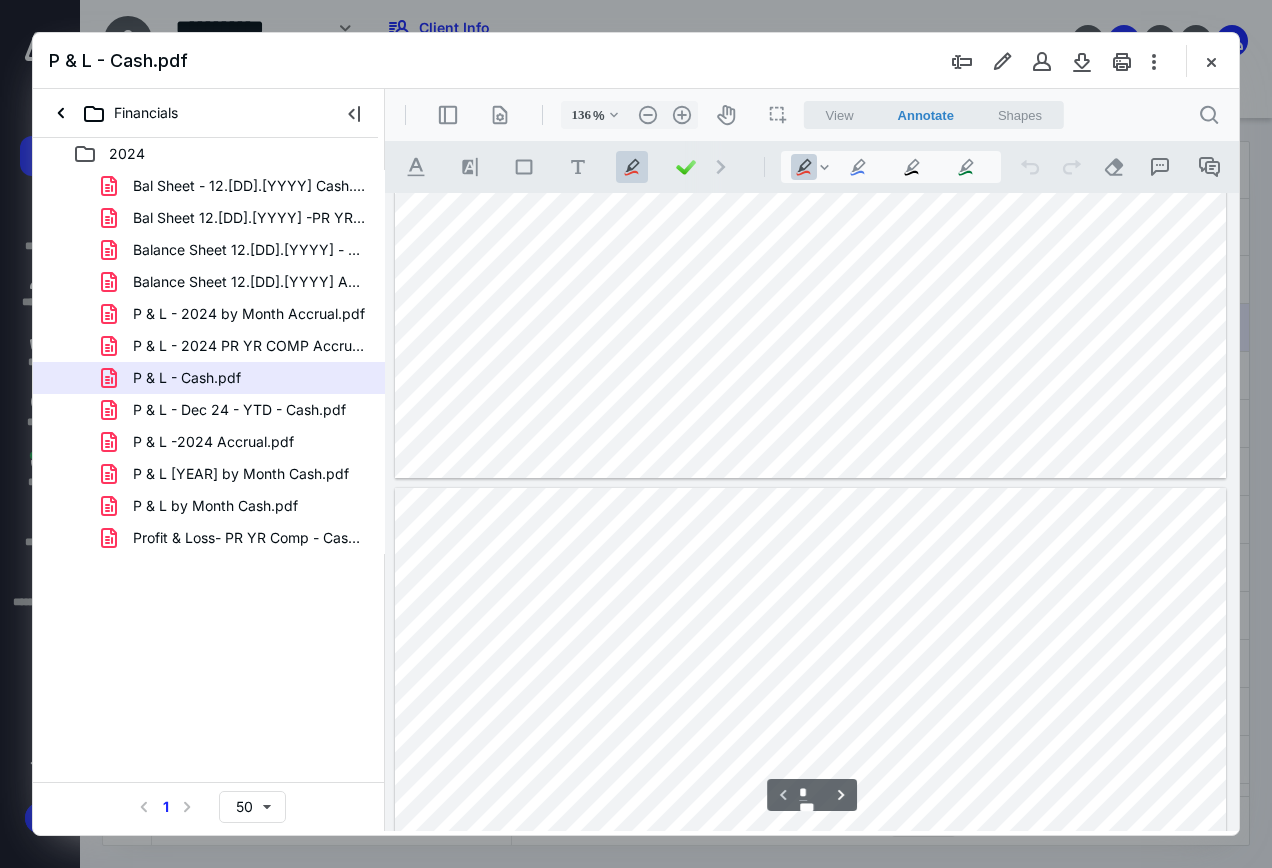 scroll, scrollTop: 800, scrollLeft: 0, axis: vertical 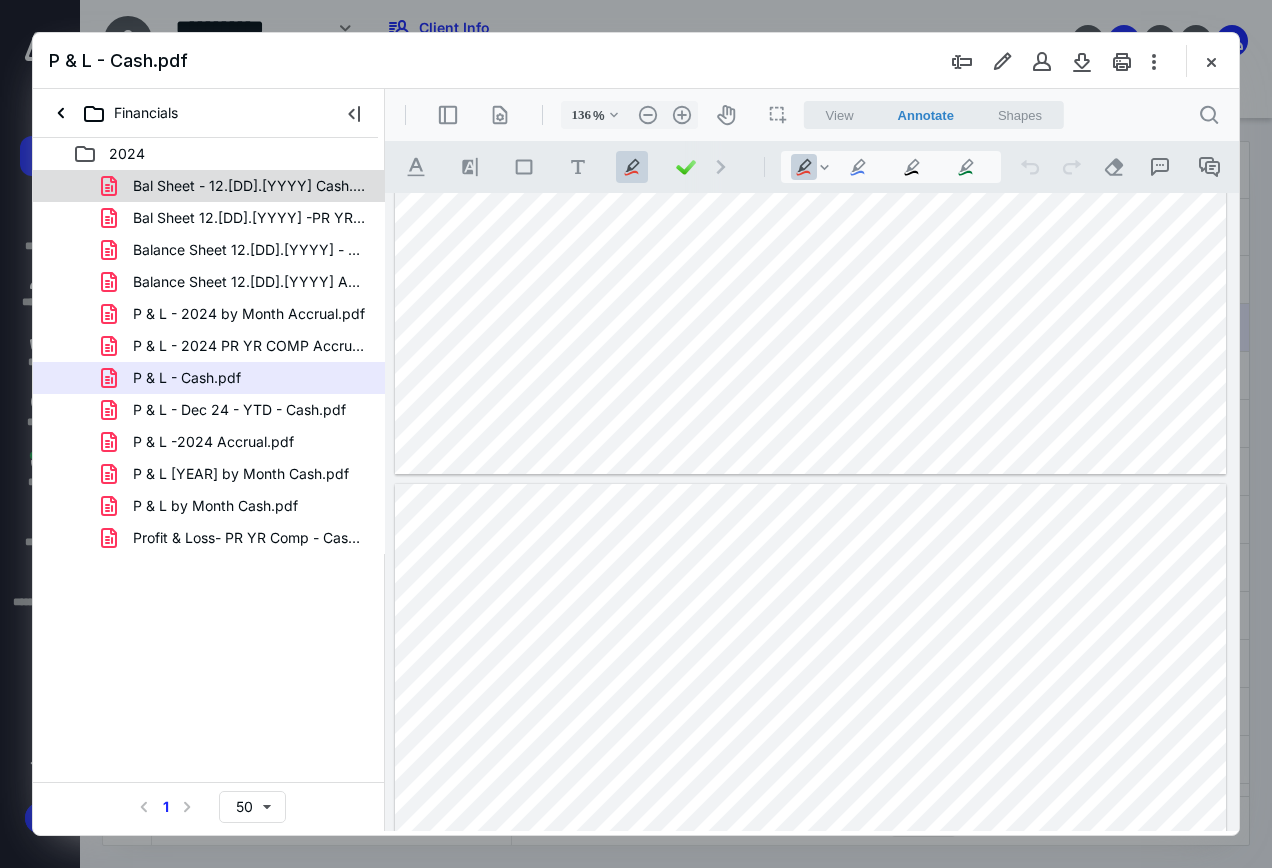 click on "Bal Sheet - 12.[DD].[YYYY] Cash.pdf" at bounding box center (209, 186) 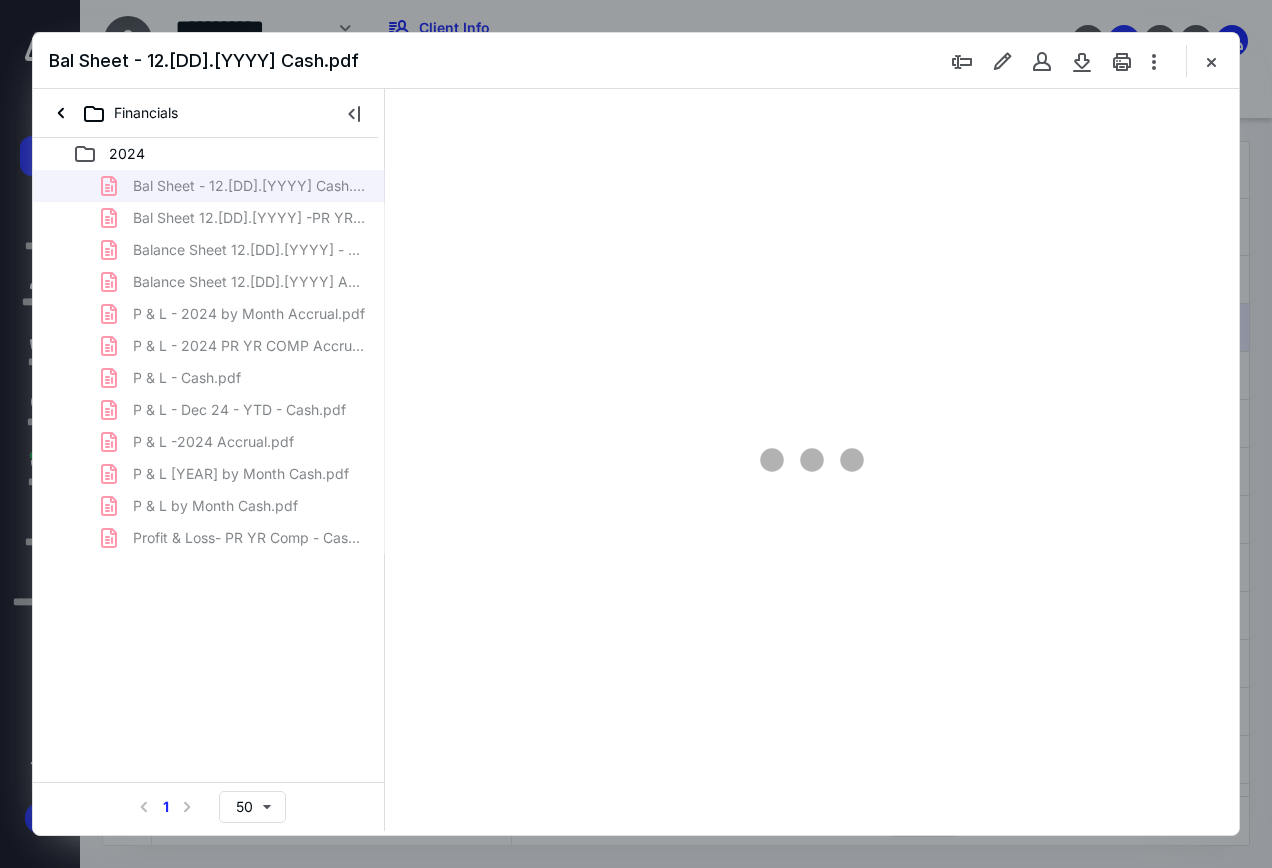 type on "136" 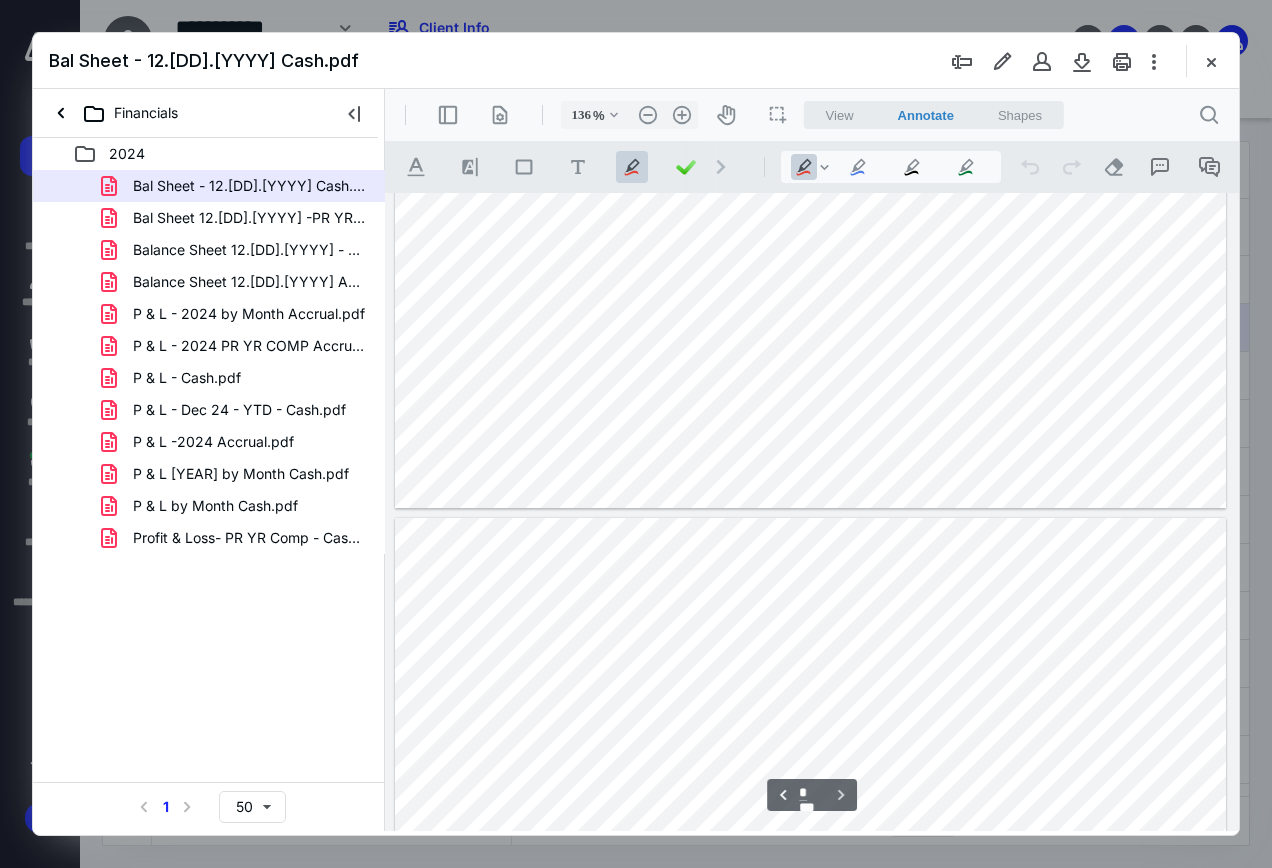 scroll, scrollTop: 909, scrollLeft: 0, axis: vertical 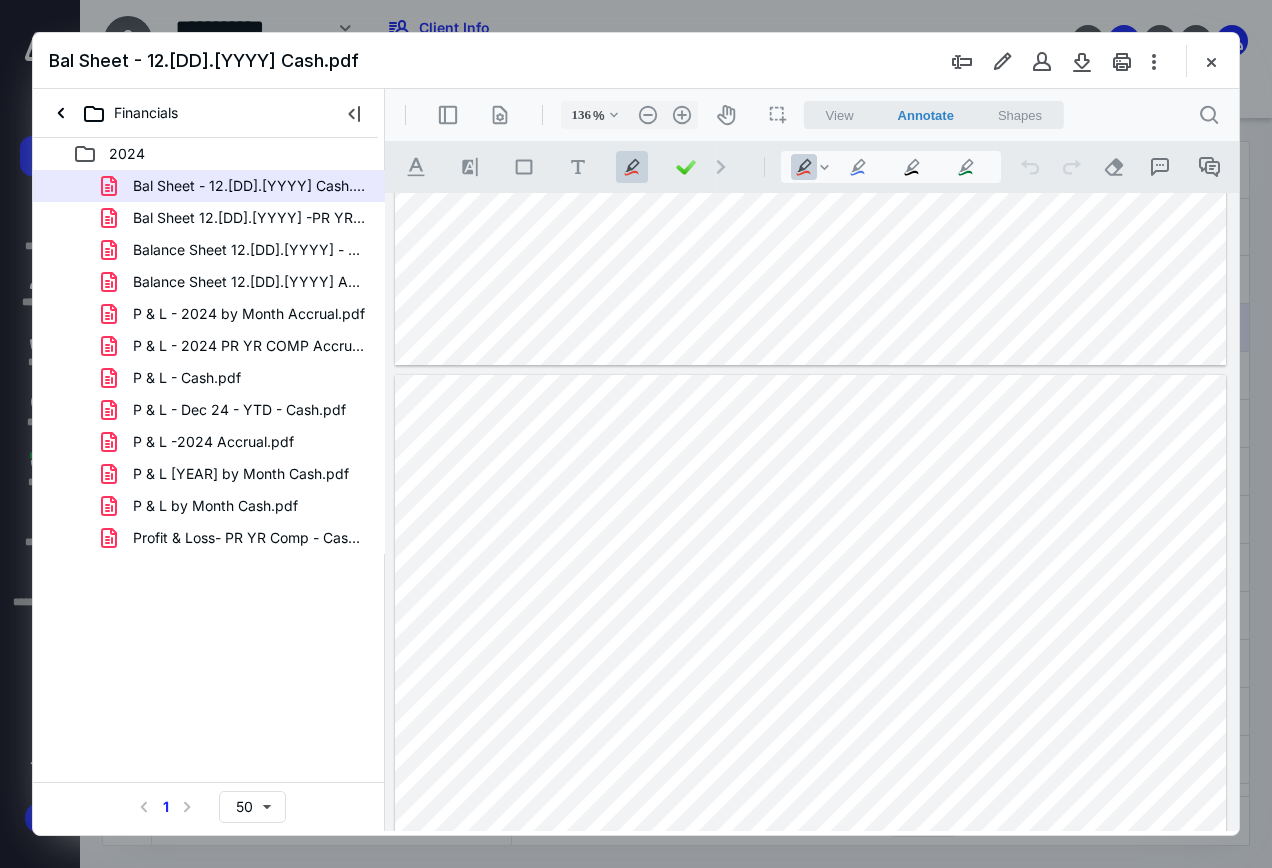 type on "*" 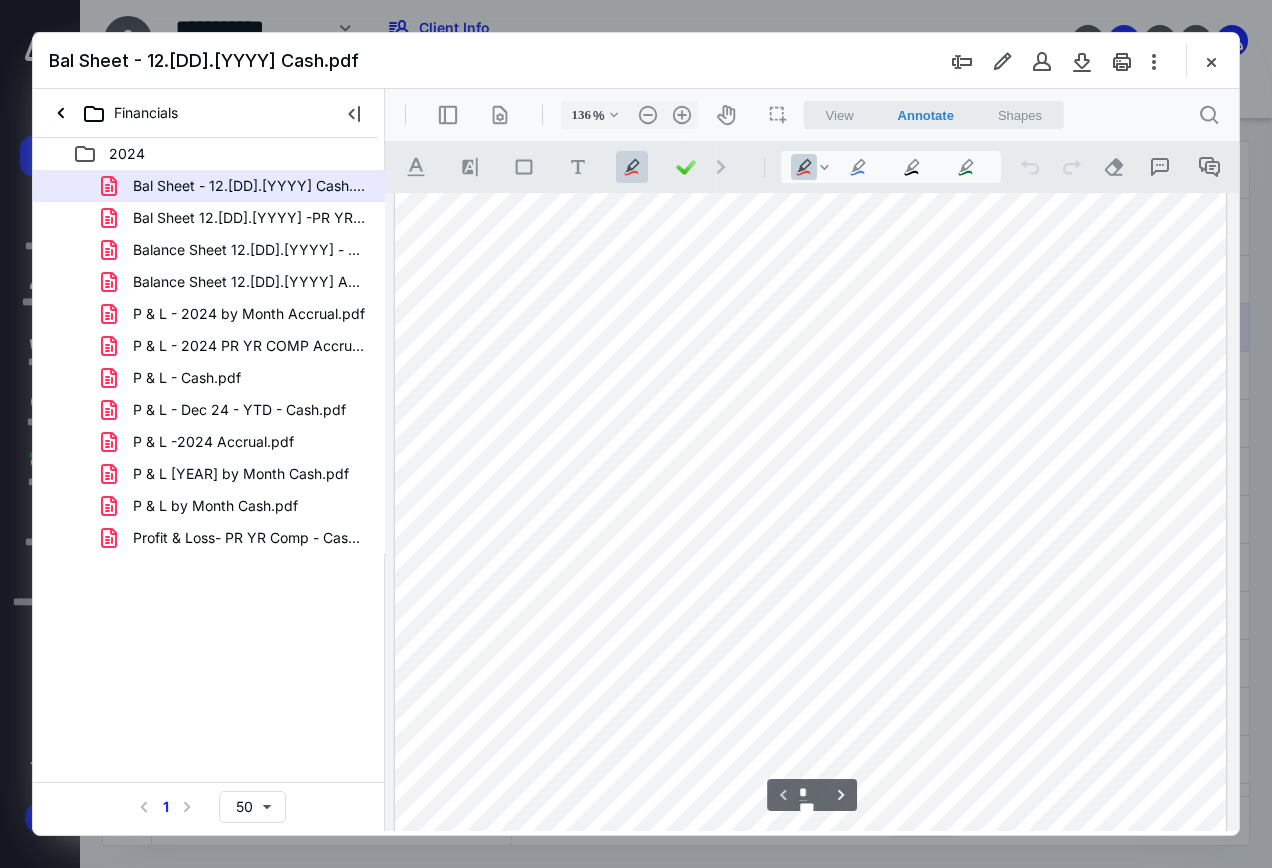 scroll, scrollTop: 409, scrollLeft: 0, axis: vertical 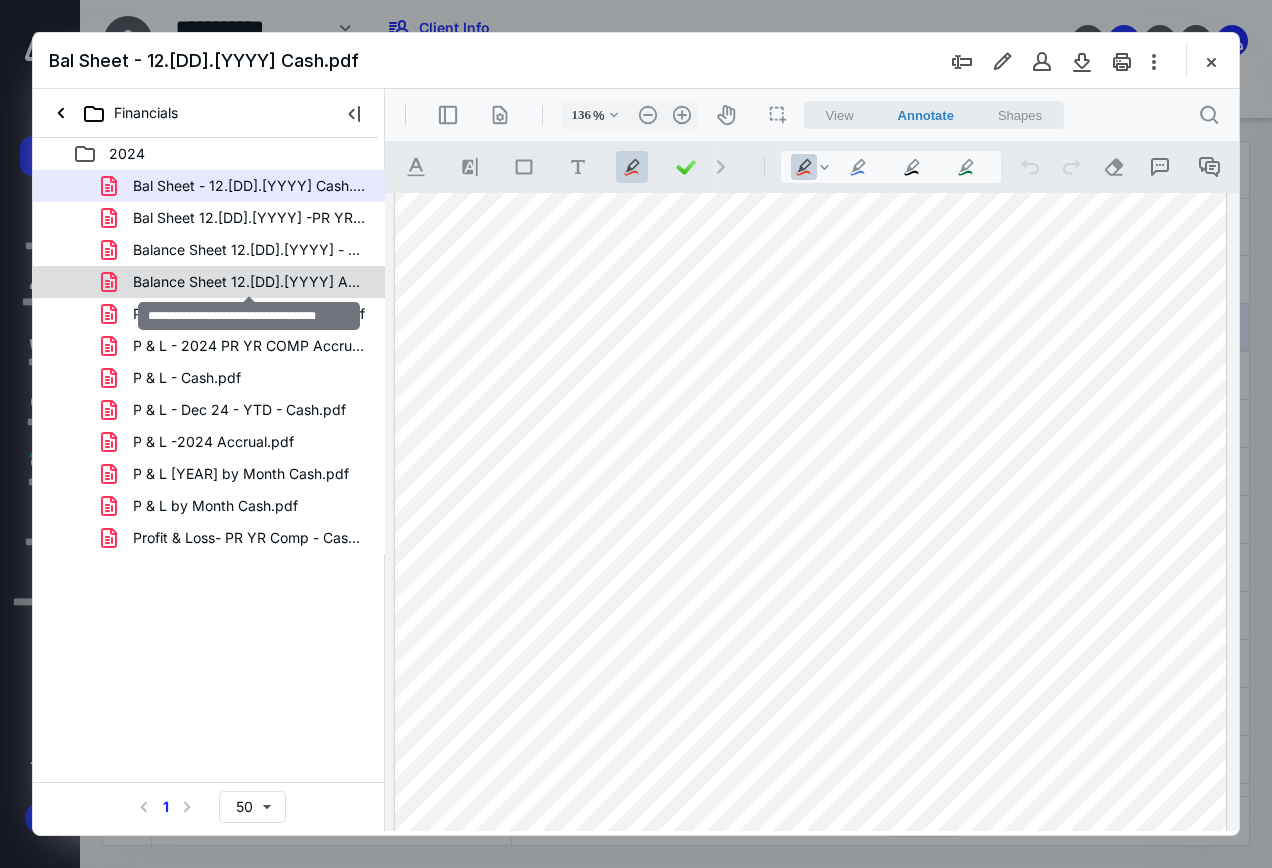 click on "Balance Sheet 12.[DD].[YYYY] Accrual.pdf" at bounding box center [249, 282] 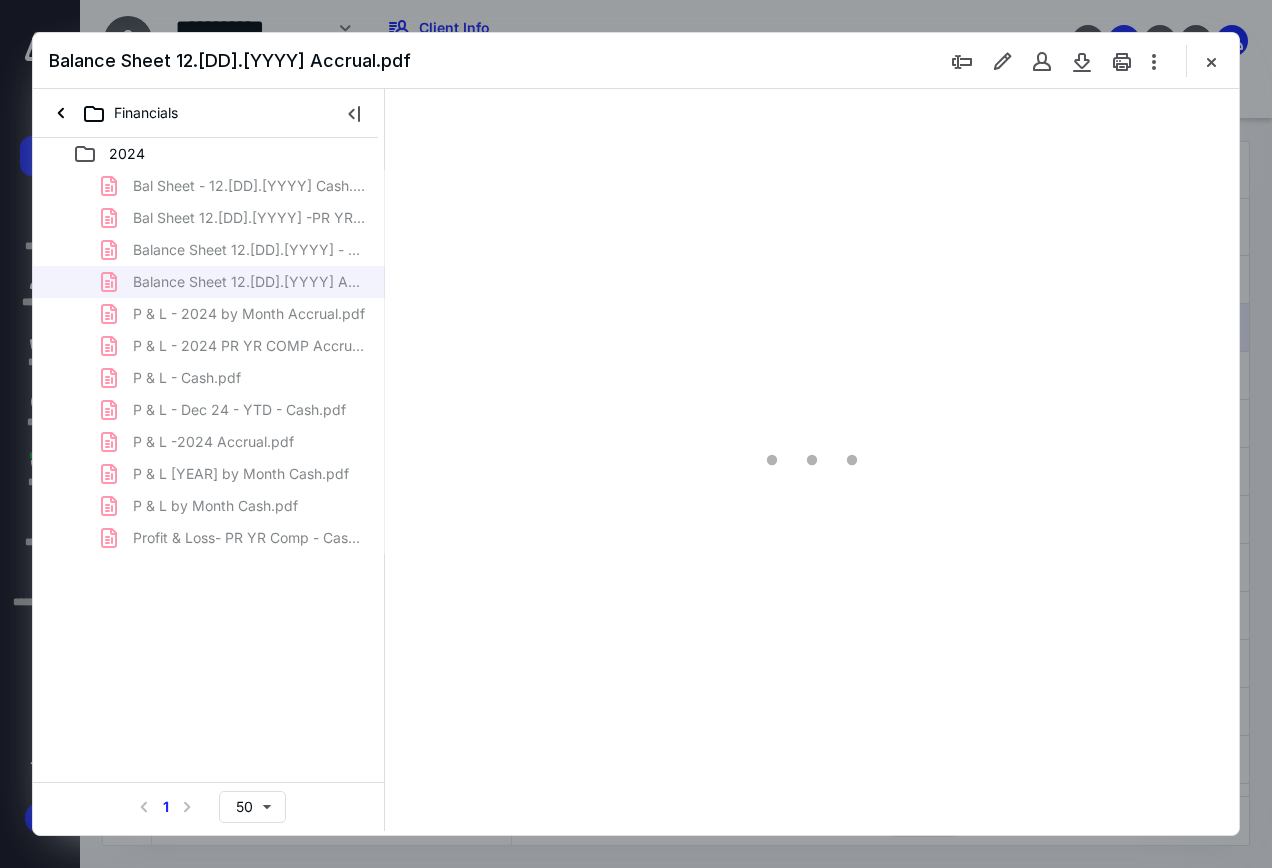 type on "136" 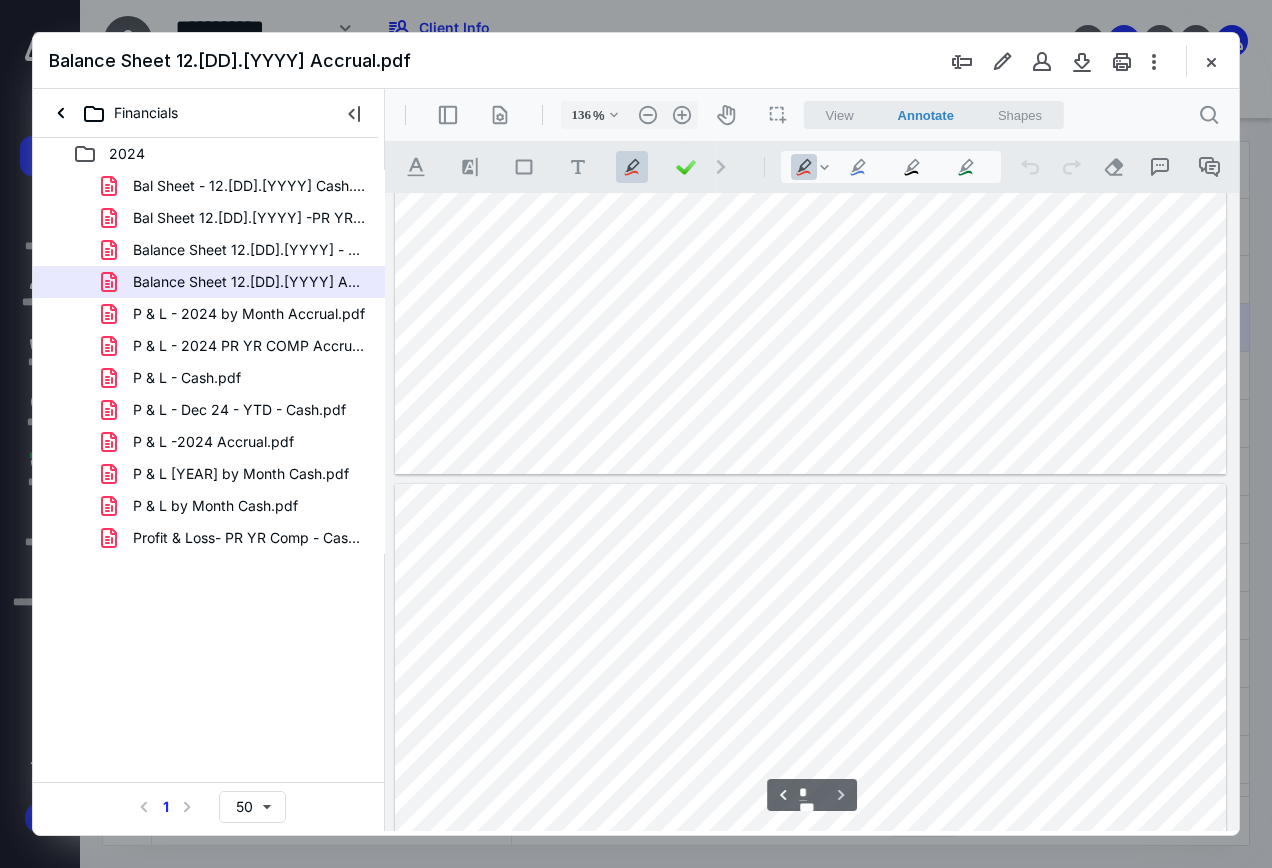 scroll, scrollTop: 900, scrollLeft: 0, axis: vertical 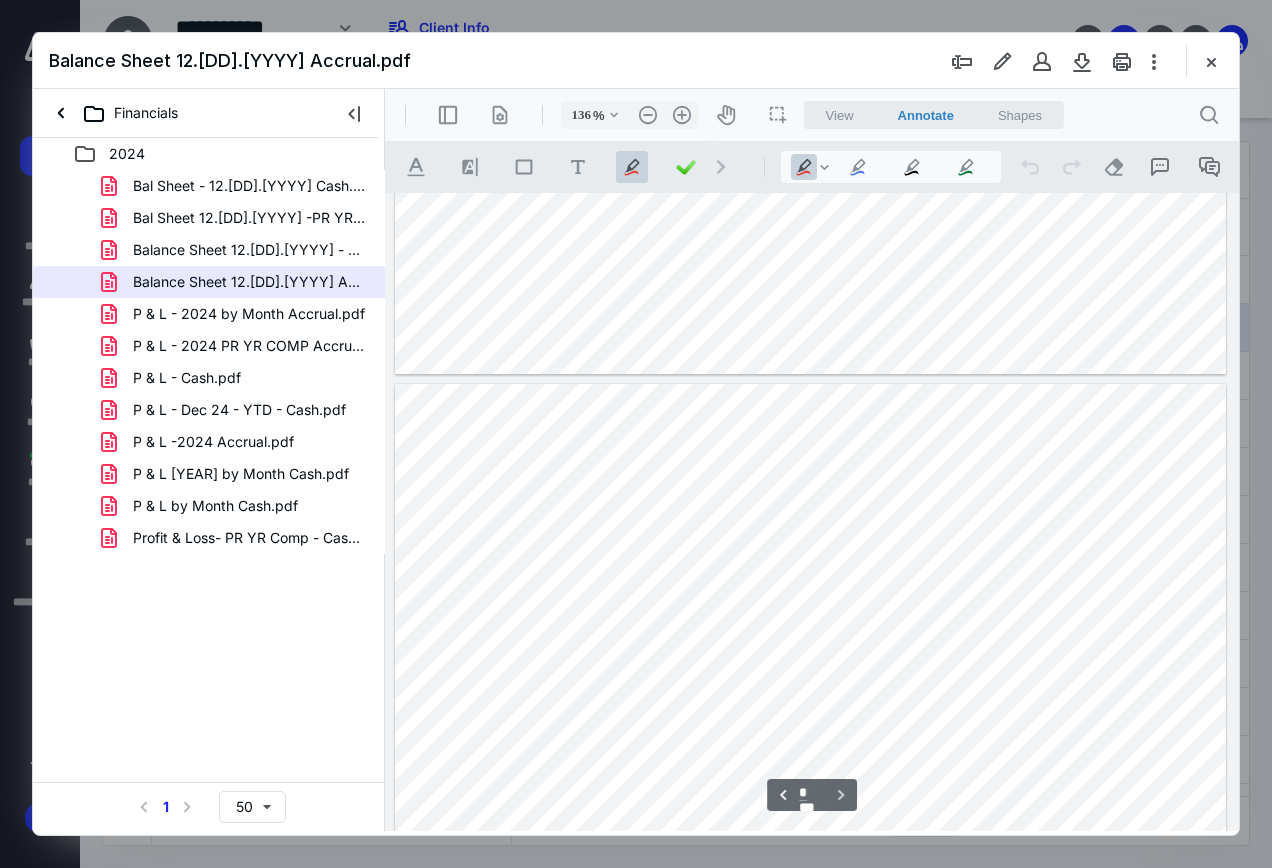 type on "*" 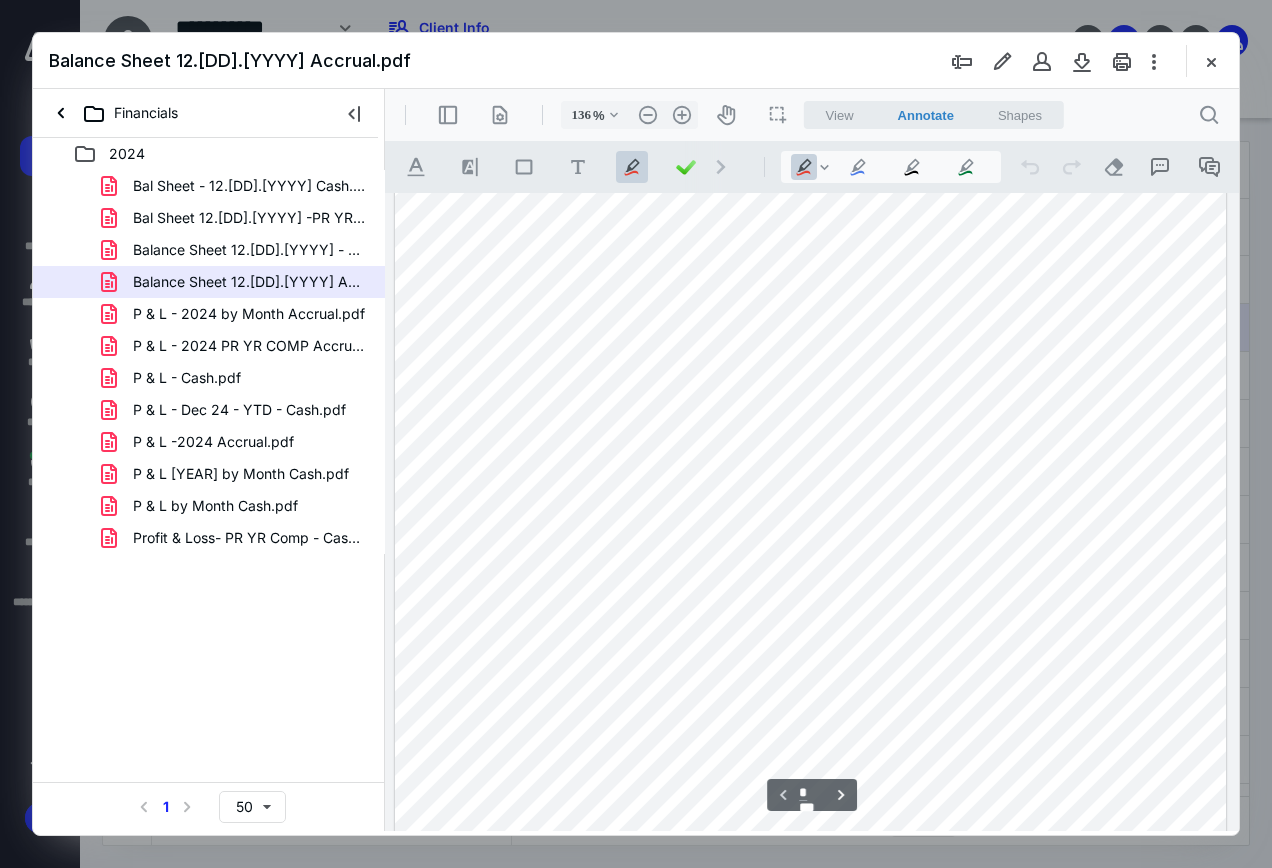 scroll, scrollTop: 0, scrollLeft: 0, axis: both 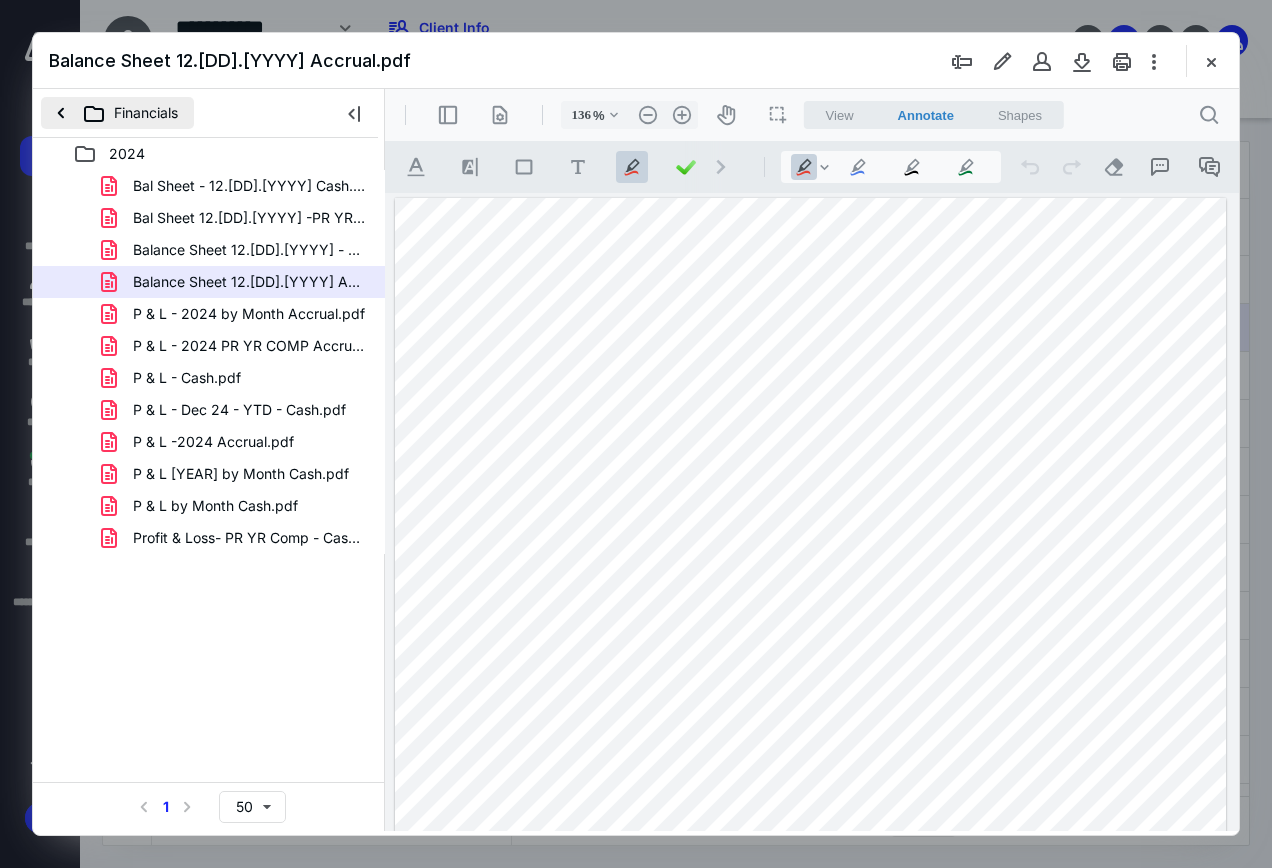 click on "Financials" at bounding box center [117, 113] 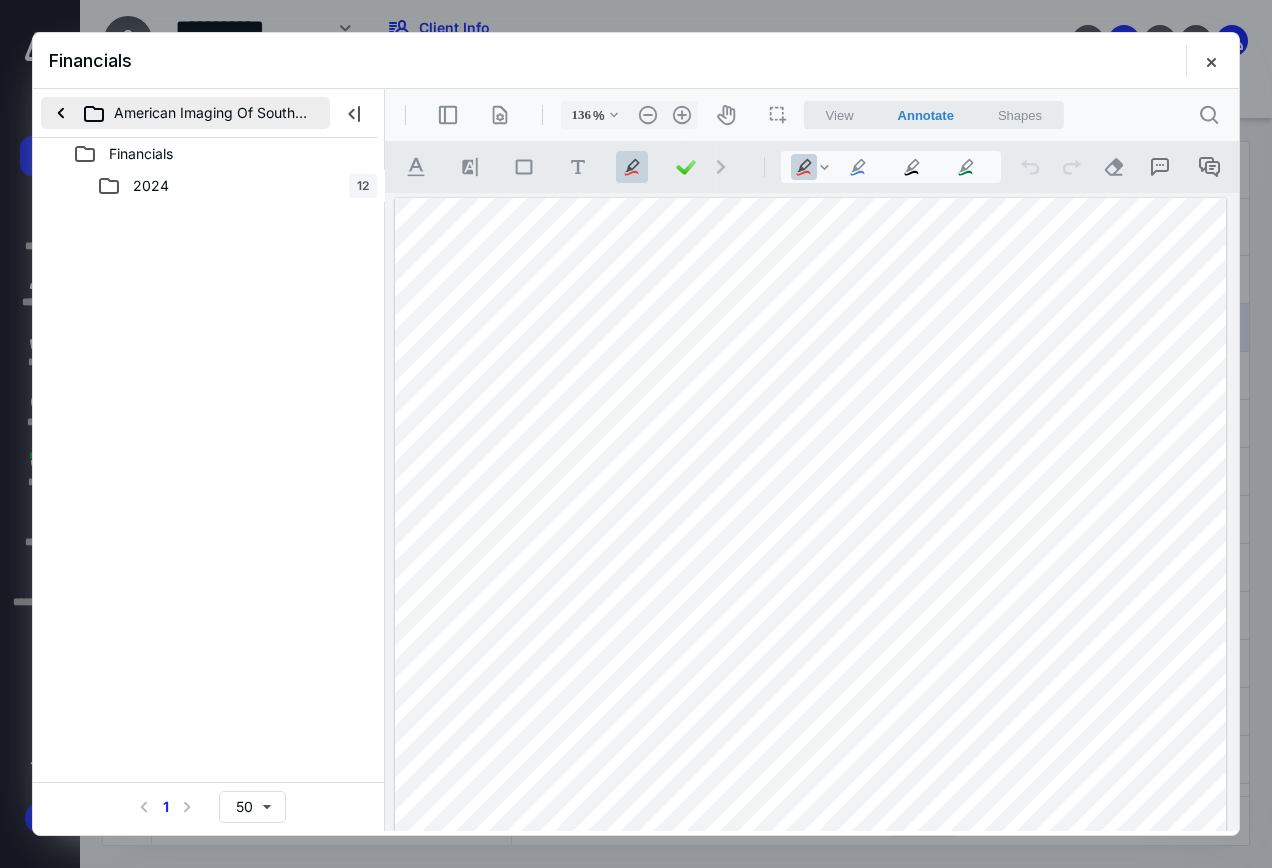 click on "American Imaging Of Southwest Florida, Inc" at bounding box center (185, 113) 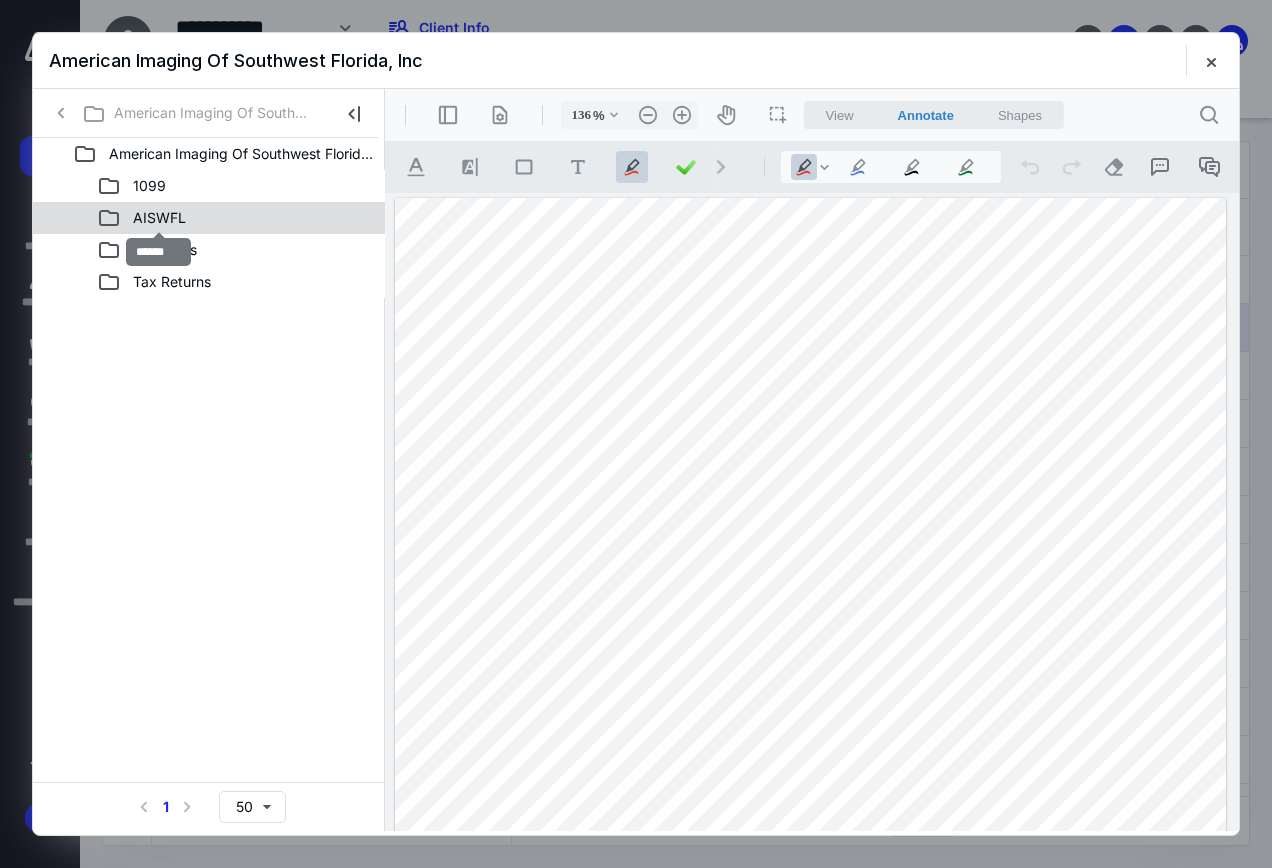 click on "AISWFL" at bounding box center (159, 218) 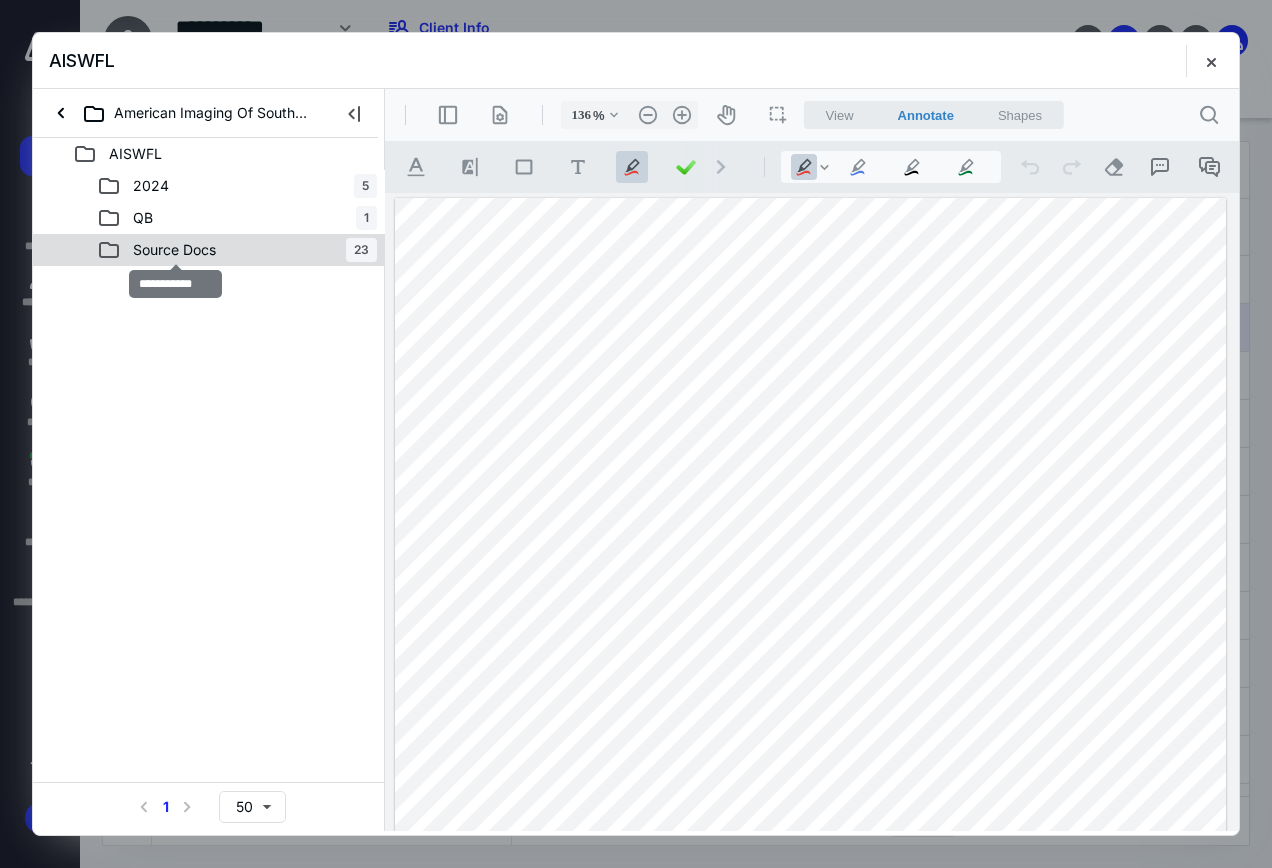 click on "Source Docs" at bounding box center (174, 250) 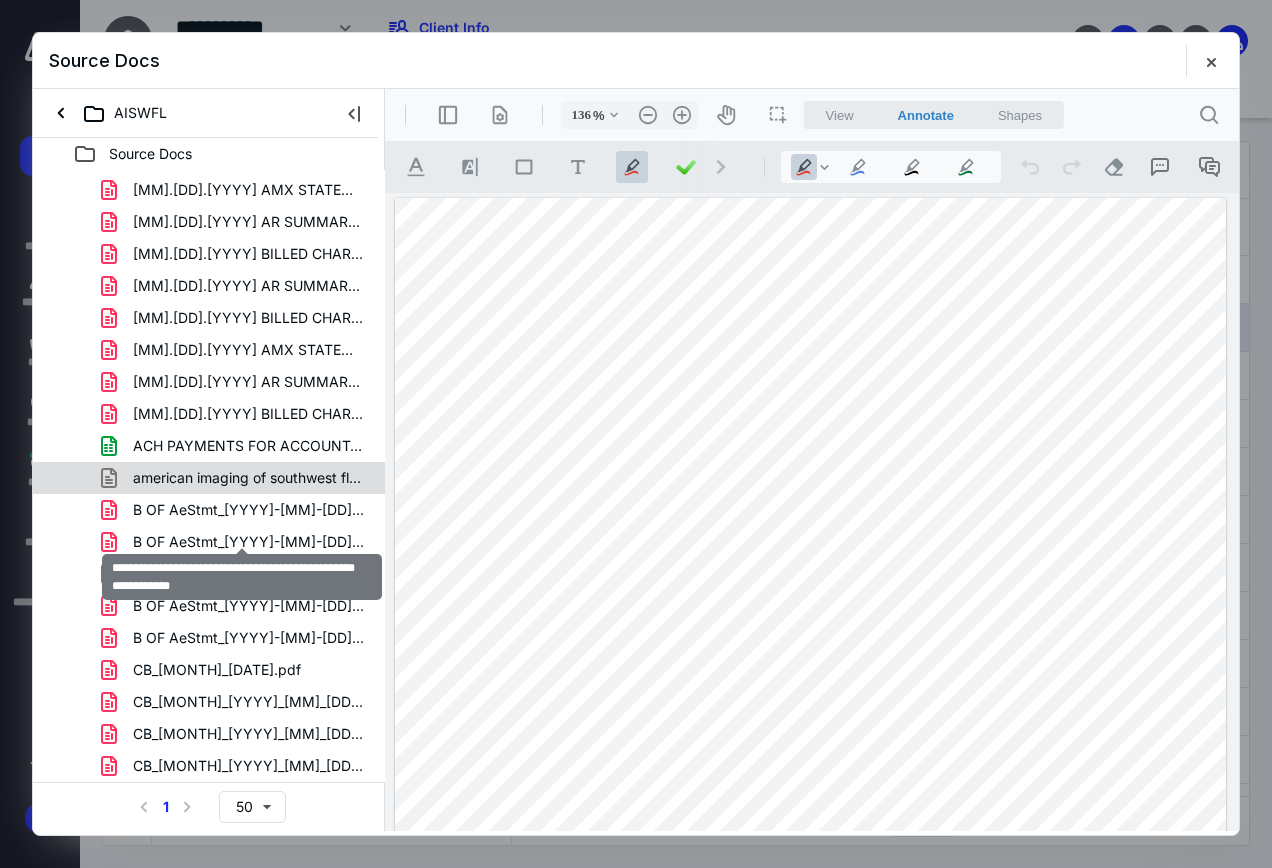scroll, scrollTop: 0, scrollLeft: 0, axis: both 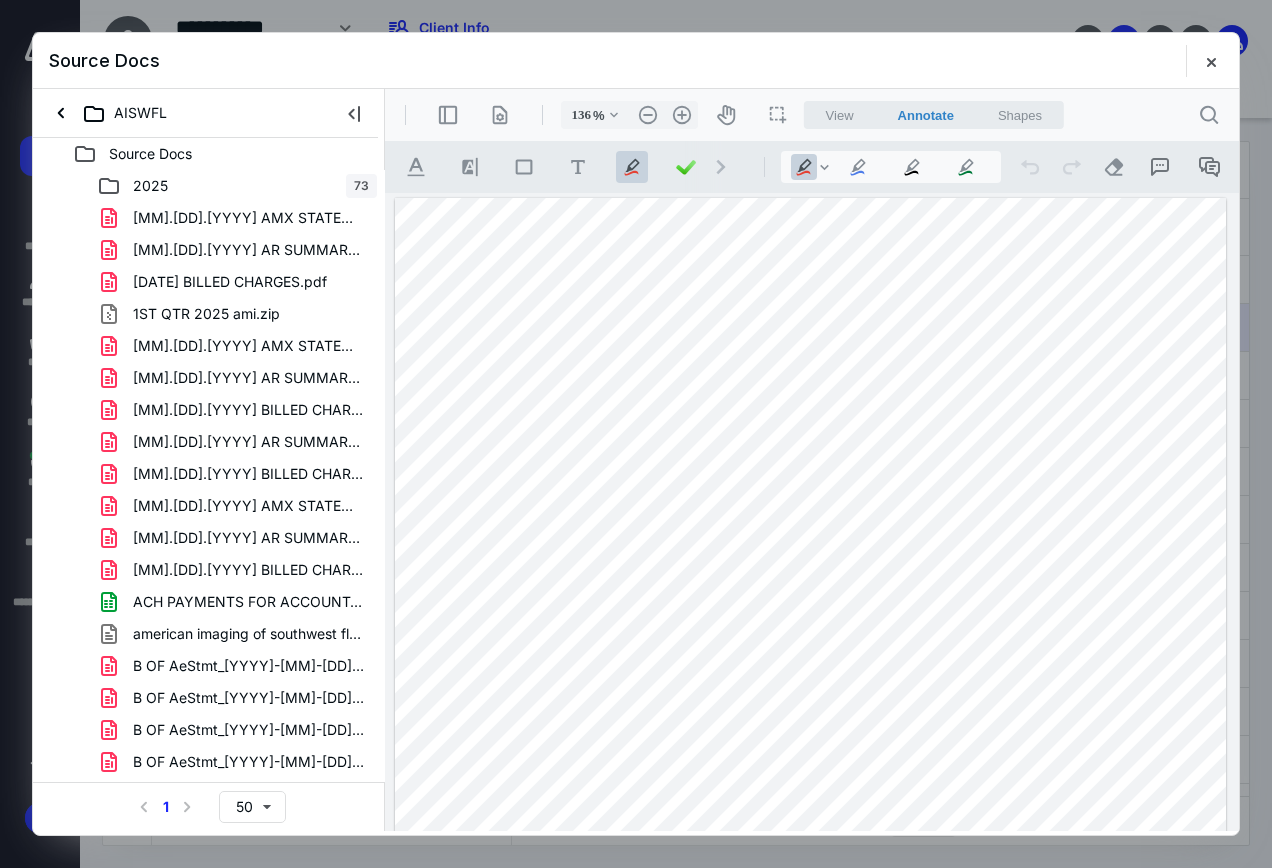click on "2025" at bounding box center (150, 186) 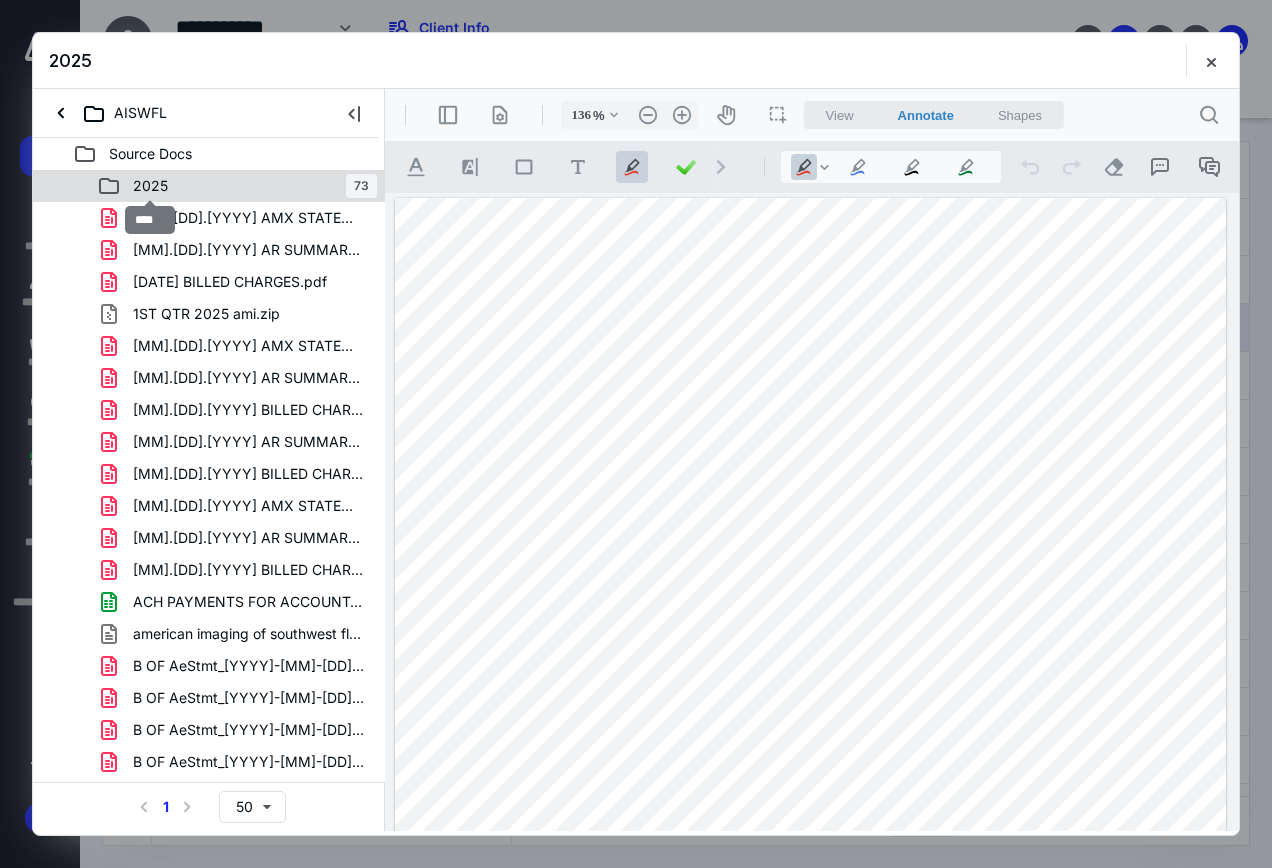 click on "2025" at bounding box center [150, 186] 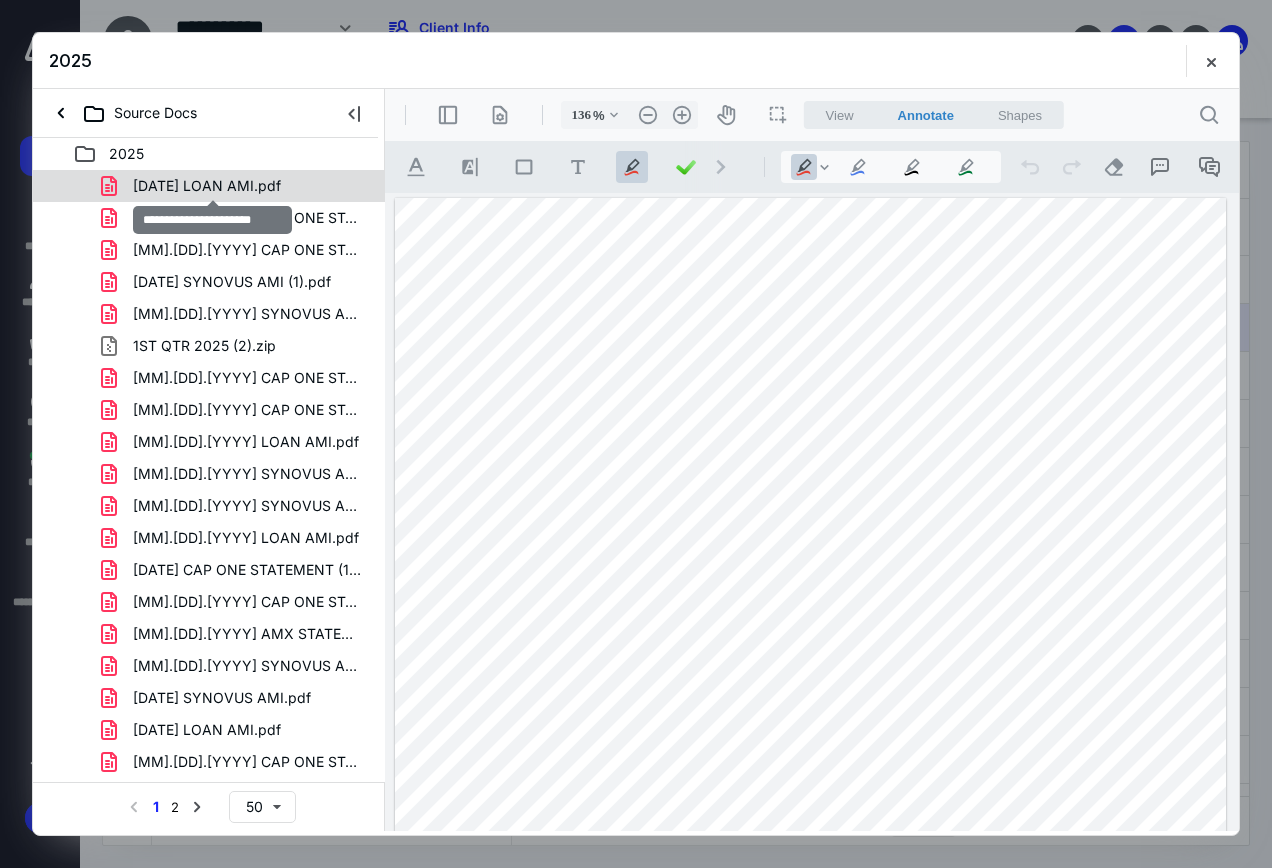 click on "[DATE] LOAN AMI.pdf" at bounding box center (207, 186) 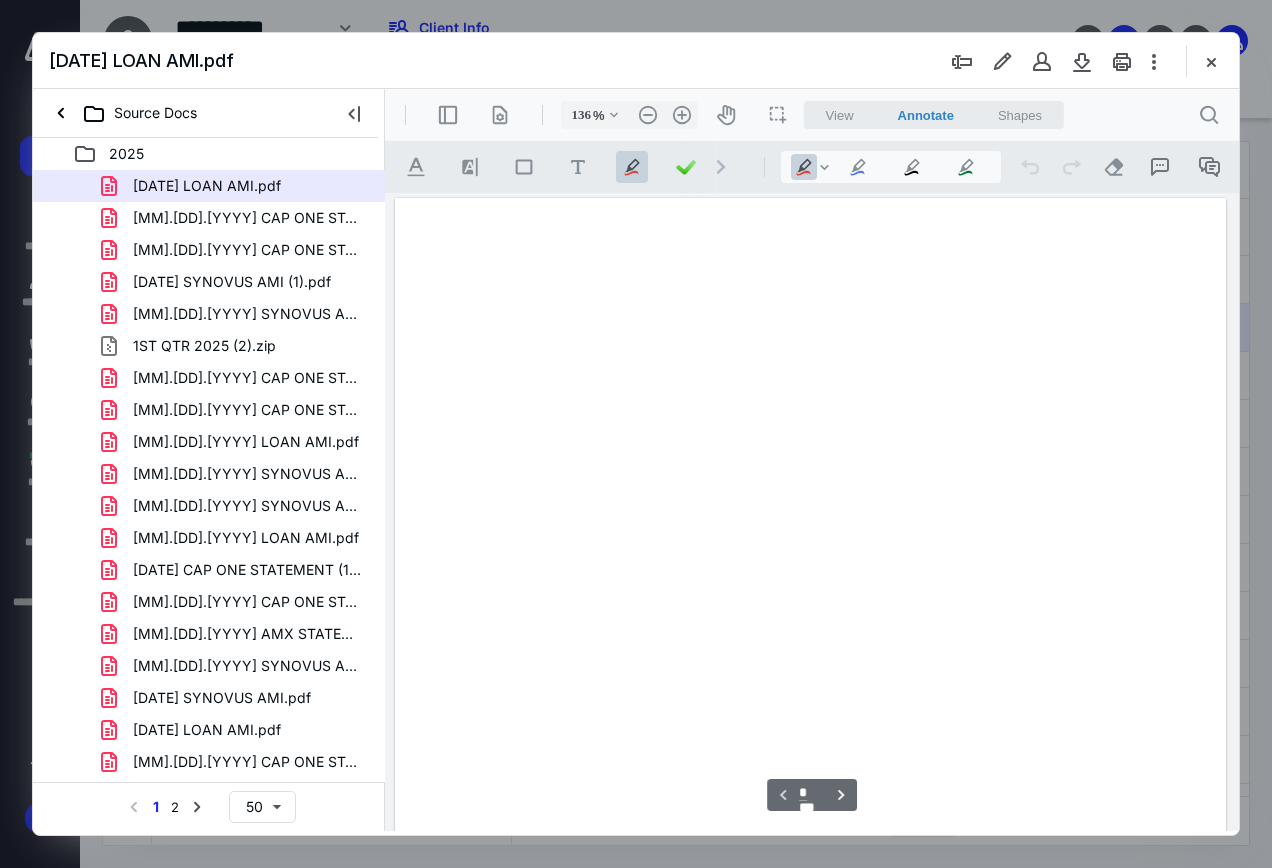 scroll, scrollTop: 109, scrollLeft: 0, axis: vertical 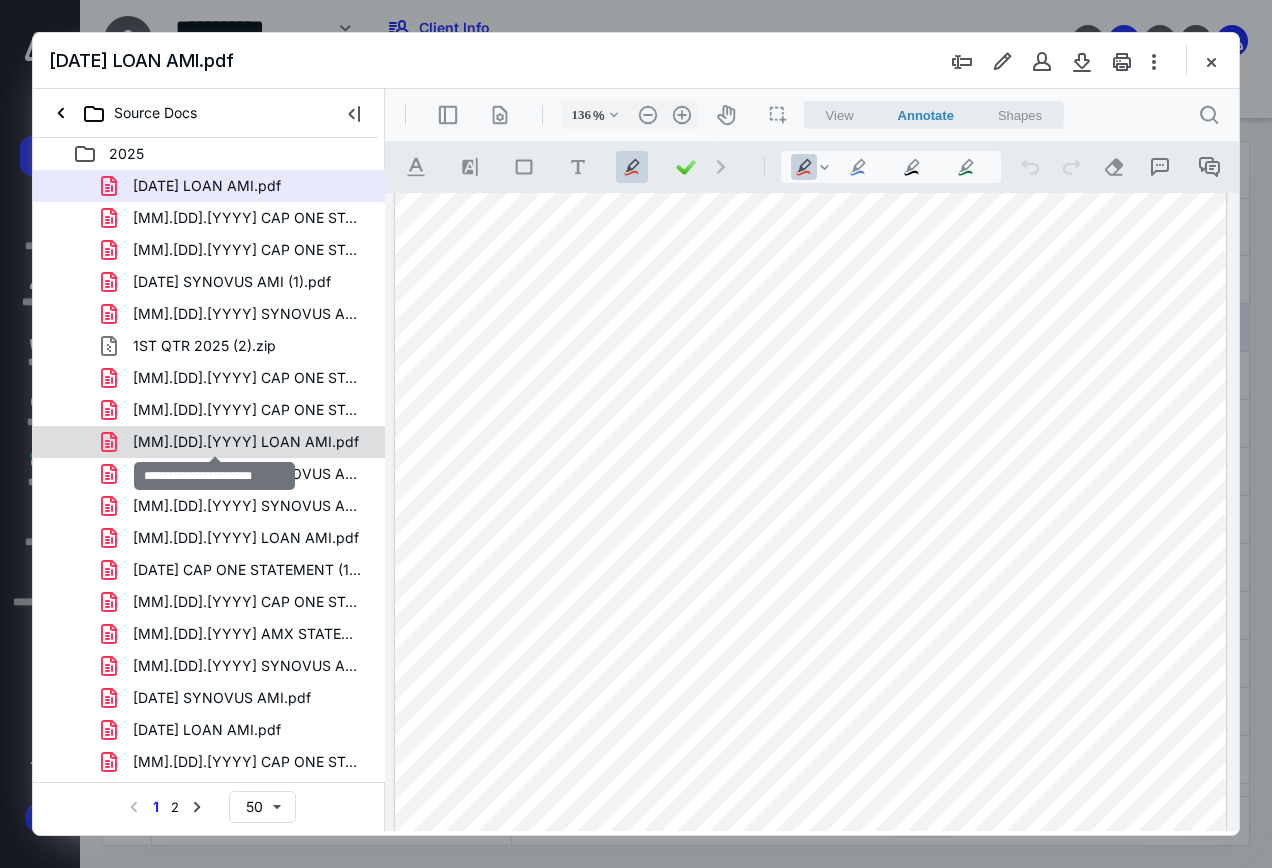 click on "[MM].[DD].[YYYY] LOAN AMI.pdf" at bounding box center (246, 442) 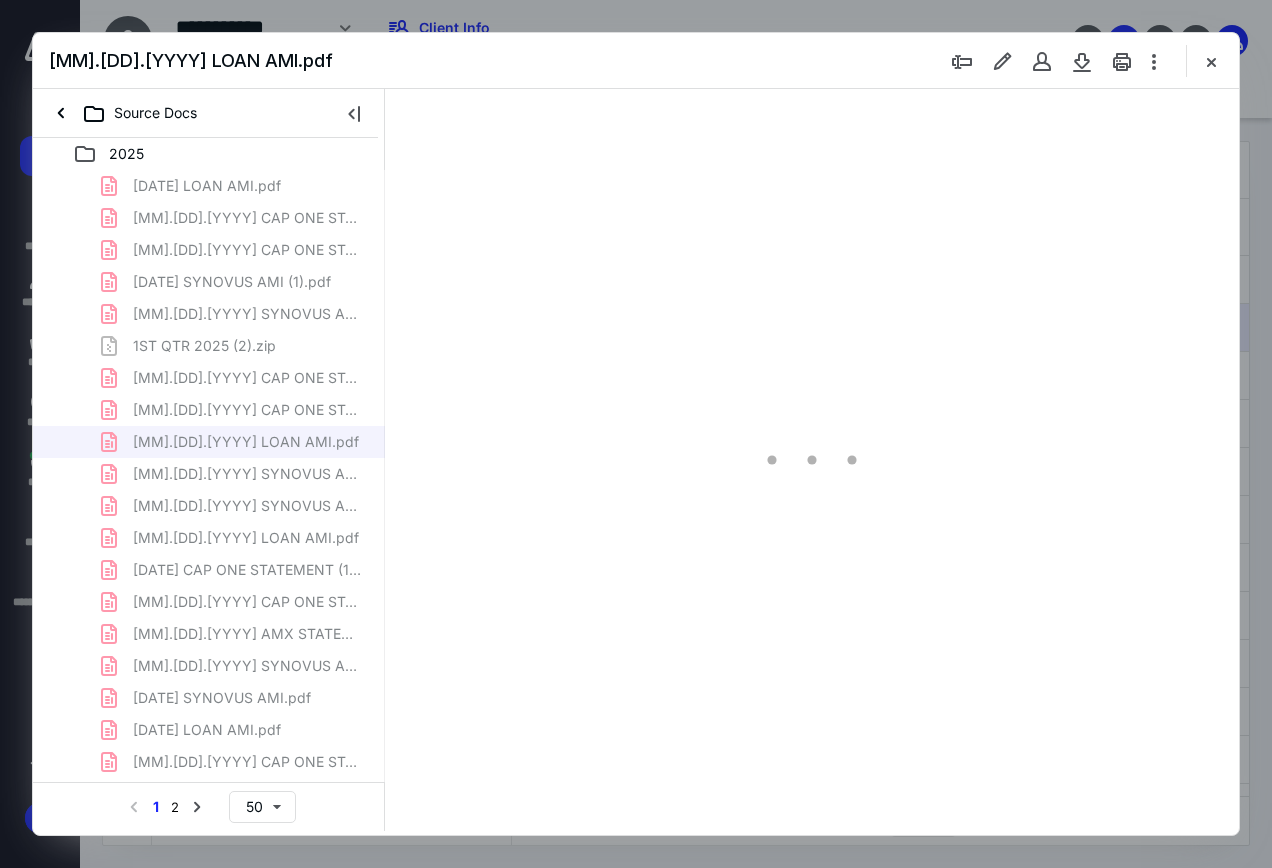 type on "136" 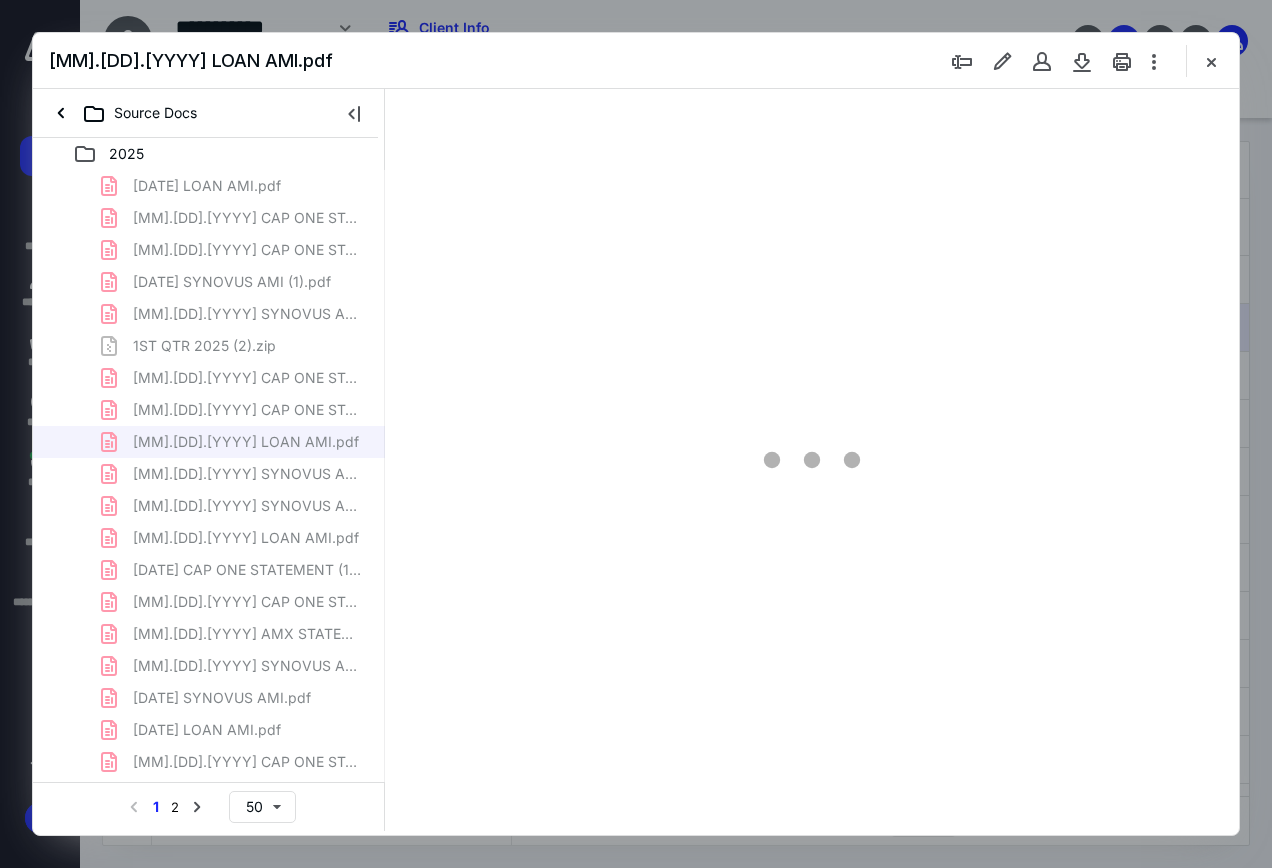 scroll, scrollTop: 109, scrollLeft: 0, axis: vertical 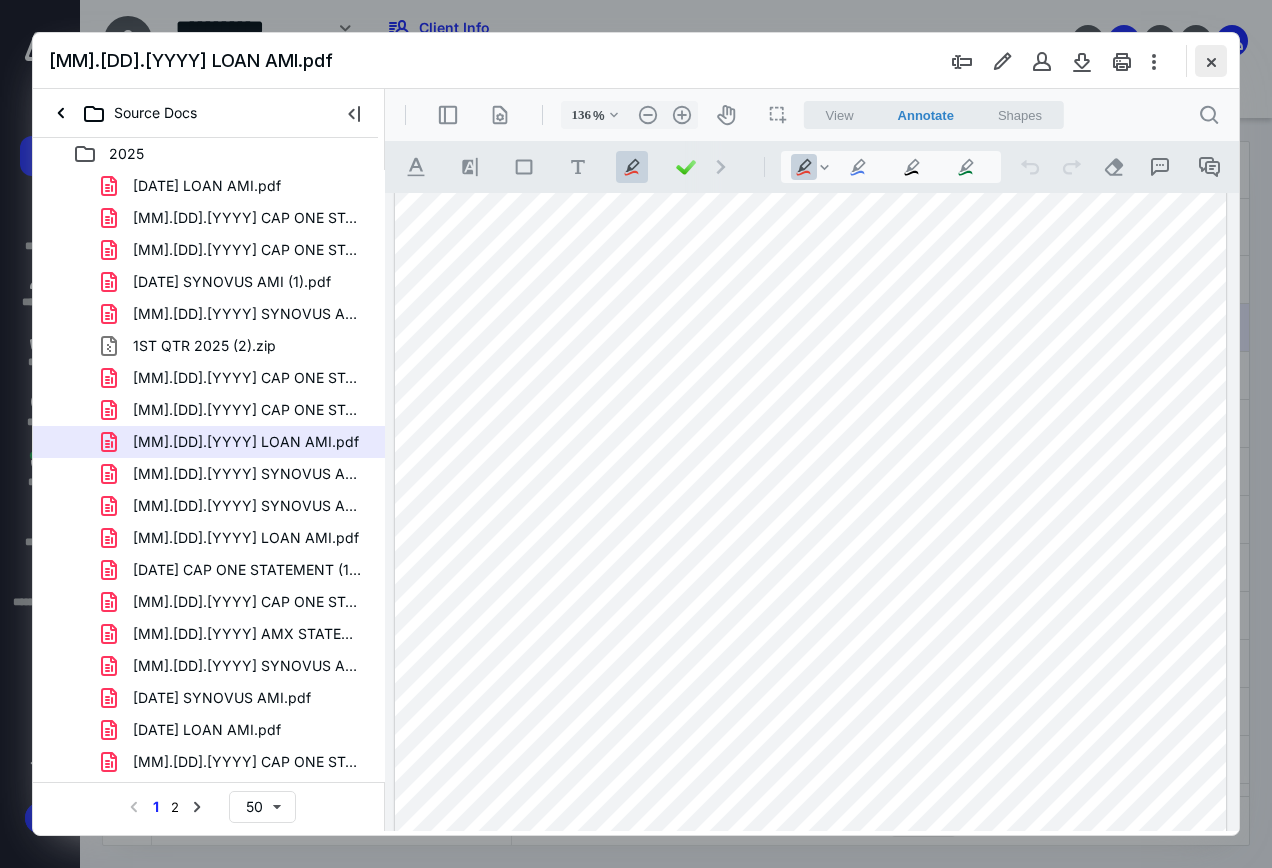 click at bounding box center [1211, 61] 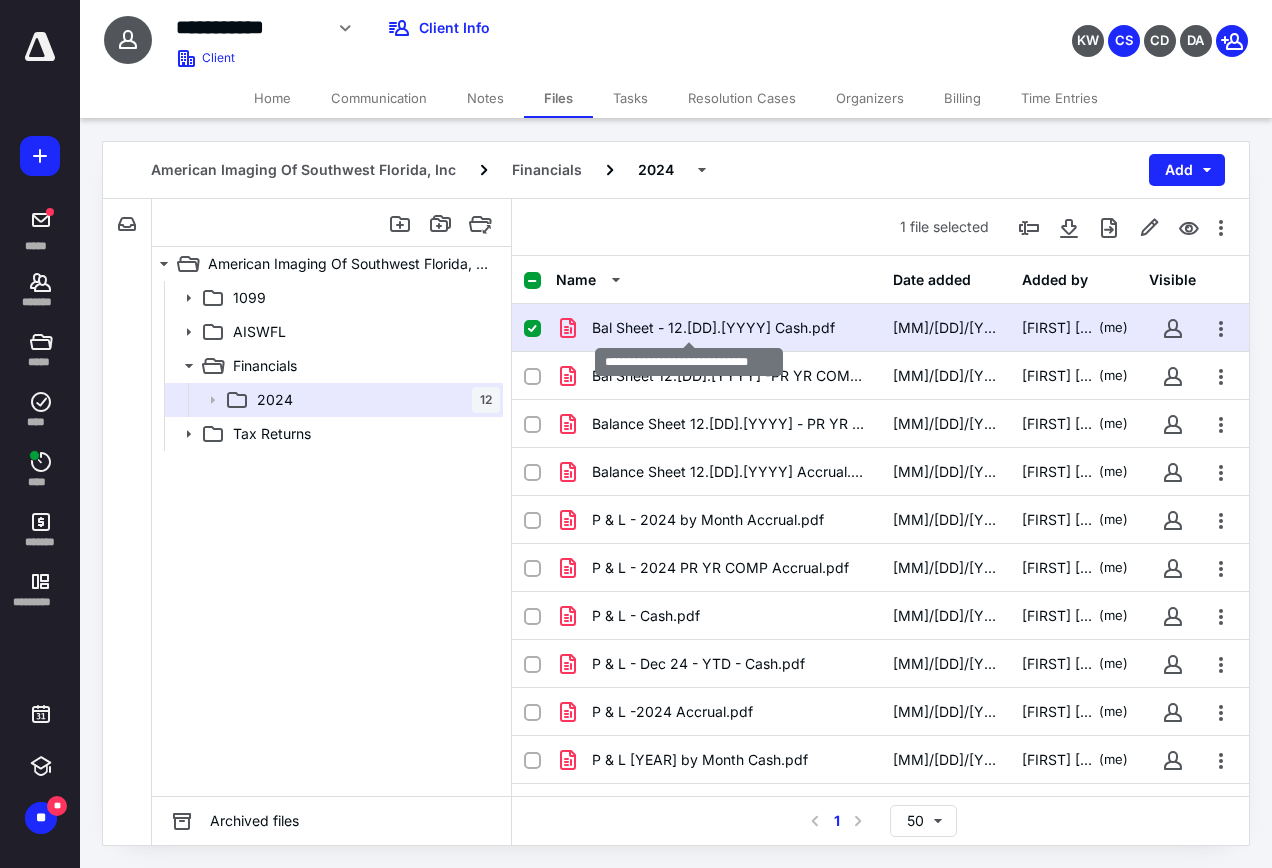 click on "Bal Sheet - 12.[DD].[YYYY] Cash.pdf" at bounding box center [713, 328] 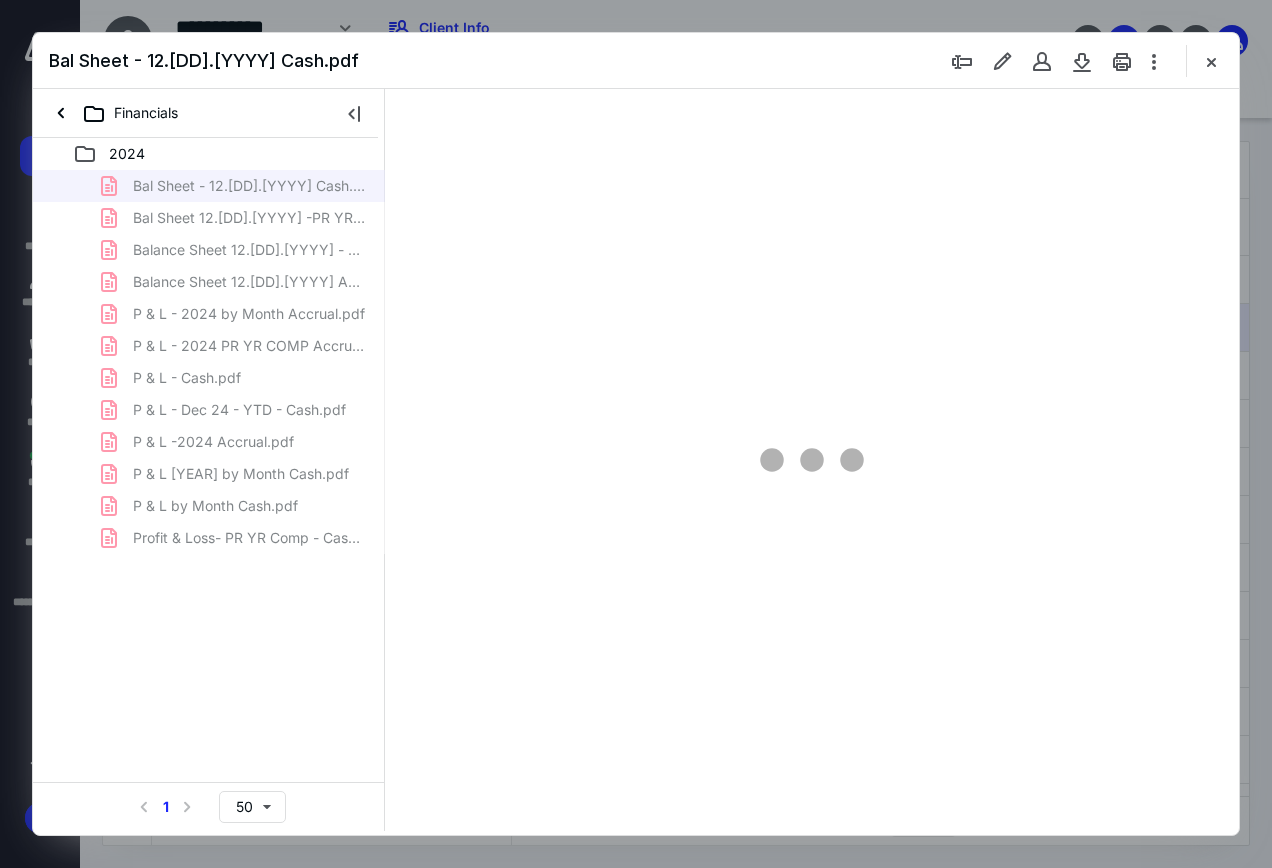 scroll, scrollTop: 0, scrollLeft: 0, axis: both 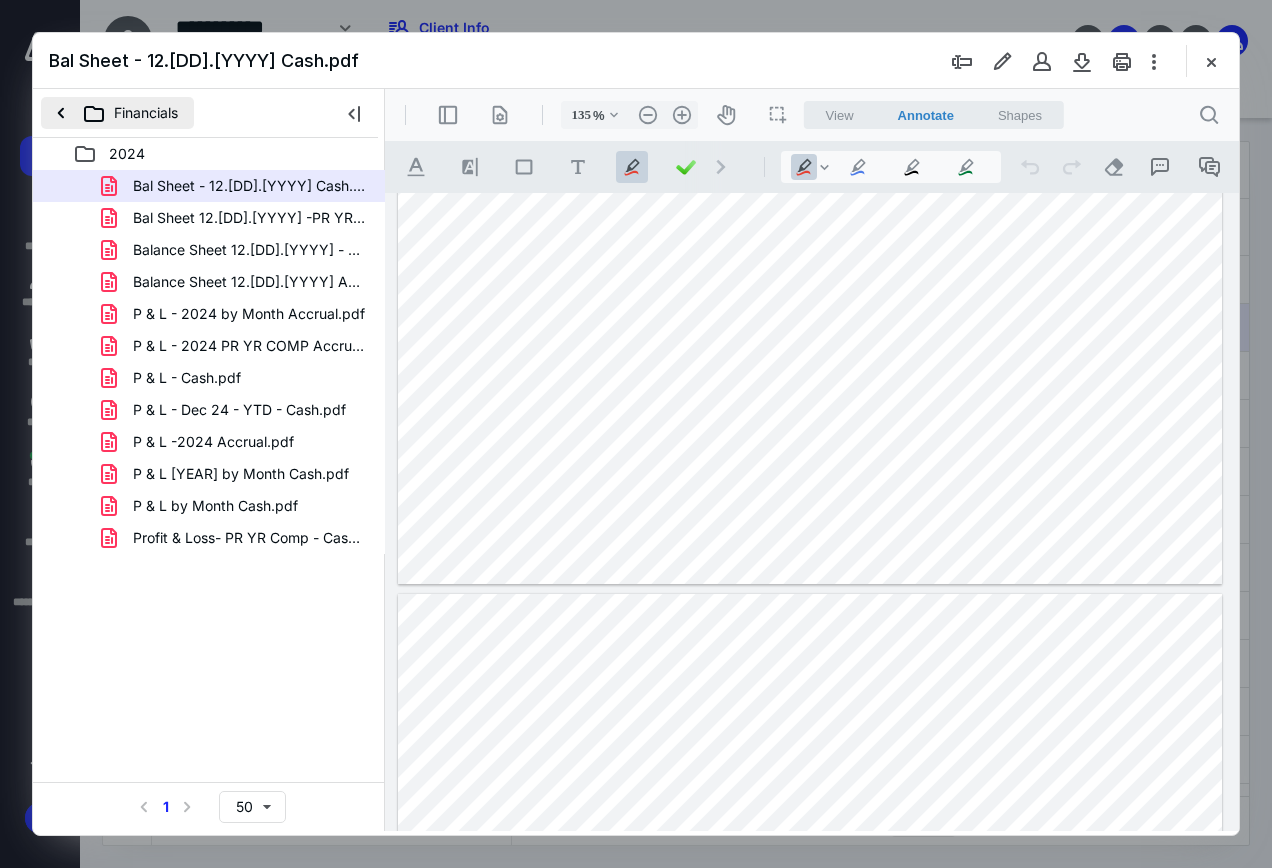 click on "Financials" at bounding box center [117, 113] 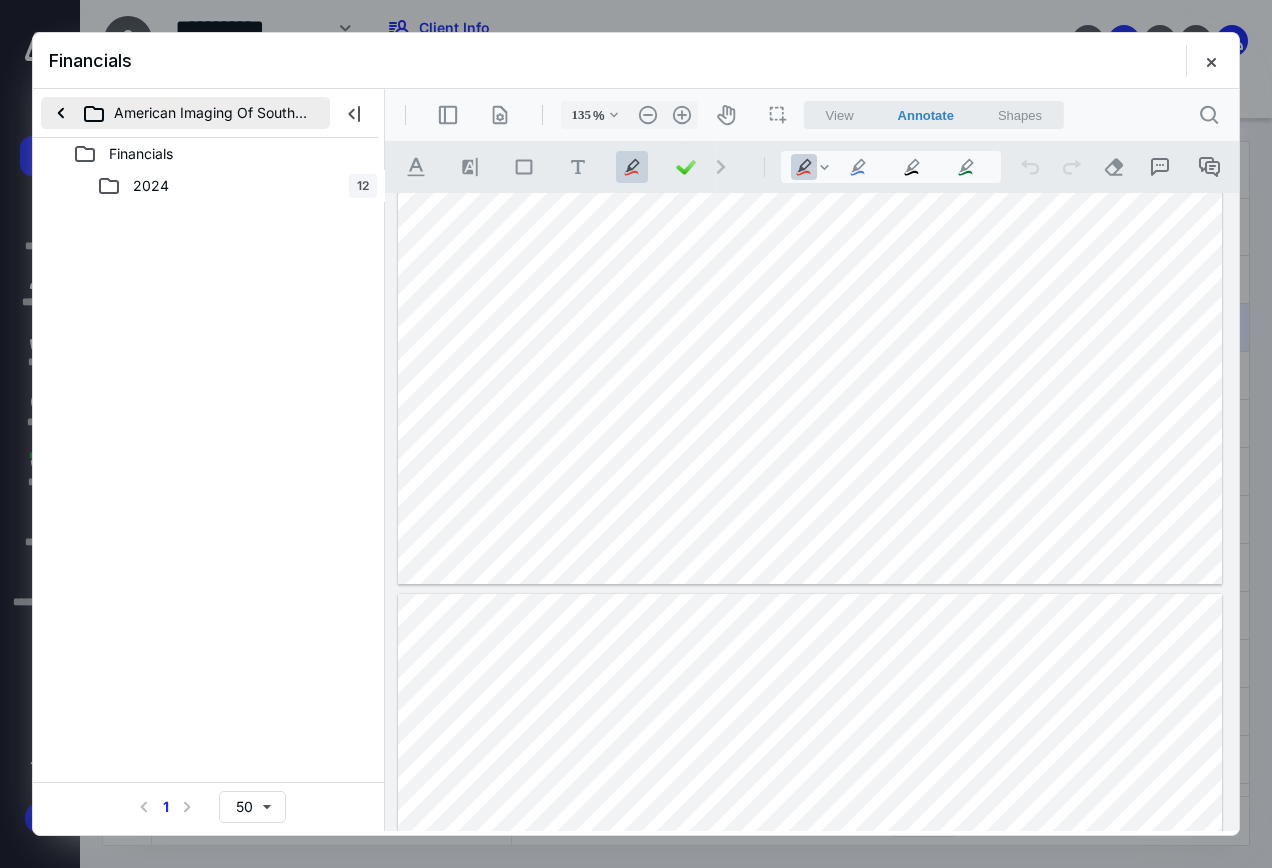 click on "American Imaging Of Southwest Florida, Inc" at bounding box center (185, 113) 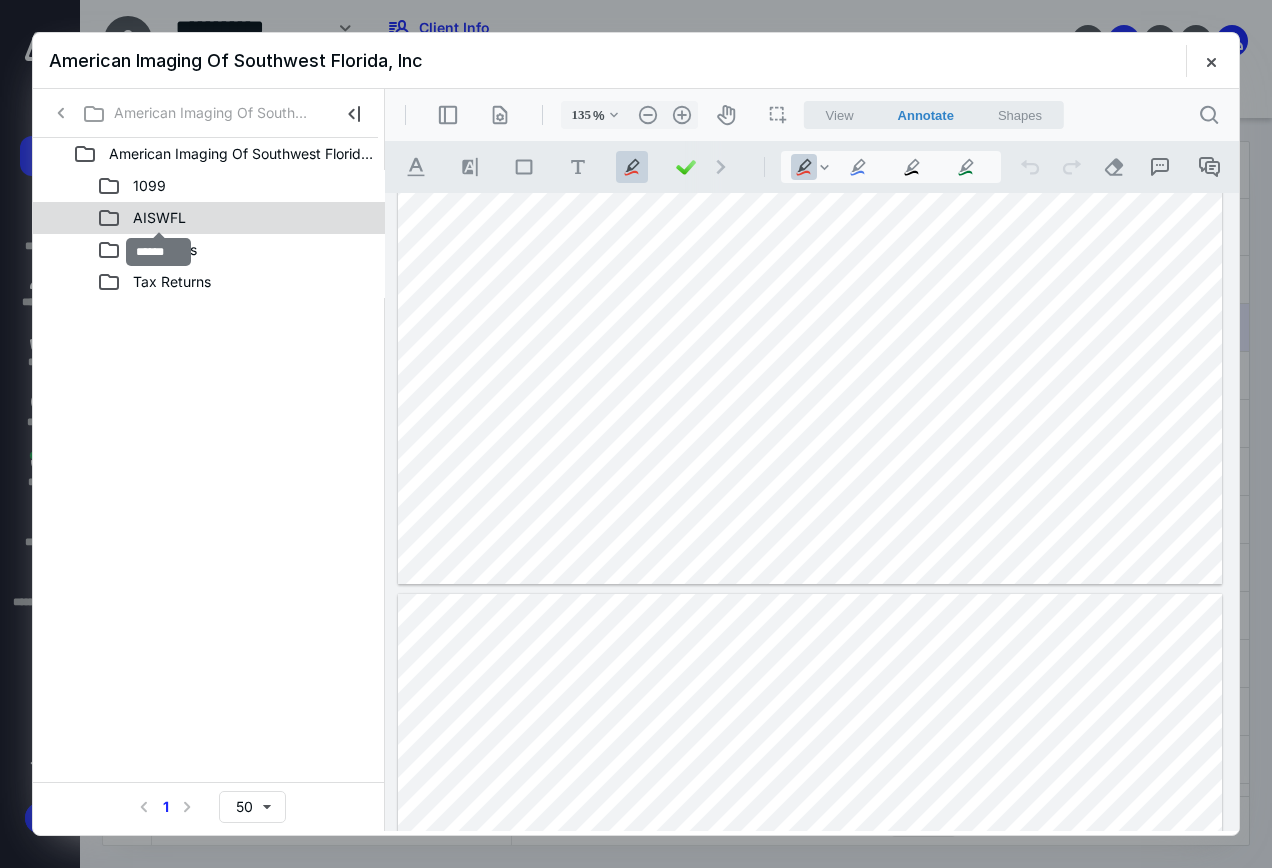 click on "AISWFL" at bounding box center [159, 218] 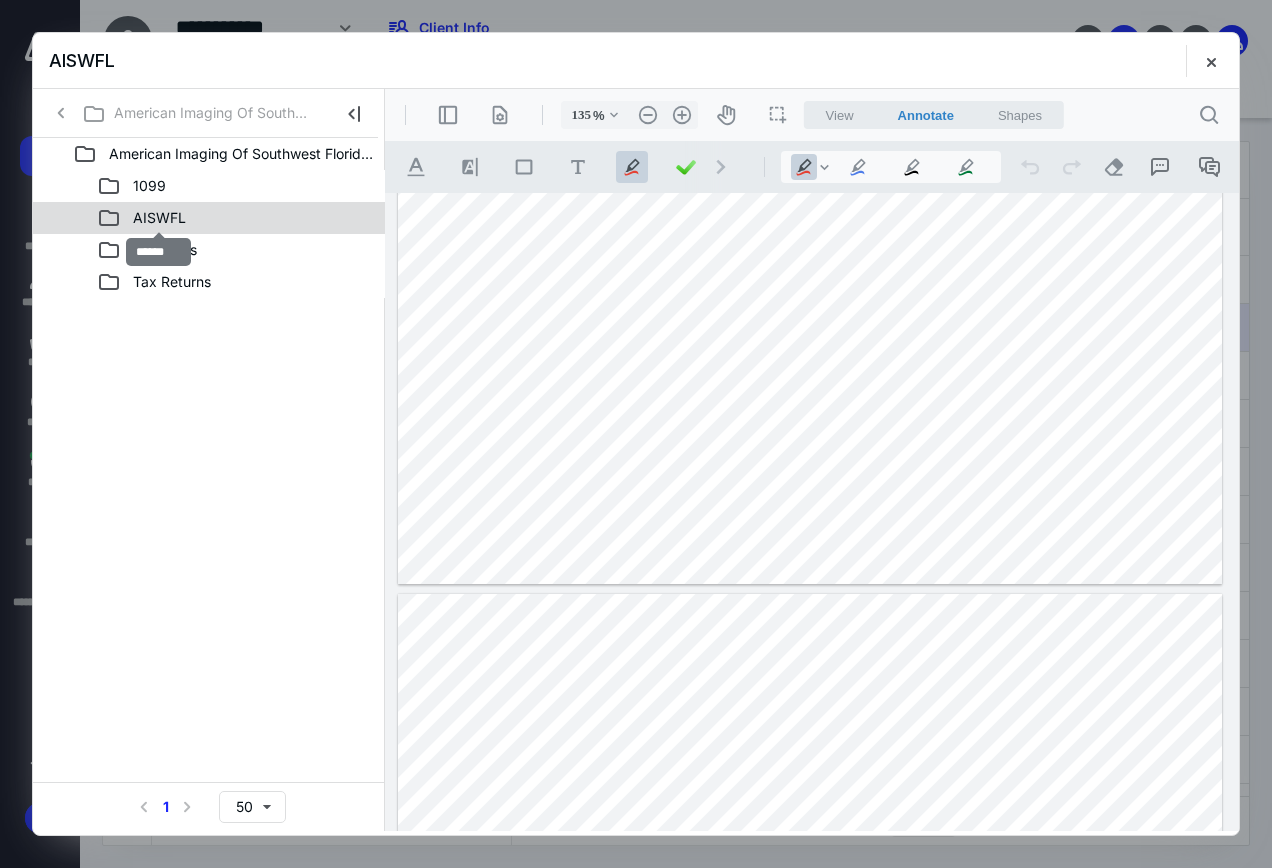 click on "AISWFL" at bounding box center [159, 218] 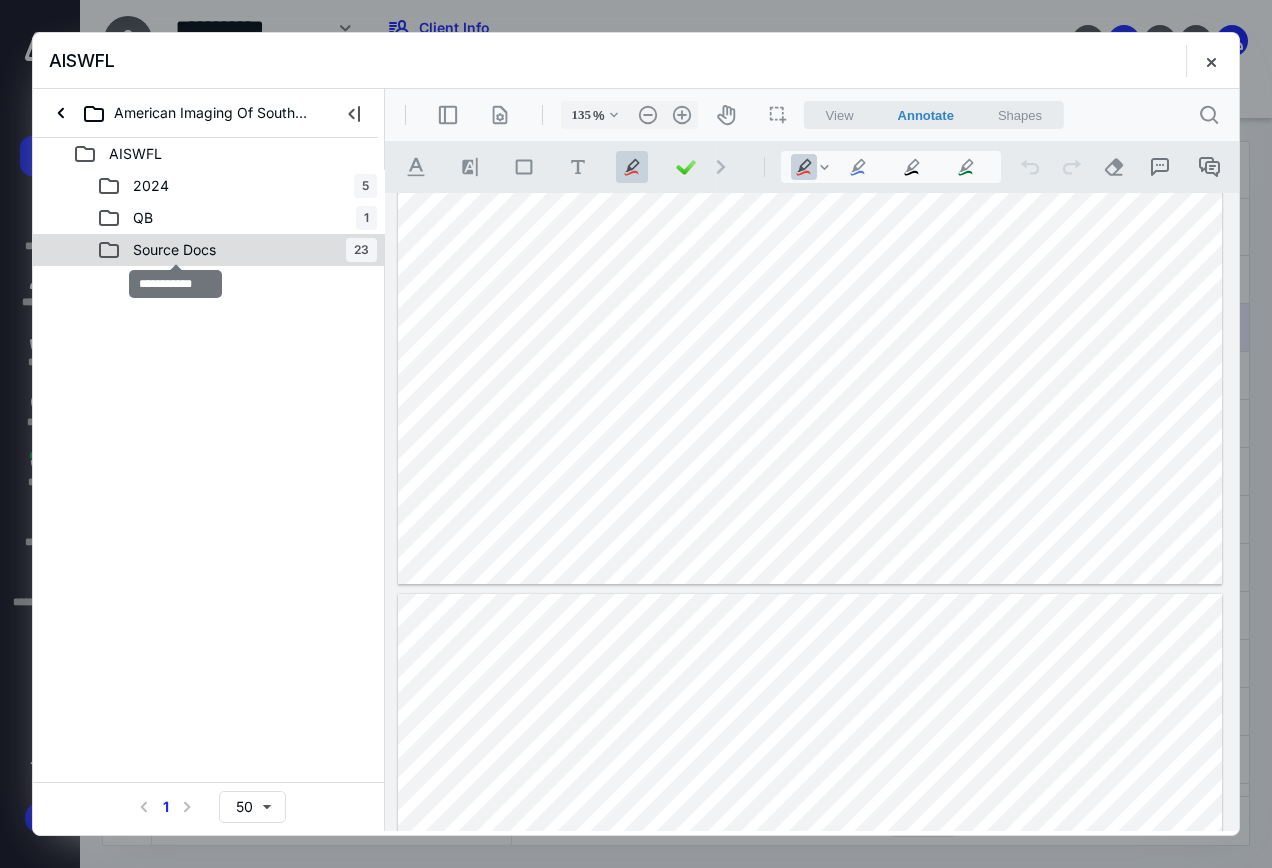 click on "Source Docs" at bounding box center [174, 250] 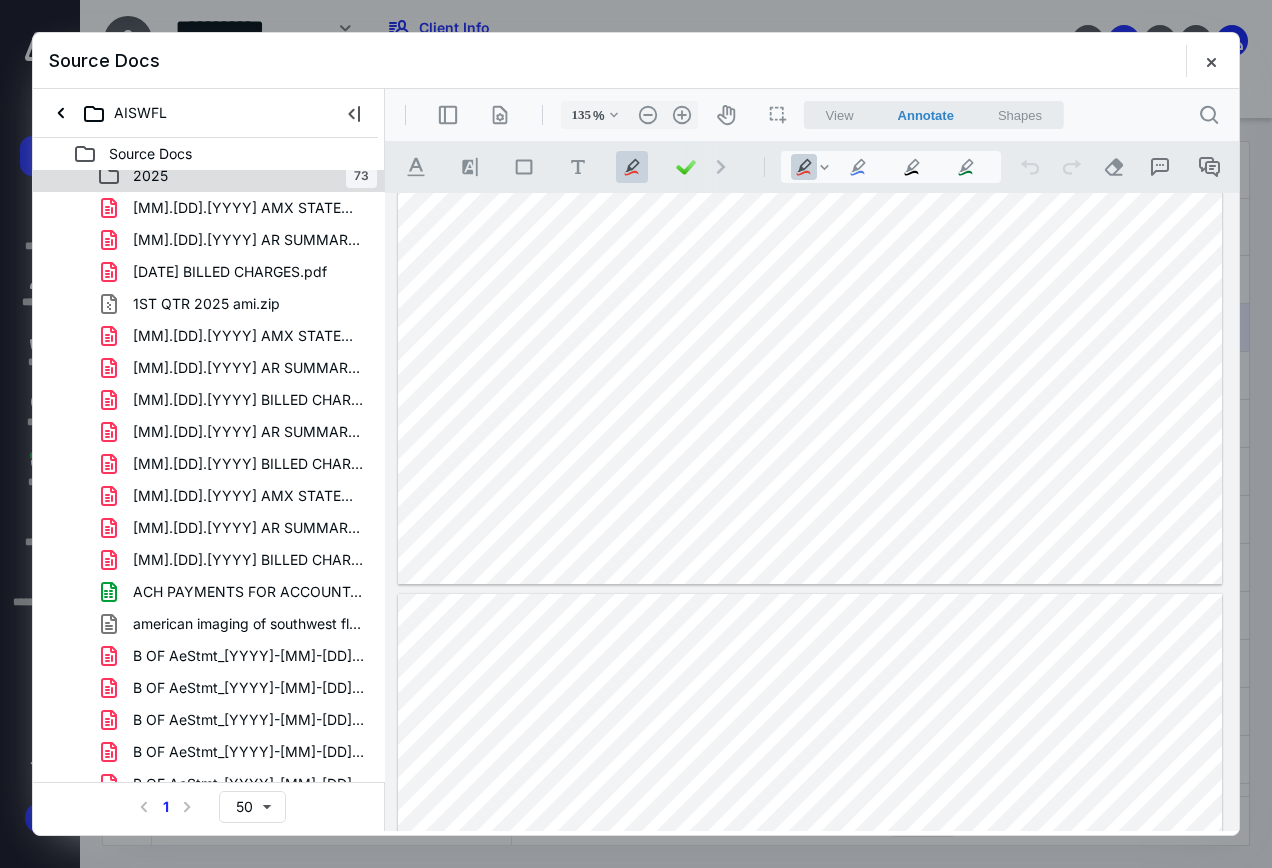 scroll, scrollTop: 0, scrollLeft: 0, axis: both 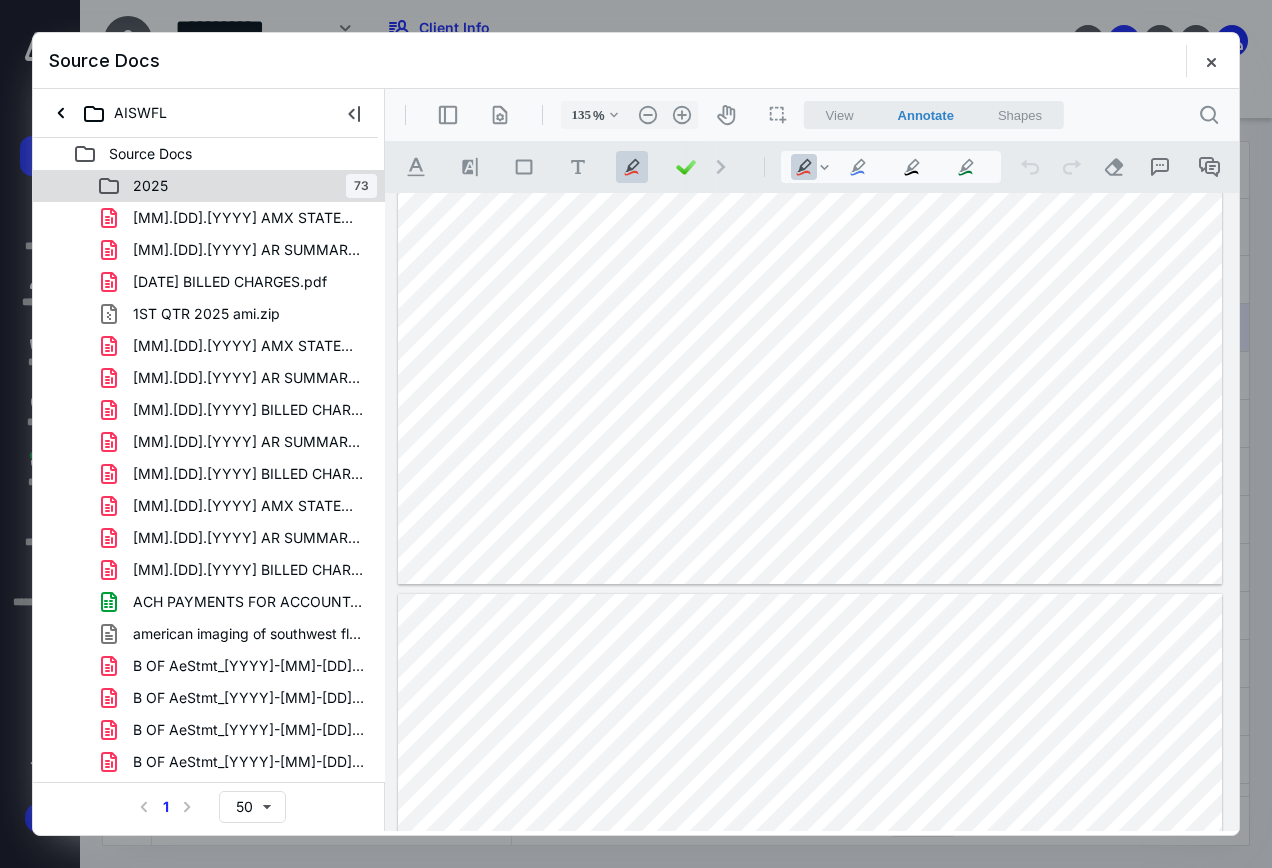 click on "2025" at bounding box center (150, 186) 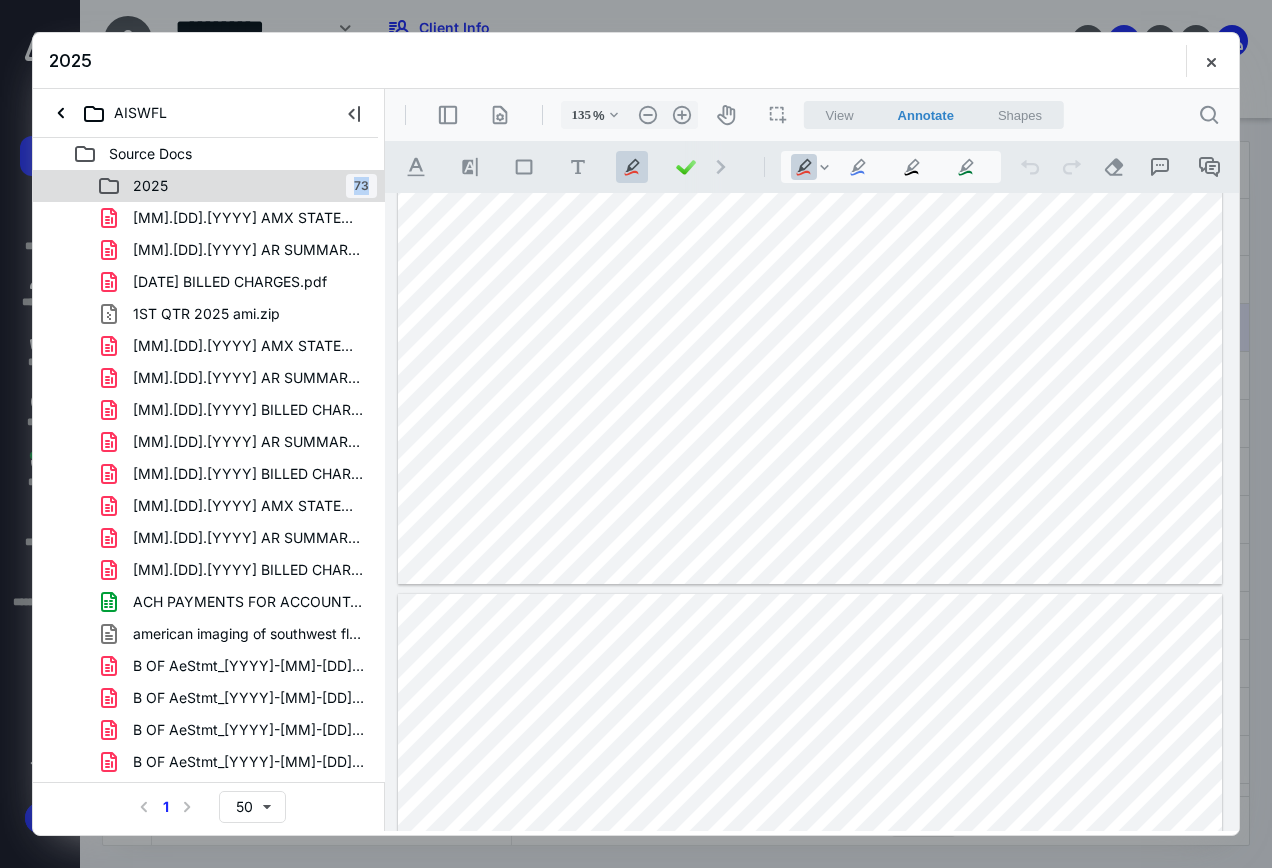 click on "2025" at bounding box center (150, 186) 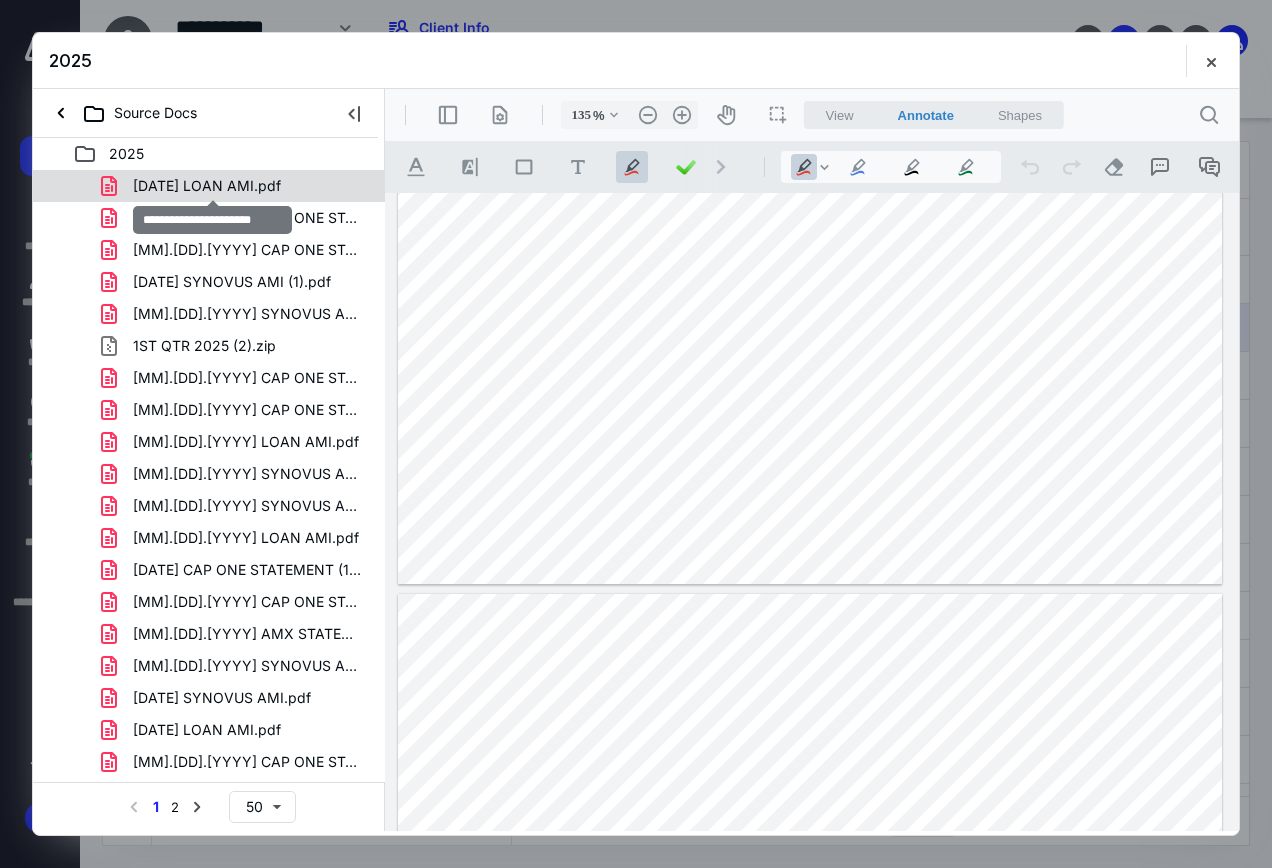 click on "[DATE] LOAN AMI.pdf" at bounding box center [207, 186] 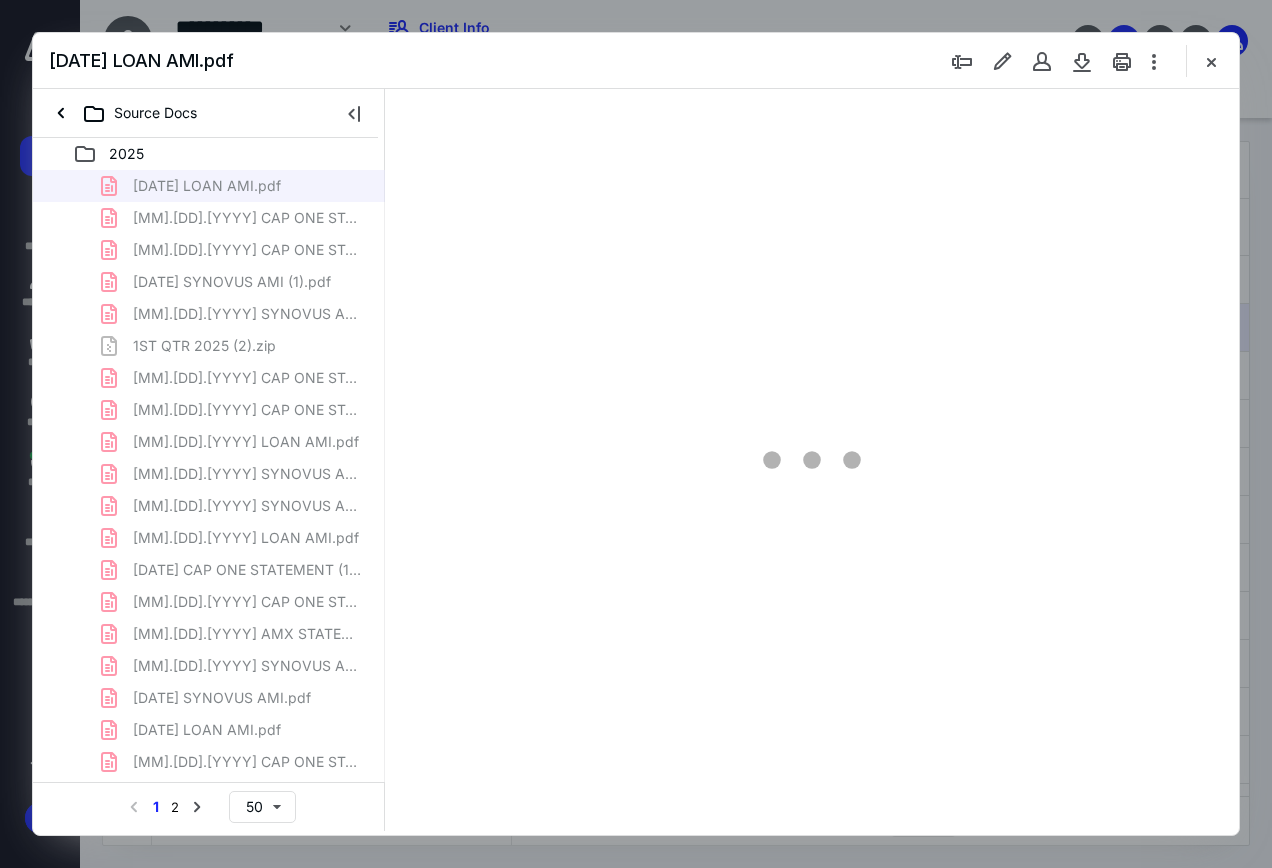 scroll, scrollTop: 109, scrollLeft: 0, axis: vertical 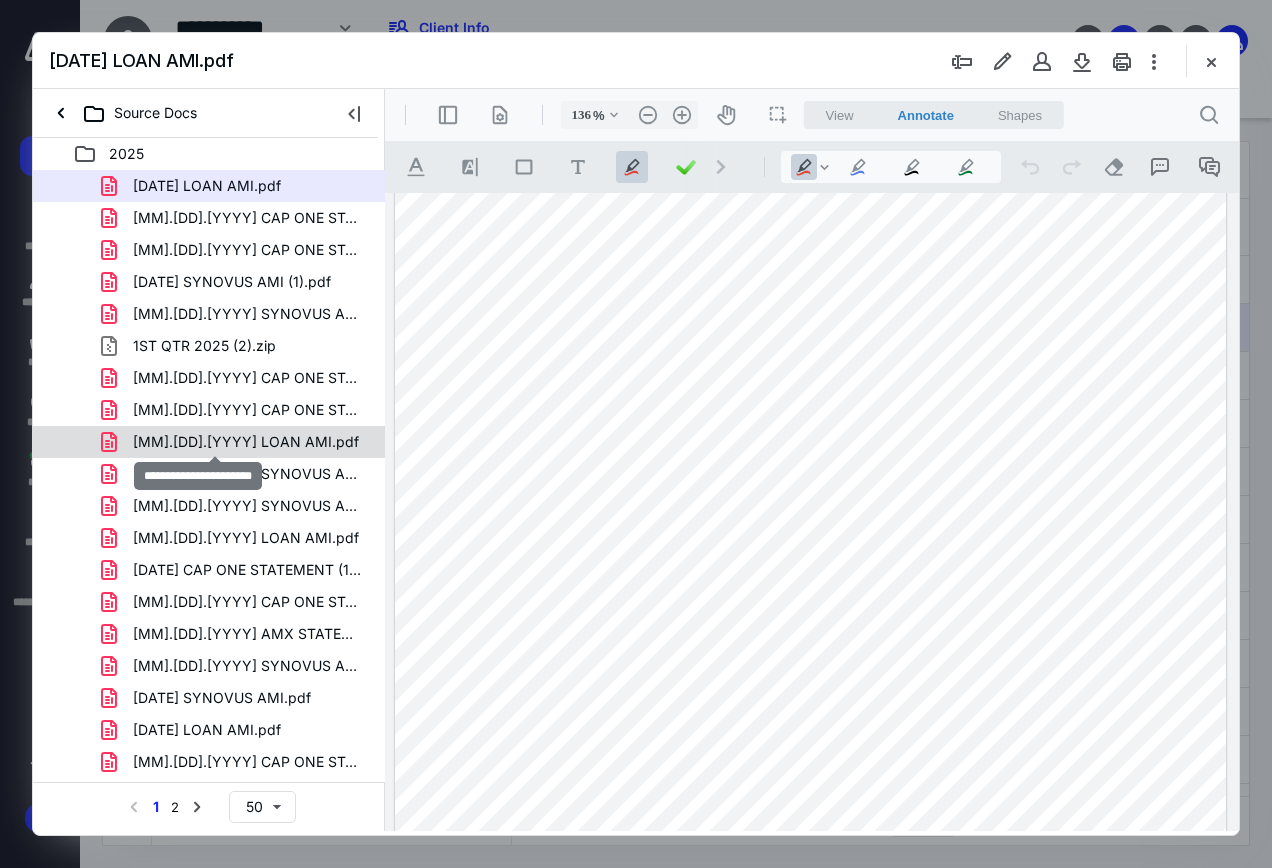click on "[MM].[DD].[YYYY] LOAN AMI.pdf" at bounding box center [246, 442] 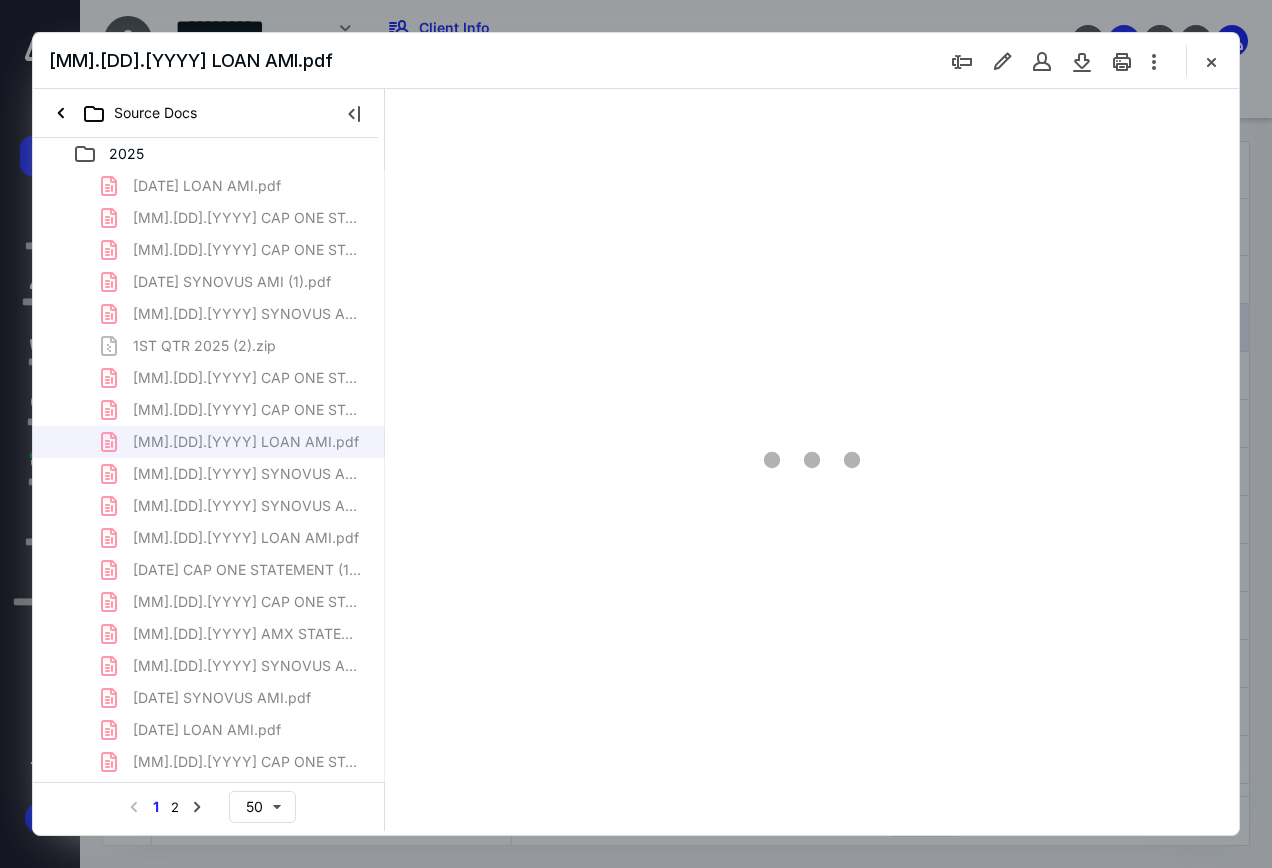 scroll, scrollTop: 109, scrollLeft: 0, axis: vertical 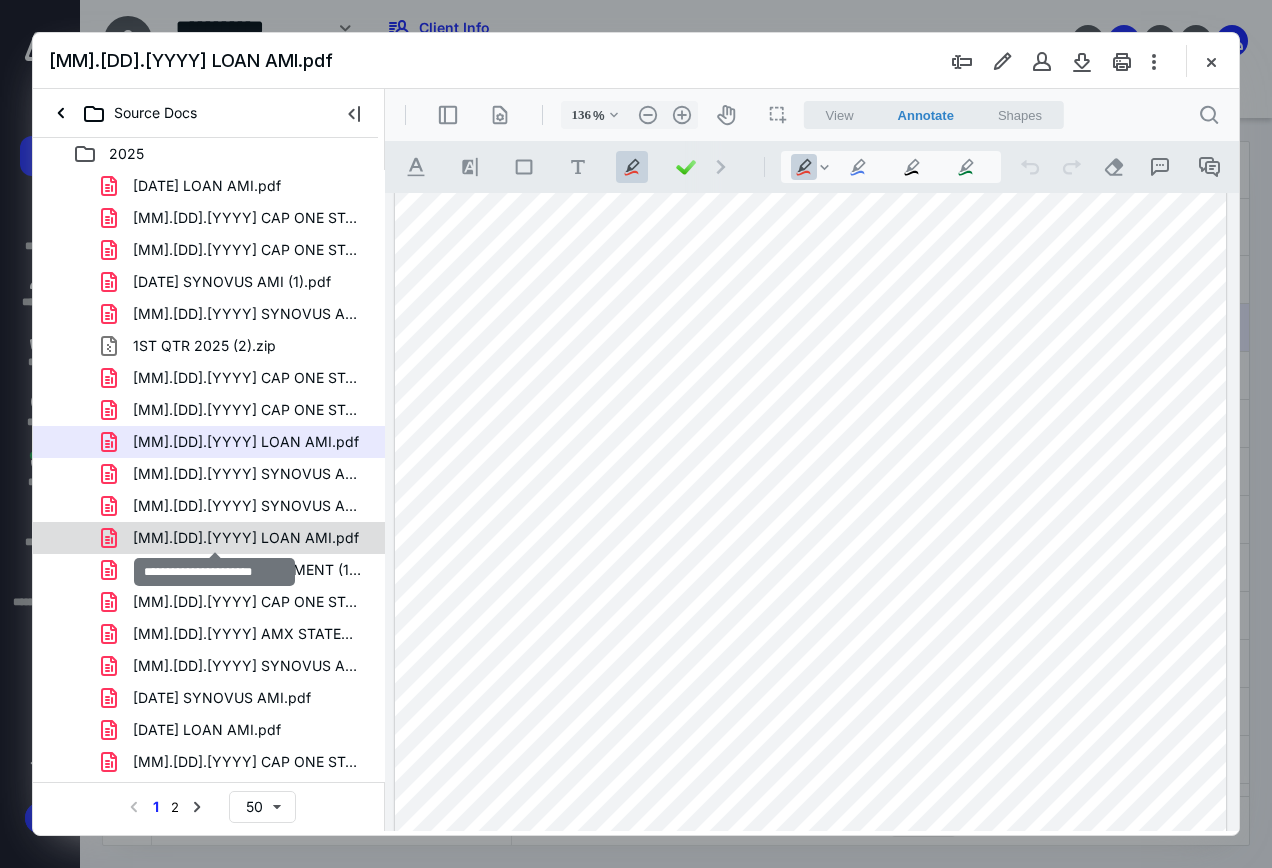 click on "[MM].[DD].[YYYY] LOAN AMI.pdf" at bounding box center [246, 538] 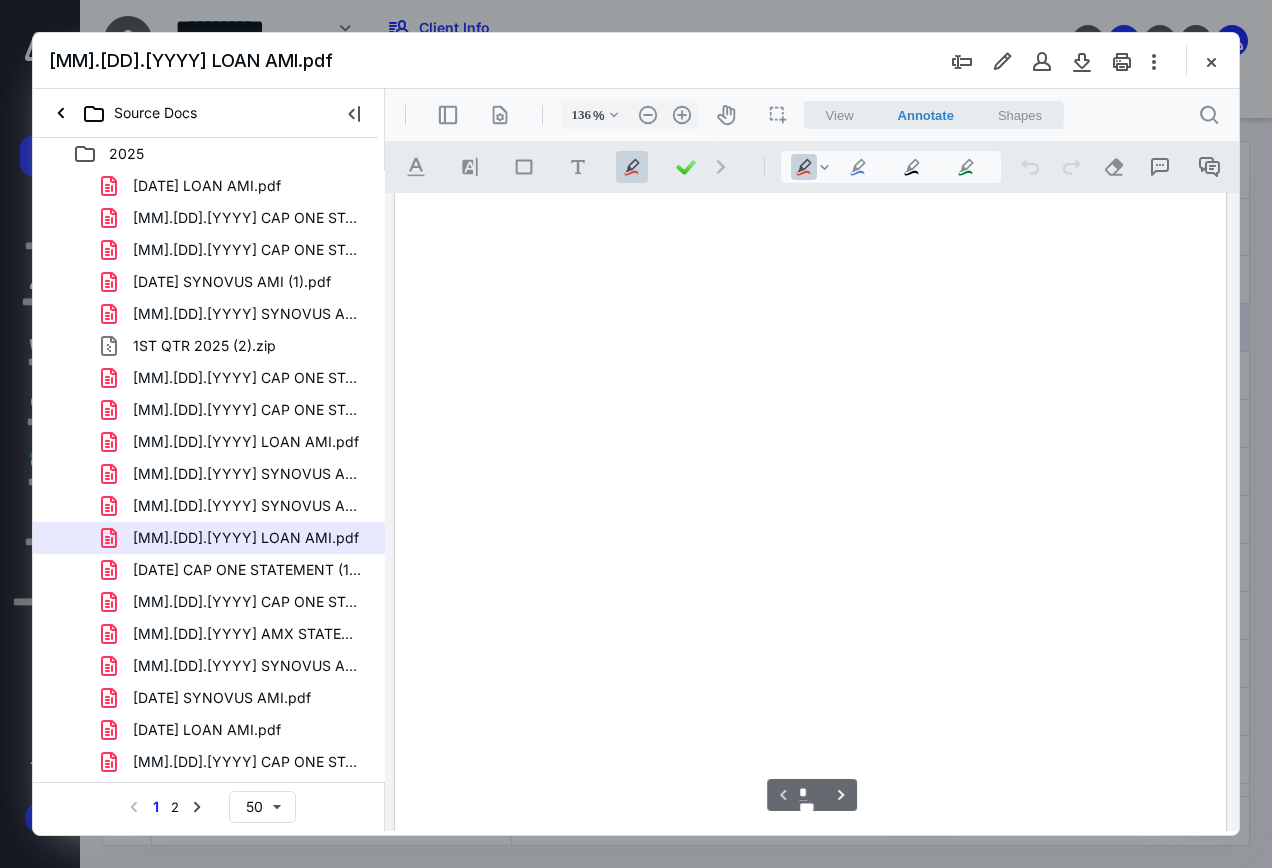 scroll, scrollTop: 109, scrollLeft: 0, axis: vertical 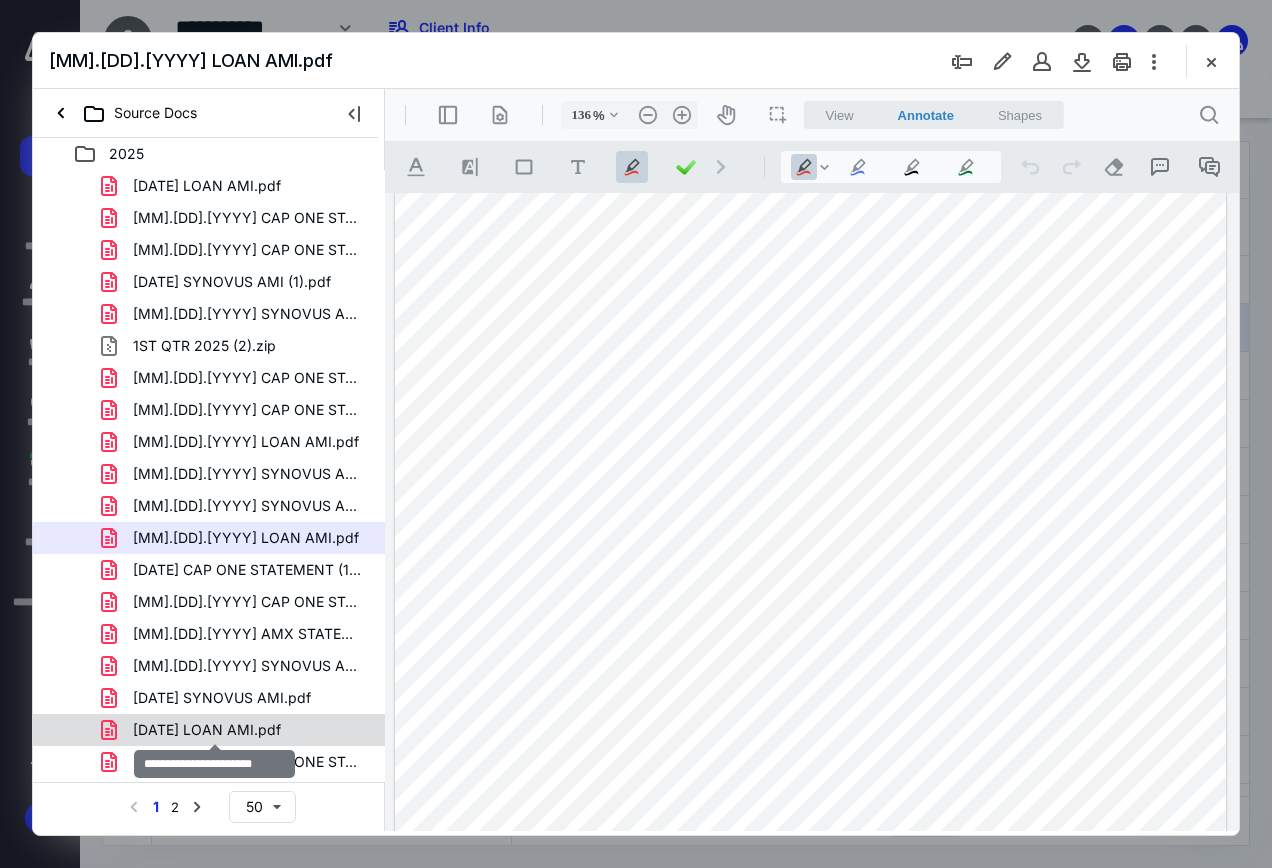 click on "[DATE] LOAN AMI.pdf" at bounding box center (207, 730) 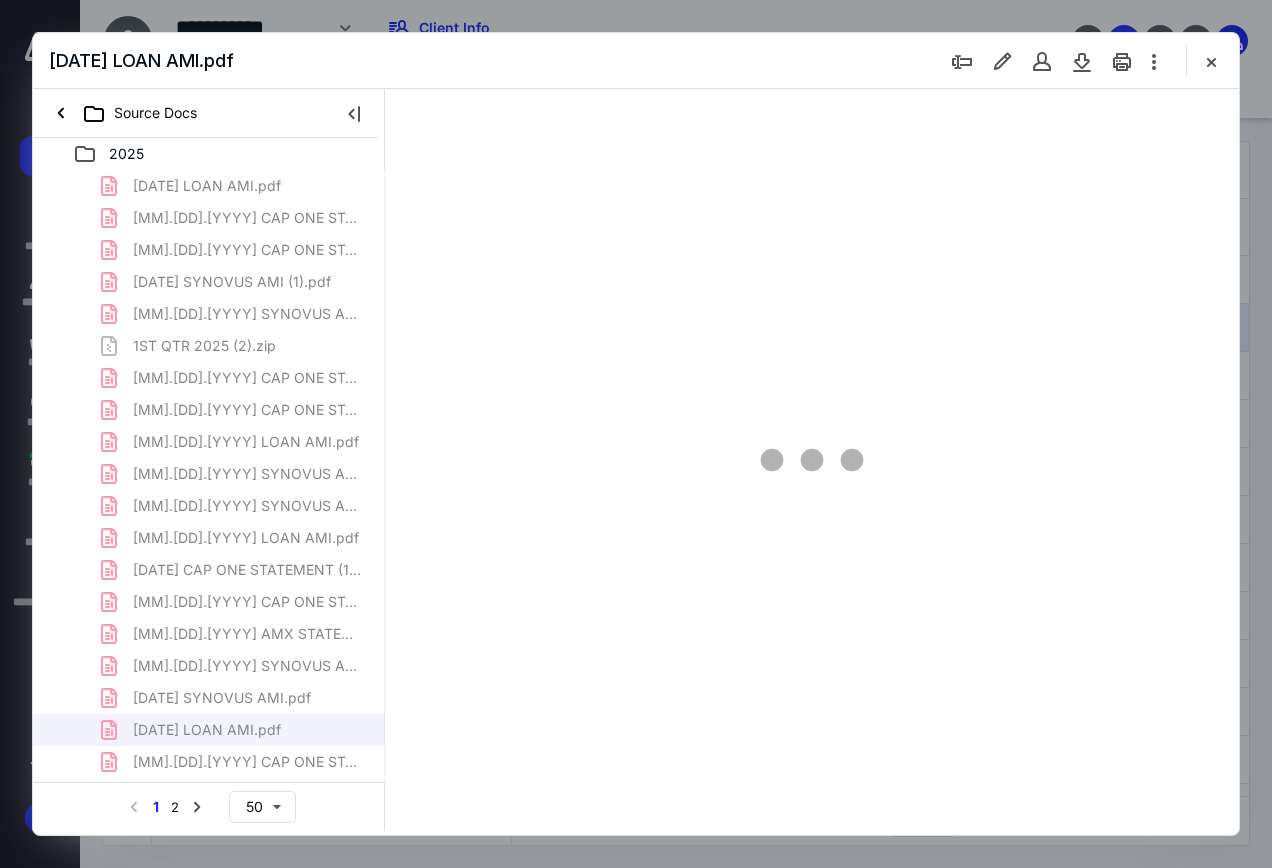 scroll, scrollTop: 109, scrollLeft: 0, axis: vertical 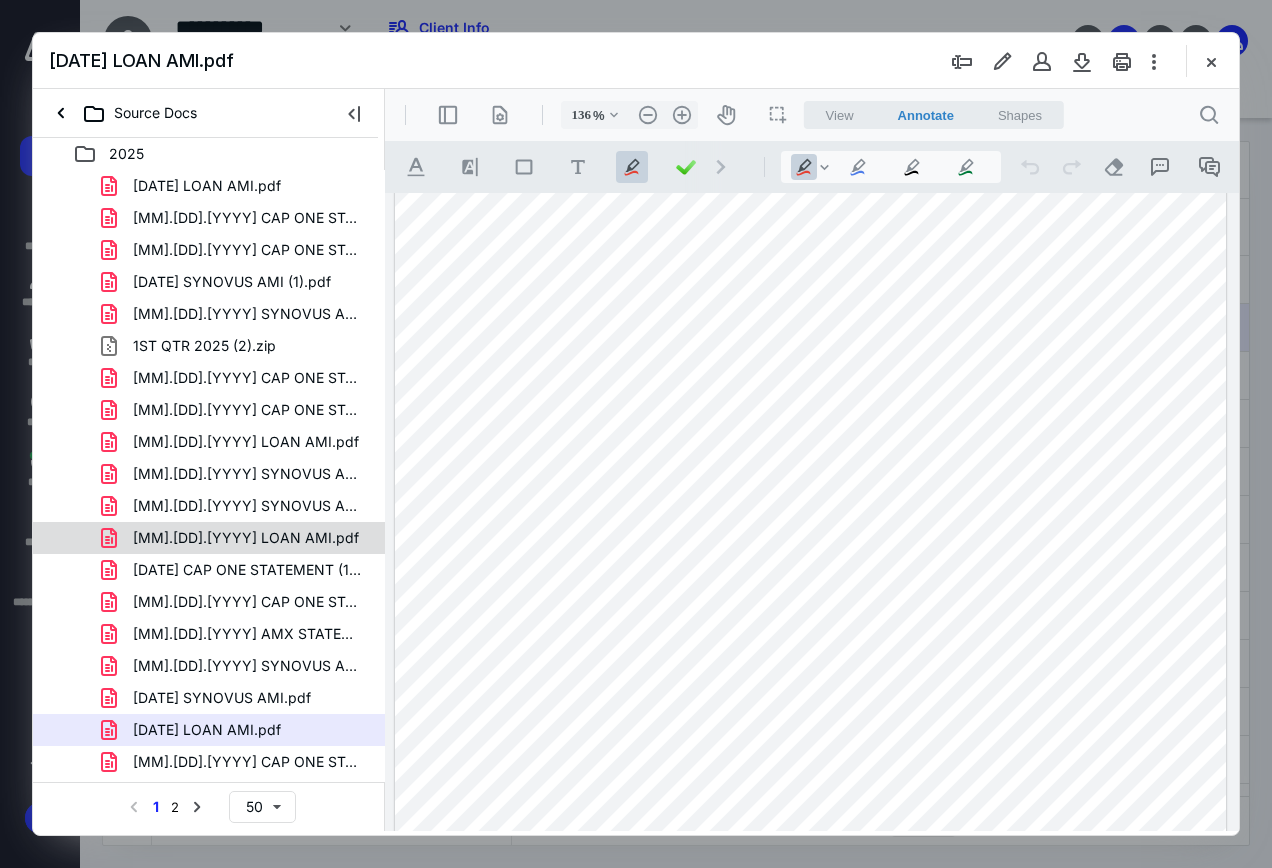 click on "[MM].[DD].[YYYY] LOAN AMI.pdf" at bounding box center (246, 538) 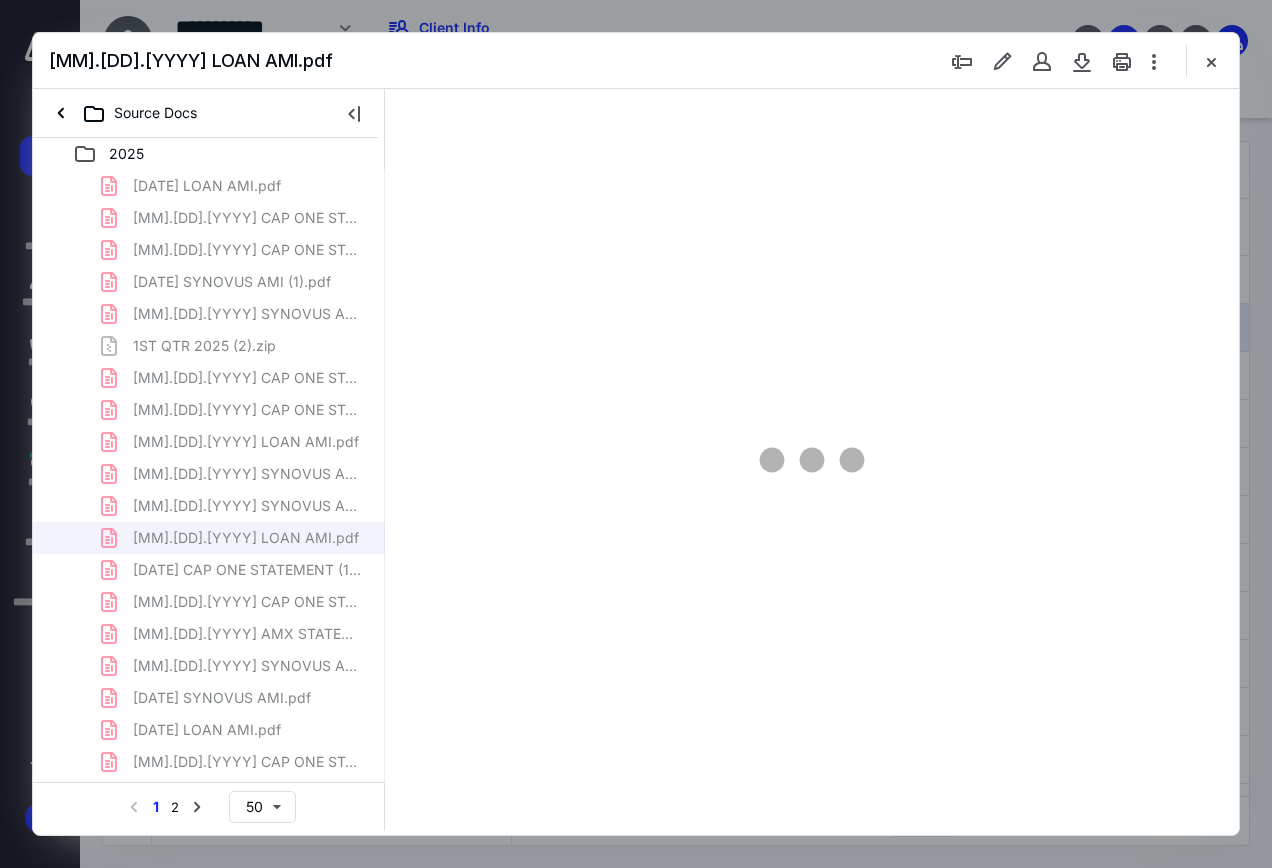 type on "136" 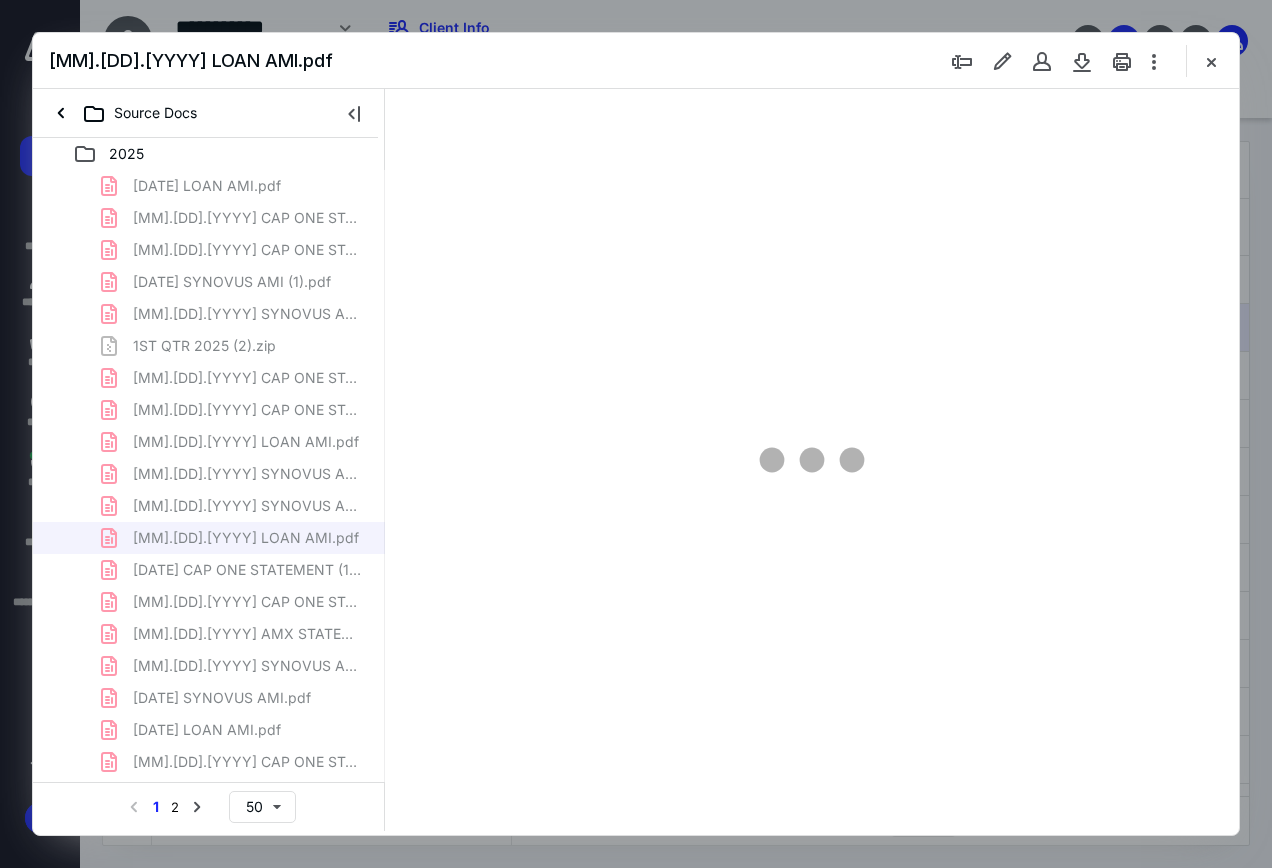 scroll, scrollTop: 109, scrollLeft: 0, axis: vertical 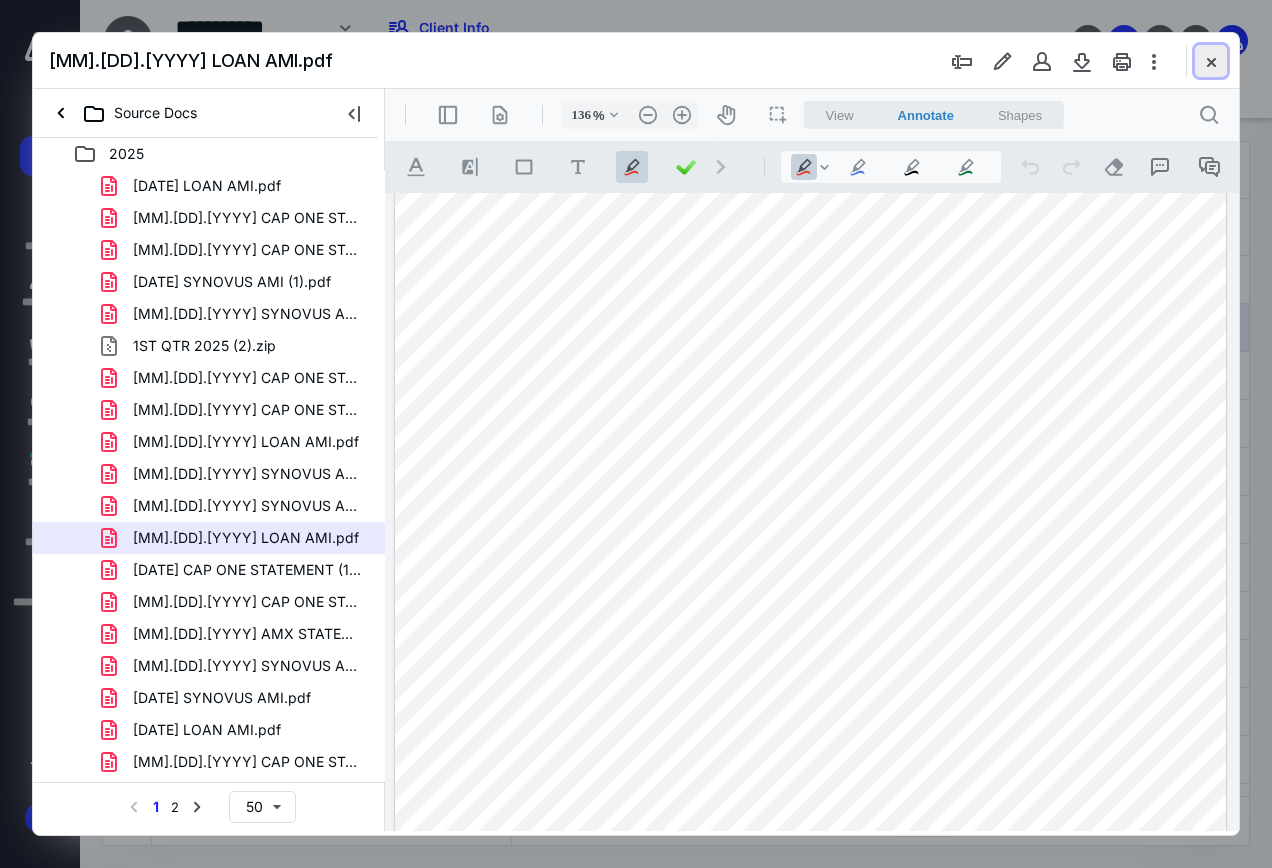 click at bounding box center [1211, 61] 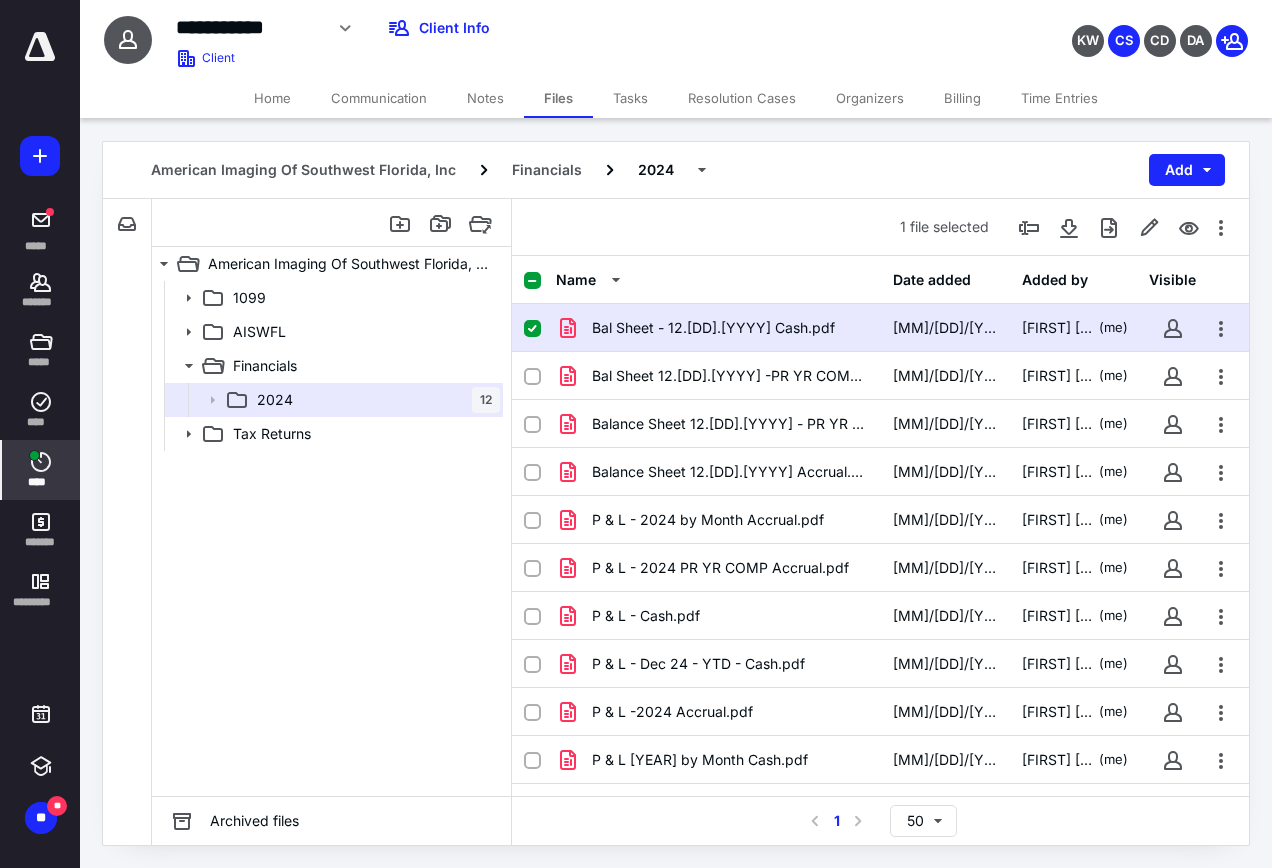click on "****" at bounding box center [41, 470] 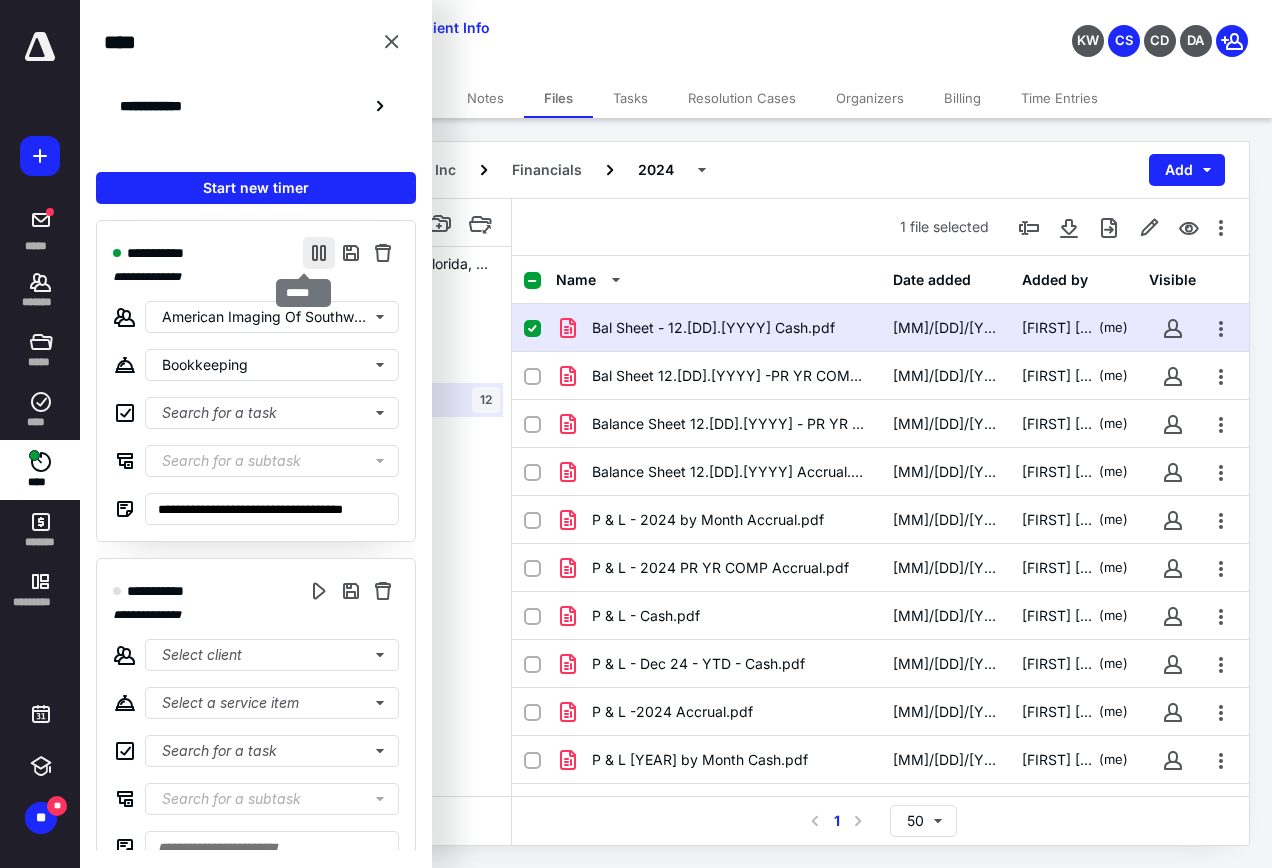 click at bounding box center (319, 253) 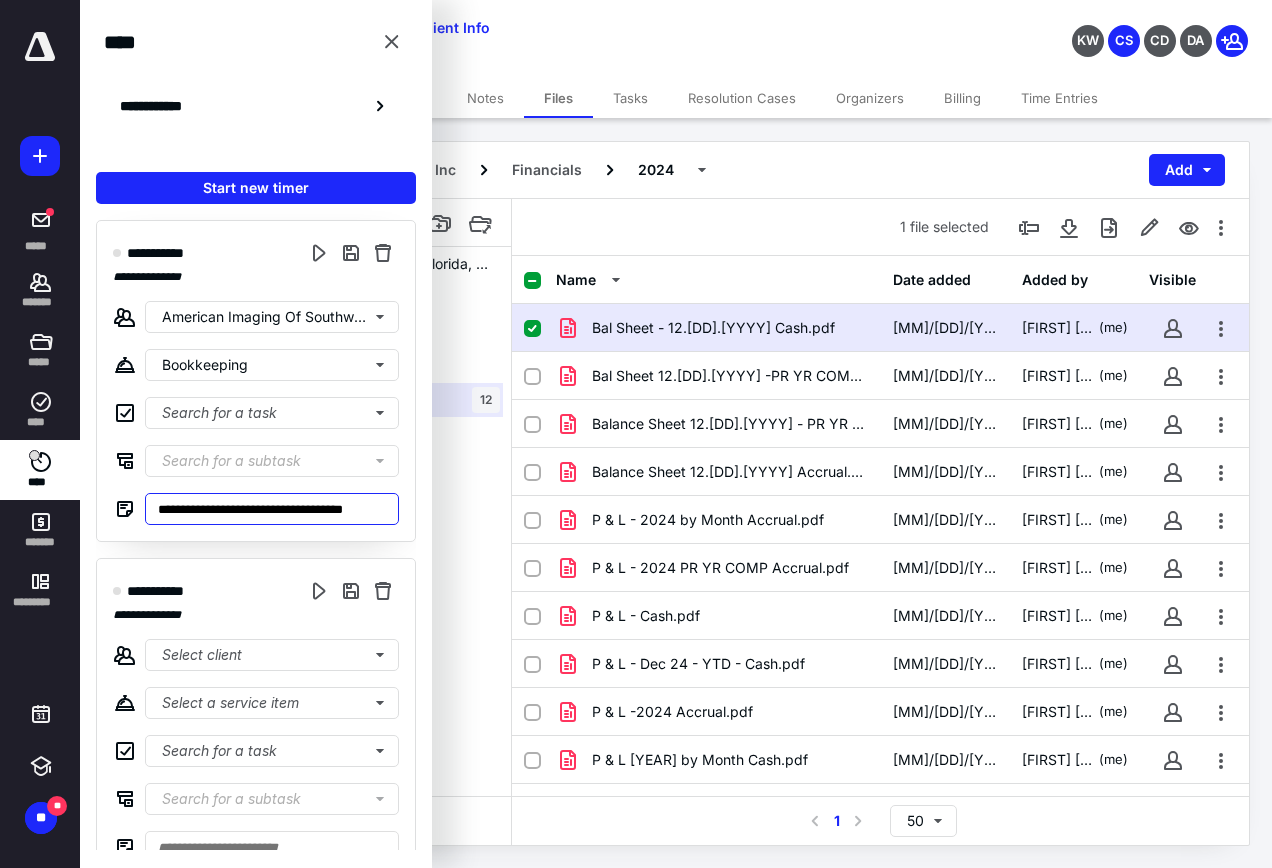 click on "**********" at bounding box center [272, 509] 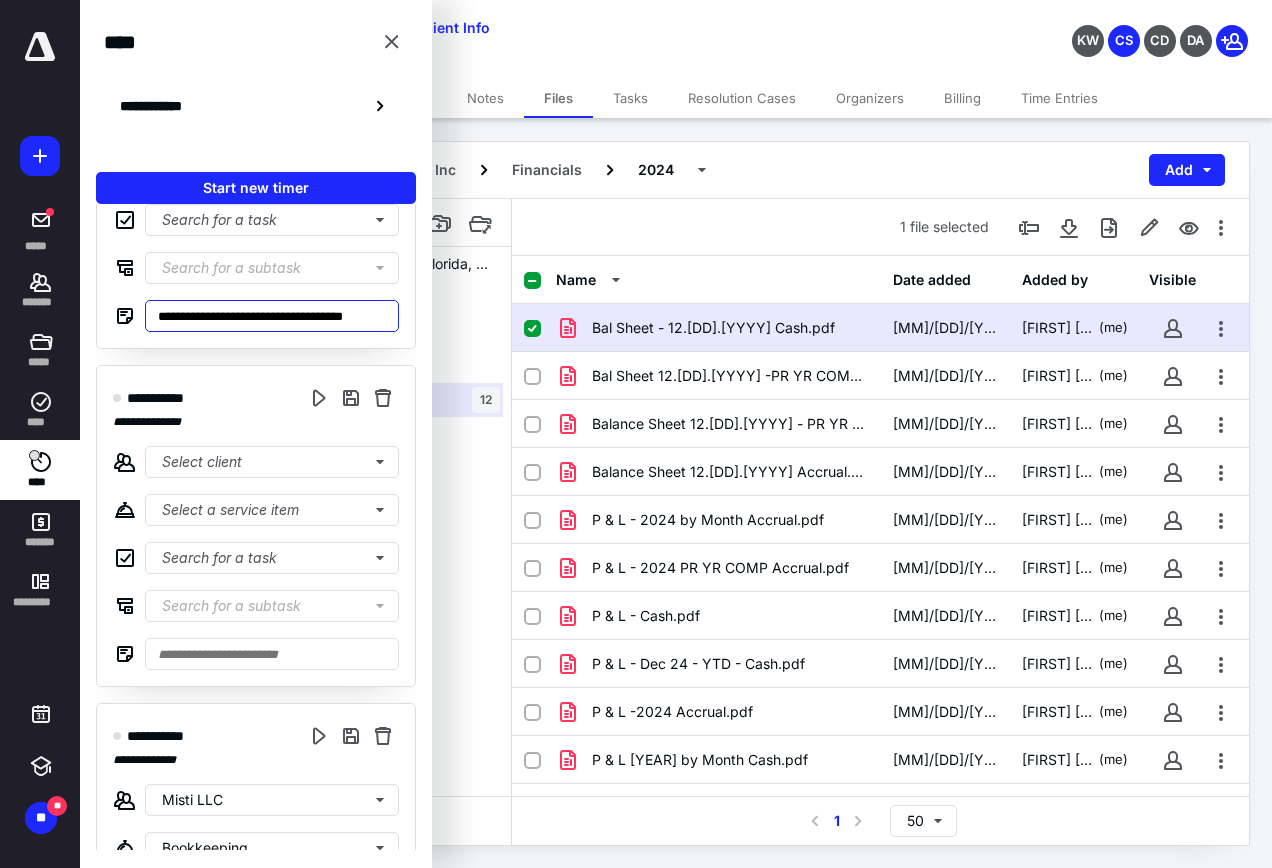 scroll, scrollTop: 200, scrollLeft: 0, axis: vertical 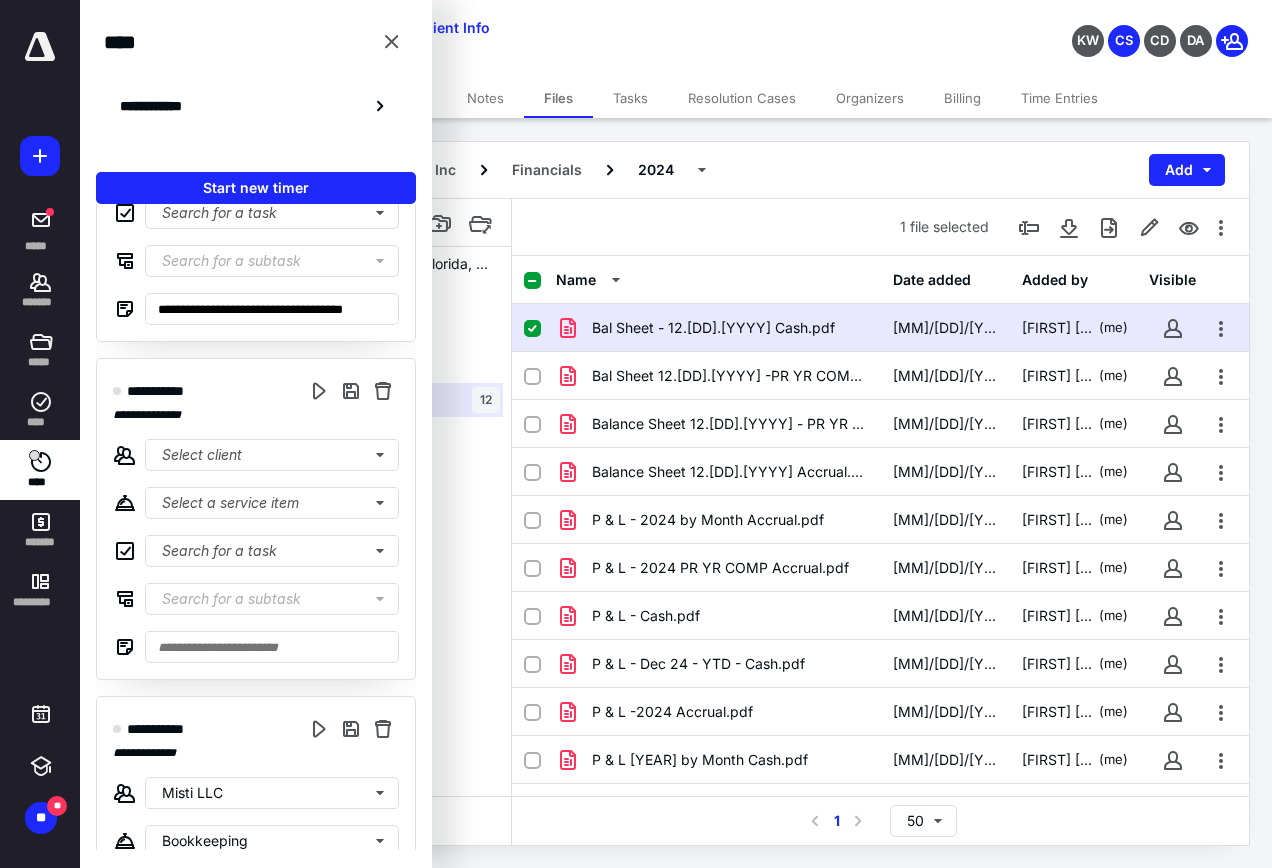 click on "File Inbox: American Imaging Of Southwest Florida, Inc This inbox does not have any files American Imaging Of Southwest Florida, Inc 1099 AISWFL Financials 2024 12 Tax Returns 1099 AISWFL Financials 2024 12 Tax Returns Archived files 1 file selected Name Date added Added by Visible Bal Sheet - 12.[DD].[YYYY] Cash.pdf 5/[DD]/[YYYY] [FIRST] [LAST]  (me) Bal Sheet 12.[DD].[YYYY] -PR YR COMP Cash.pdf 5/[DD]/[YYYY] [FIRST] [LAST]  (me) Balance Sheet 12.[DD].[YYYY] - PR YR Comp  Accrual.pdf 5/[DD]/[YYYY] [FIRST] [LAST]  (me) Balance Sheet 12.[DD].[YYYY] Accrual.pdf 5/[DD]/[YYYY] [FIRST] [LAST]  (me) P & L - 2024 by Month Accrual.pdf 5/[DD]/[YYYY] [FIRST] [LAST]  (me) P & L - 2024 PR YR COMP Accrual.pdf 5/[DD]/[YYYY] [FIRST] [LAST]  (me) P & L - Cash.pdf 5/[DD]/[YYYY] [FIRST] [LAST]  (me) P & L - Dec 24 - YTD - Cash.pdf 5/[DD]/[YYYY] [FIRST] [LAST]  (me) P & L -2024 Accrual.pdf 5/[DD]/[YYYY] [FIRST] [LAST]  (me) P & L 2024 by Month Cash.pdf 5/[DD]/[YYYY] [FIRST] [LAST]  (me) P & L by Month  Cash.pdf 5/[DD]/[YYYY] [FIRST] [LAST]  (me) Profit & Loss- PR YR Comp - Cash.pdf 5/[DD]/[YYYY] [FIRST] [LAST]" at bounding box center (676, 521) 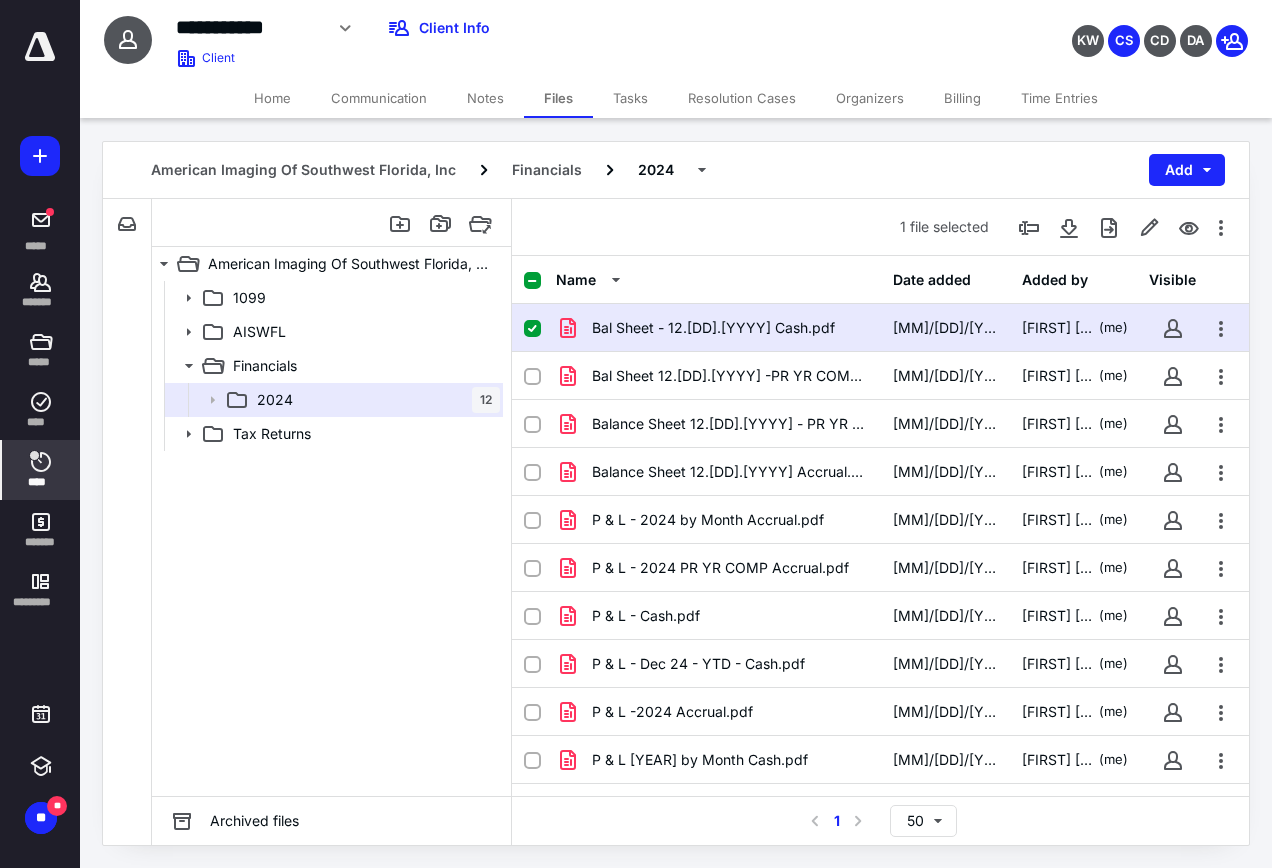 click on "****" at bounding box center (41, 470) 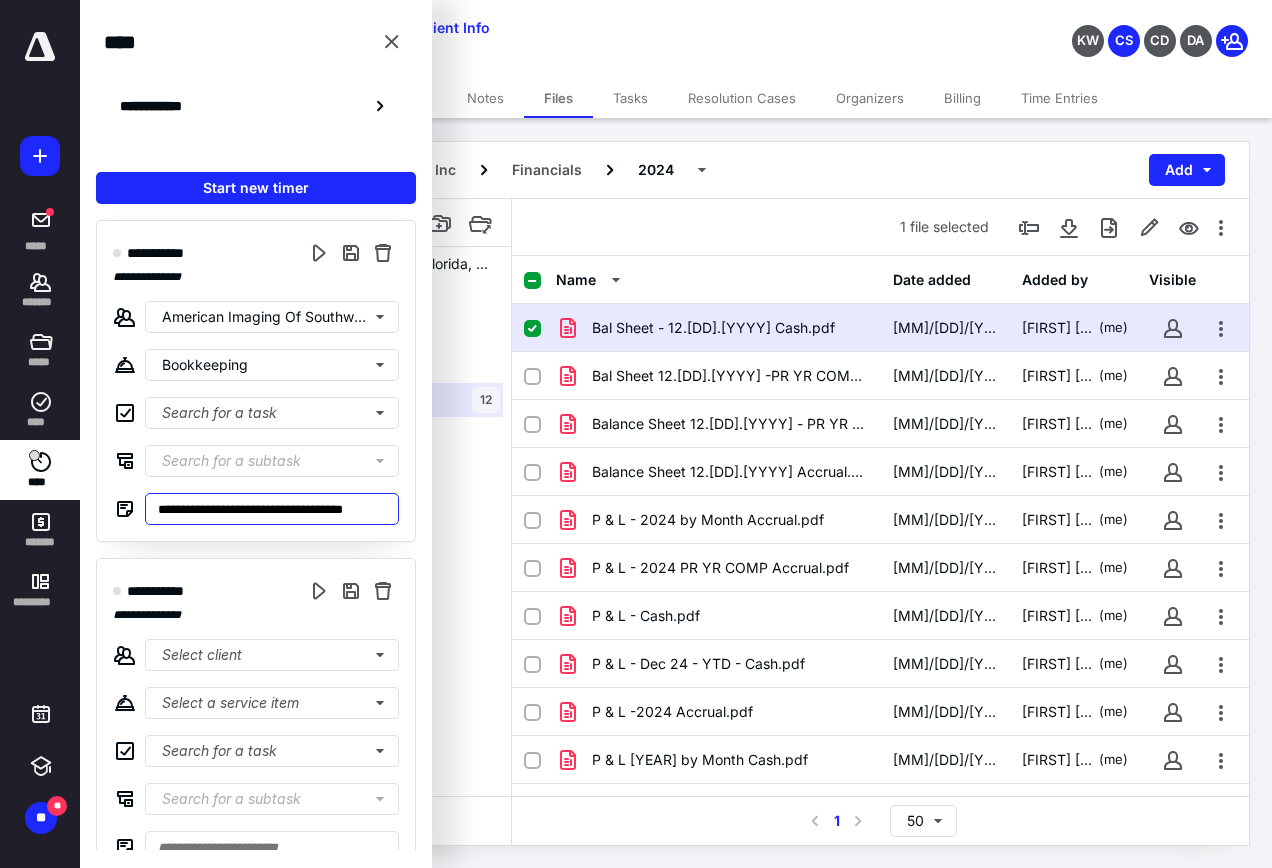 click on "**********" at bounding box center [272, 509] 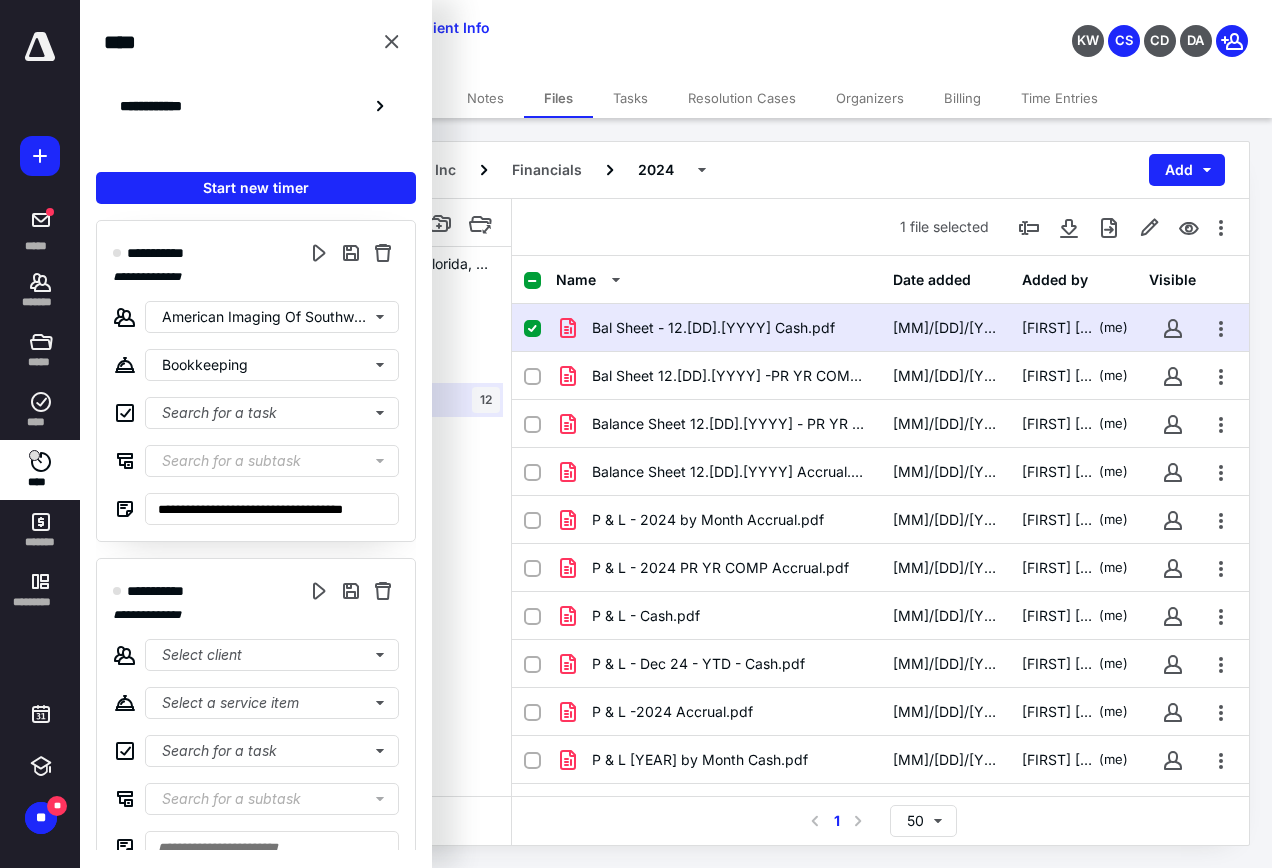 click at bounding box center [532, 329] 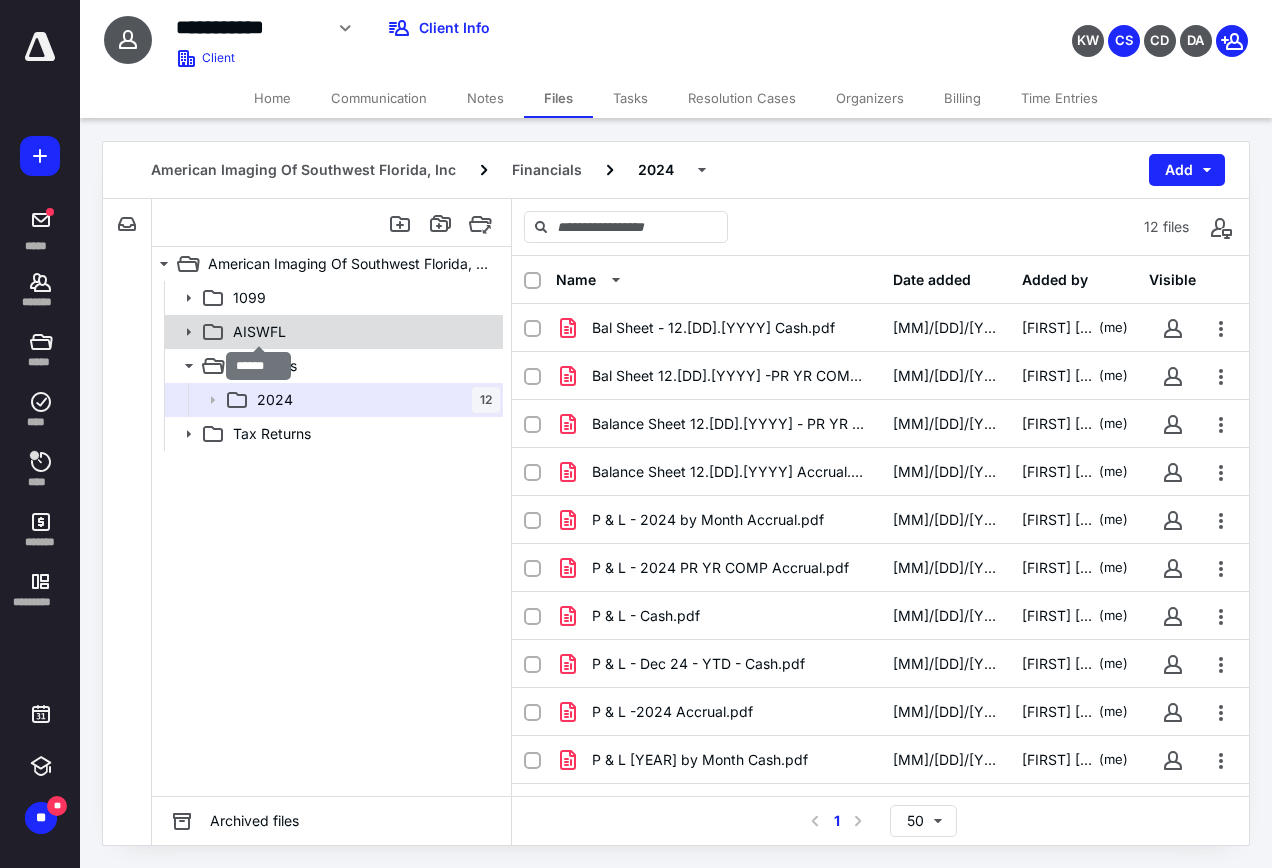 click on "AISWFL" at bounding box center [259, 332] 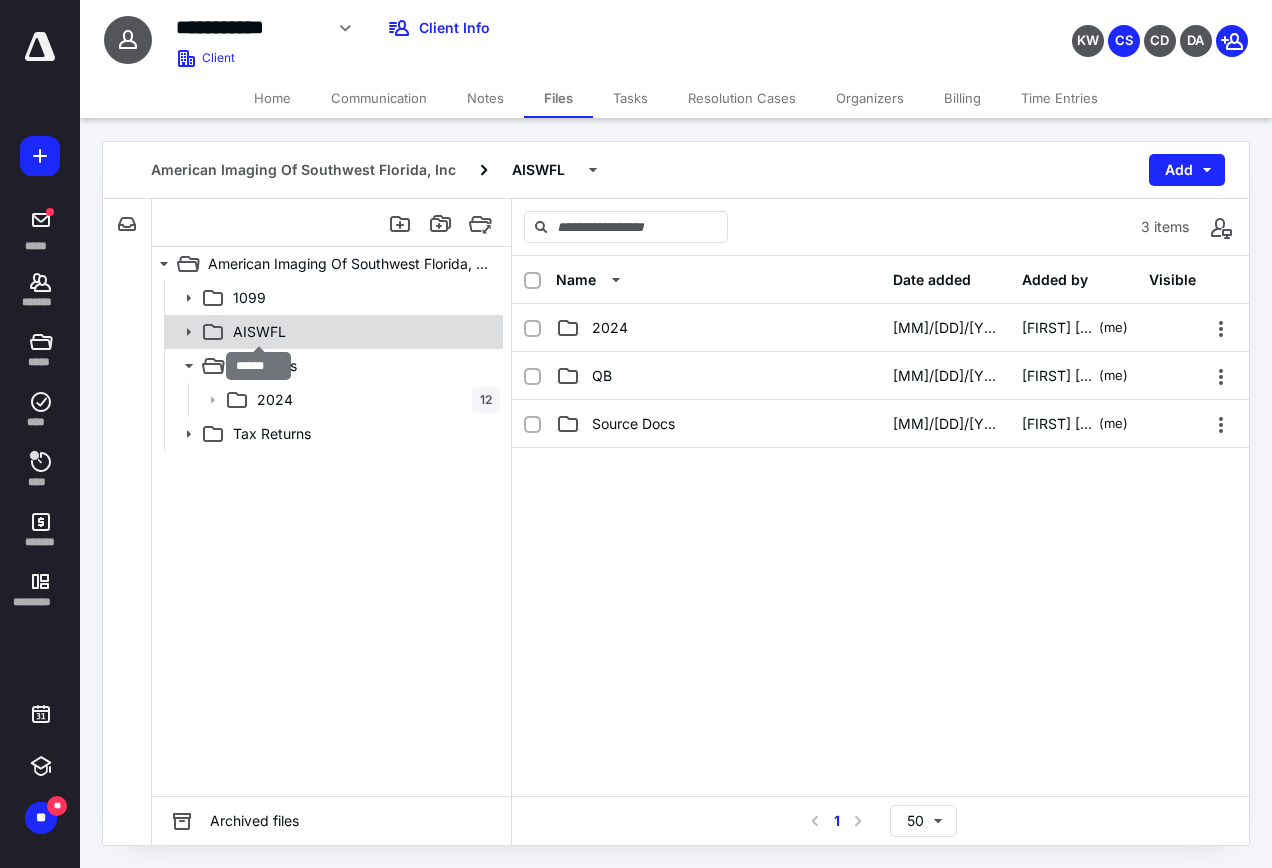 click on "AISWFL" at bounding box center [259, 332] 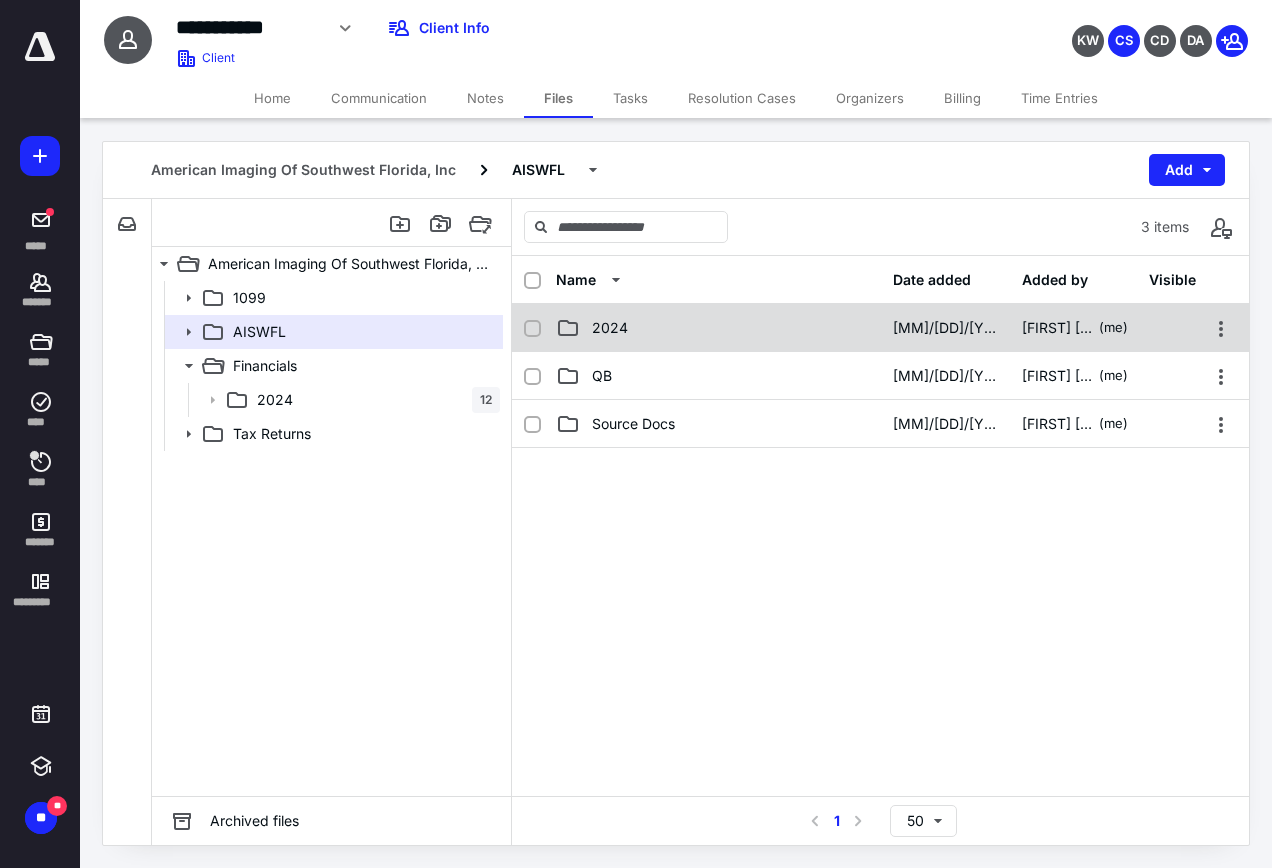 click on "2024" at bounding box center [610, 328] 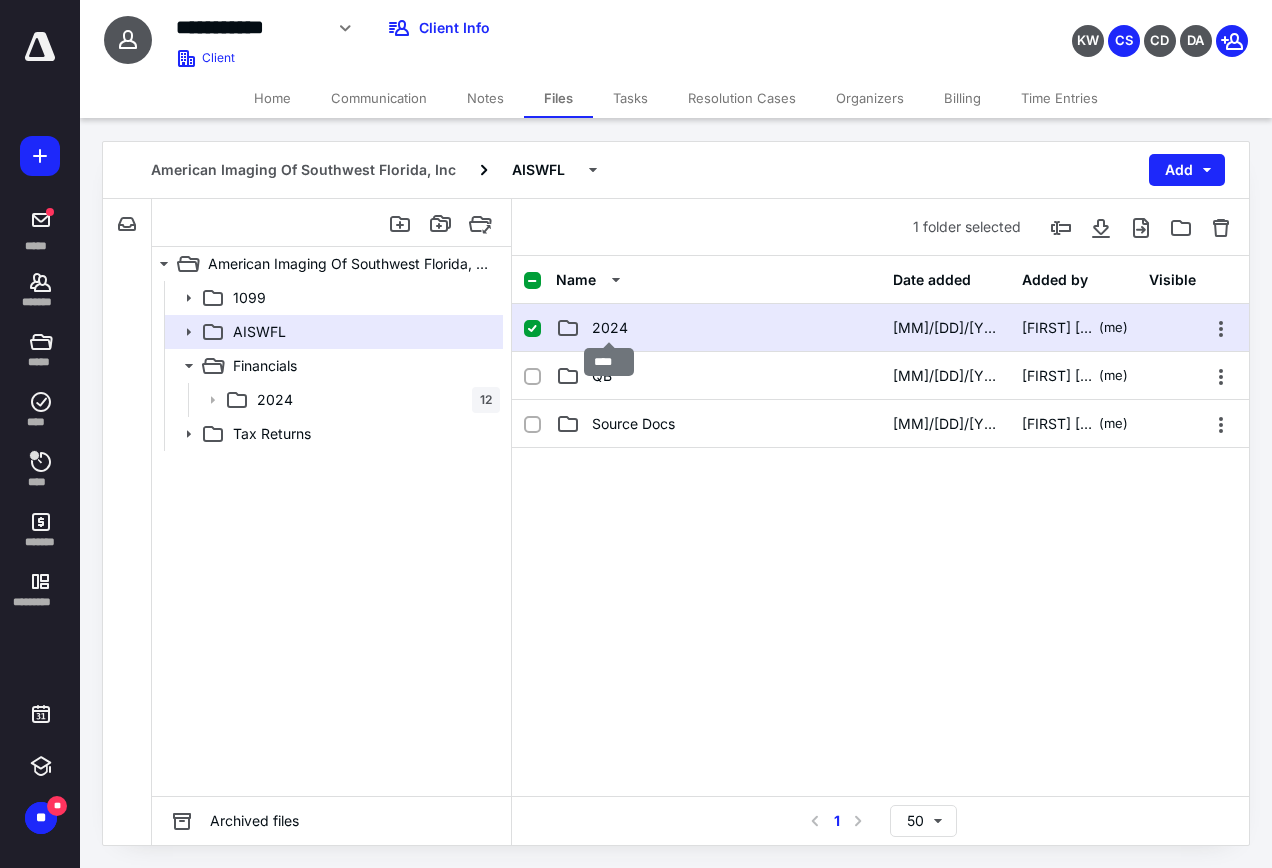 click on "2024" at bounding box center (610, 328) 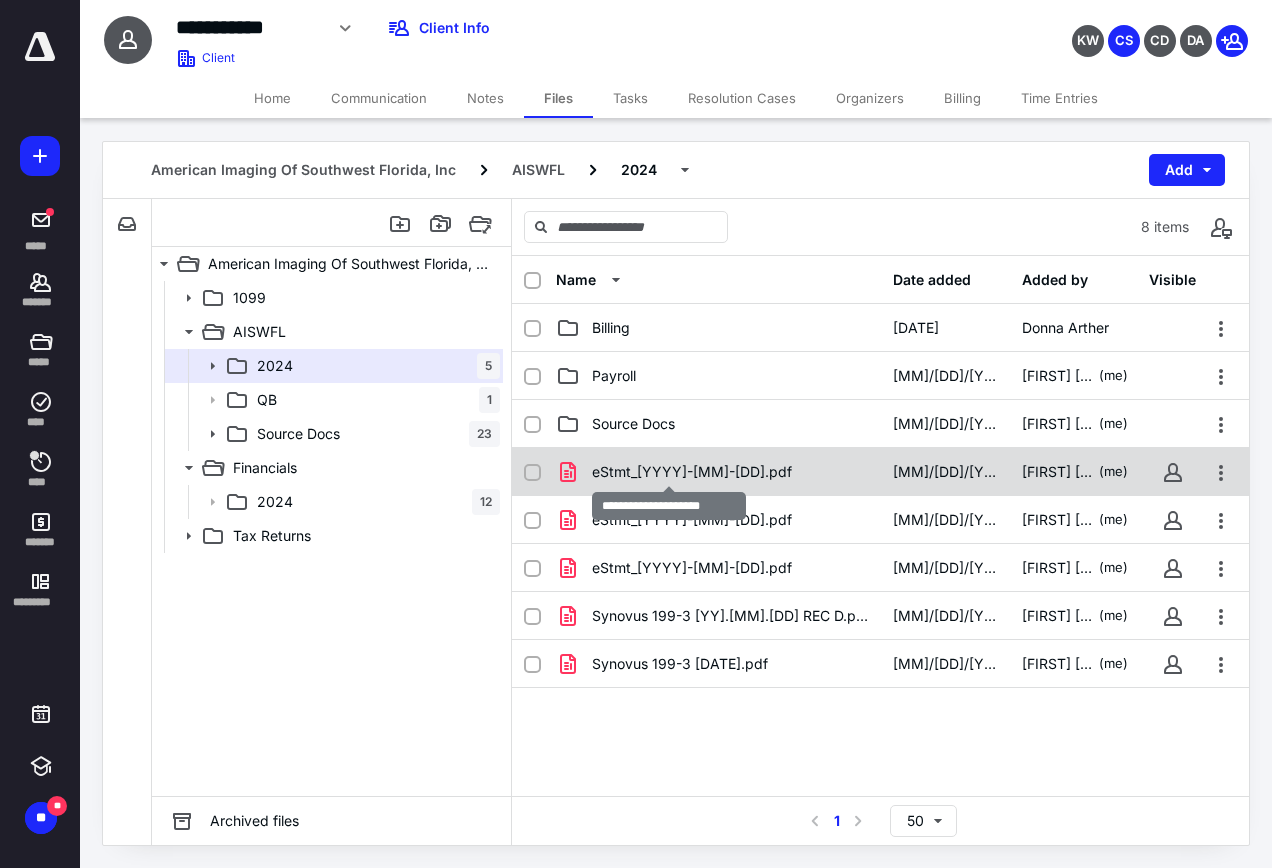 click on "eStmt_[YYYY]-[MM]-[DD].pdf" at bounding box center [692, 472] 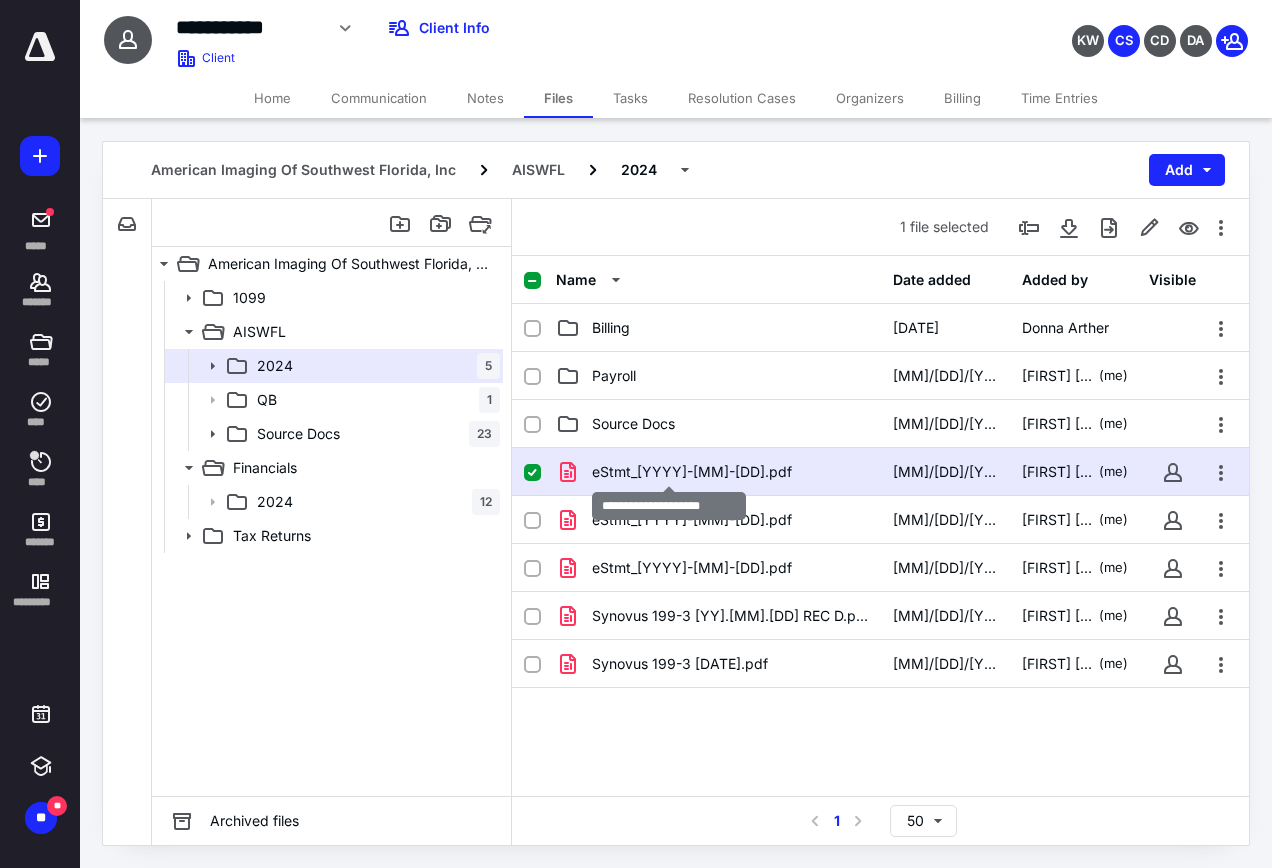 click on "eStmt_[YYYY]-[MM]-[DD].pdf" at bounding box center (692, 472) 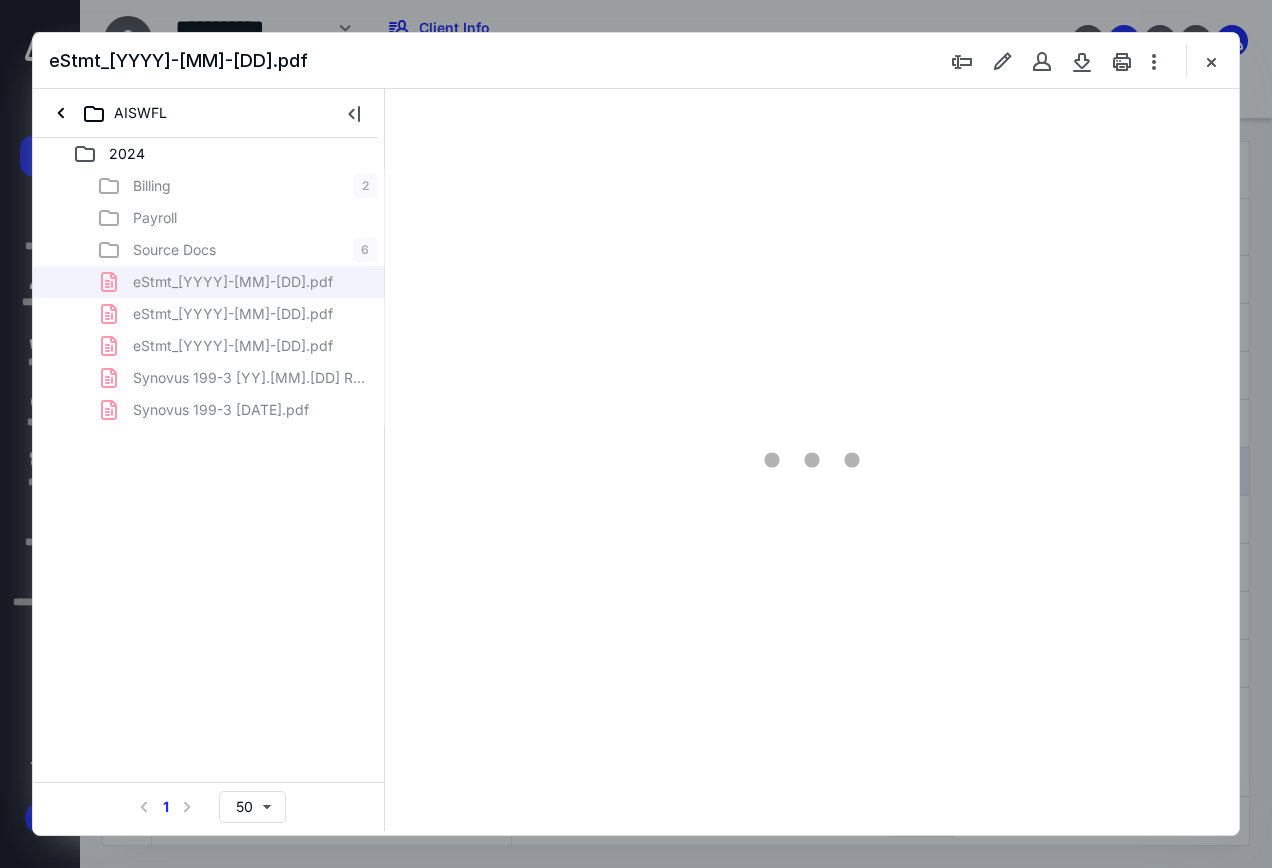 scroll, scrollTop: 0, scrollLeft: 0, axis: both 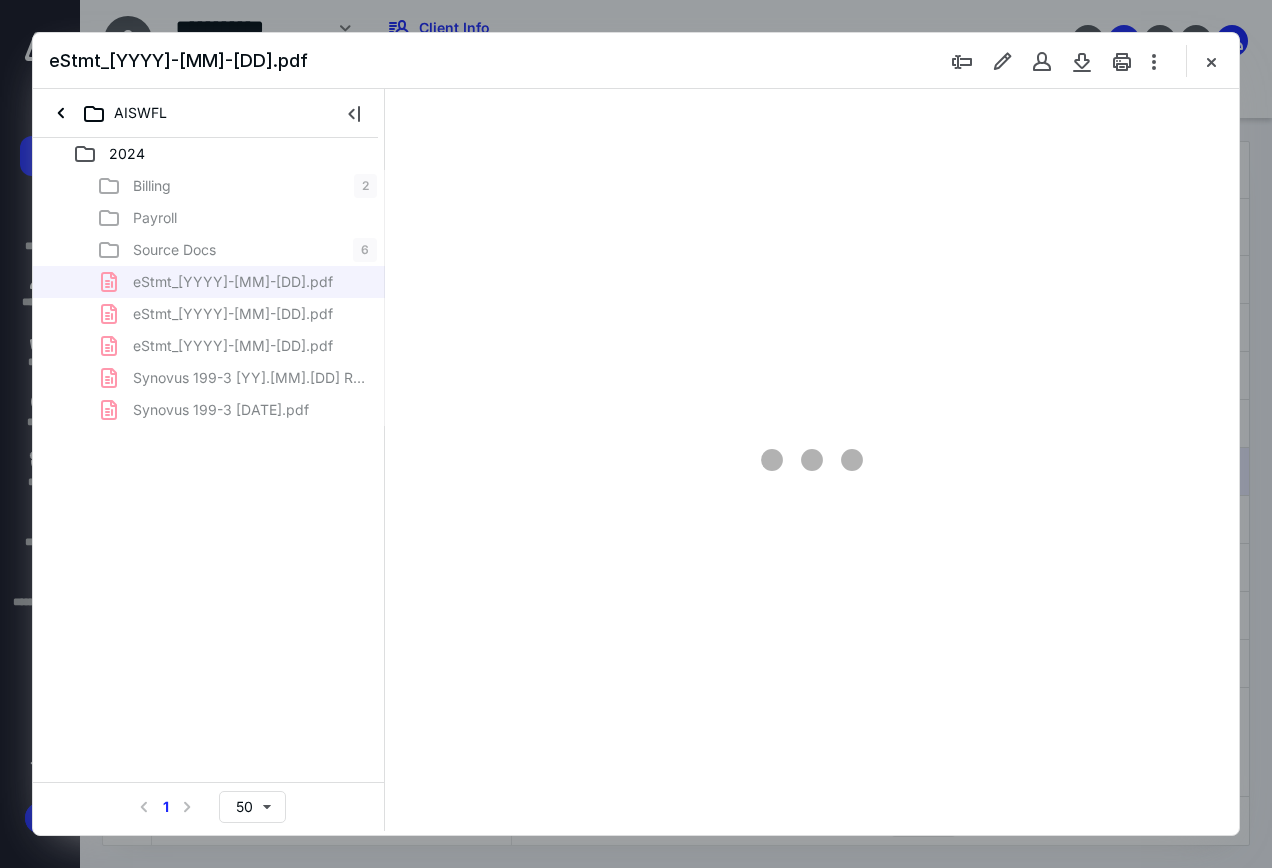 type on "136" 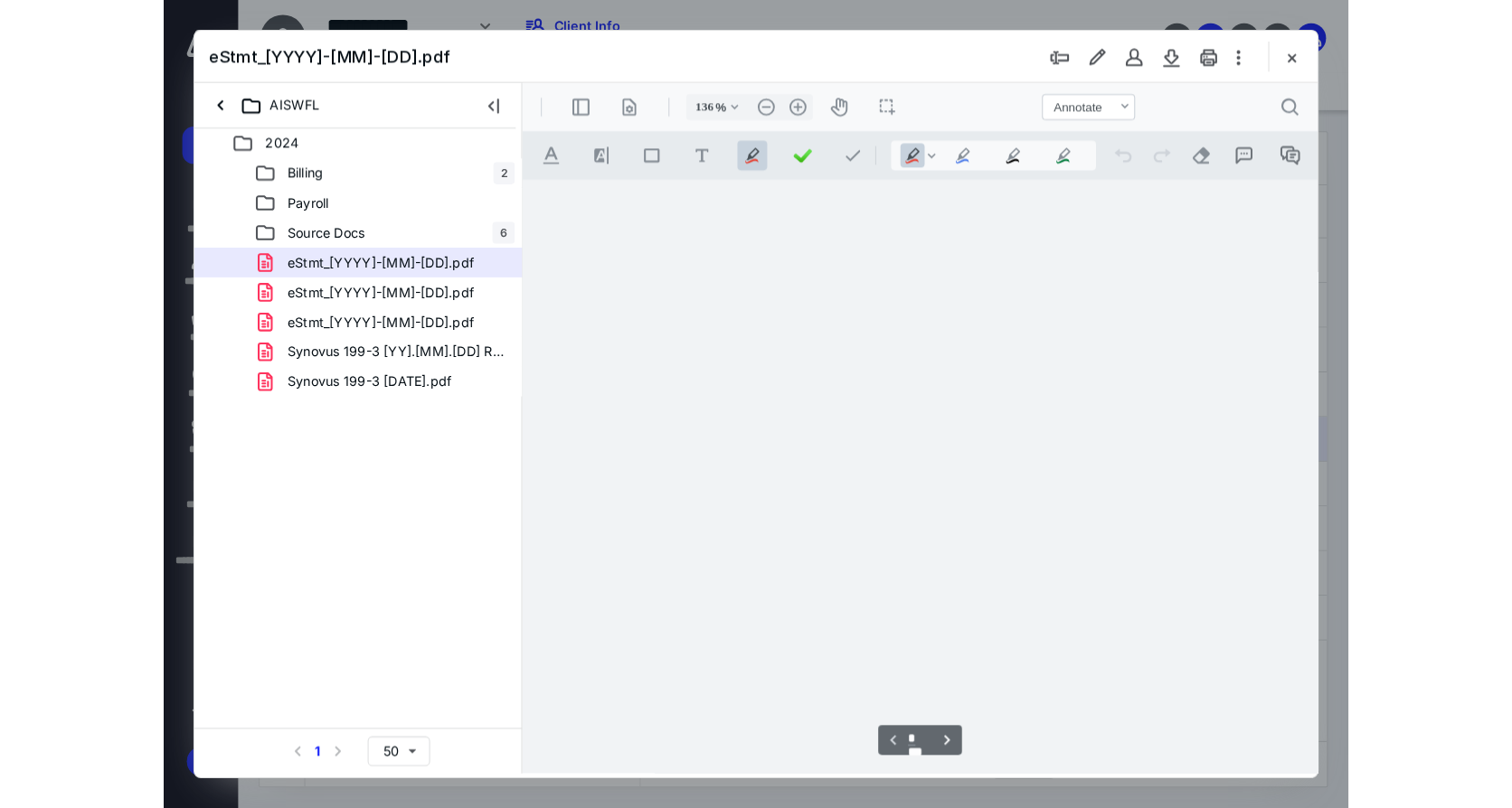 scroll, scrollTop: 99, scrollLeft: 0, axis: vertical 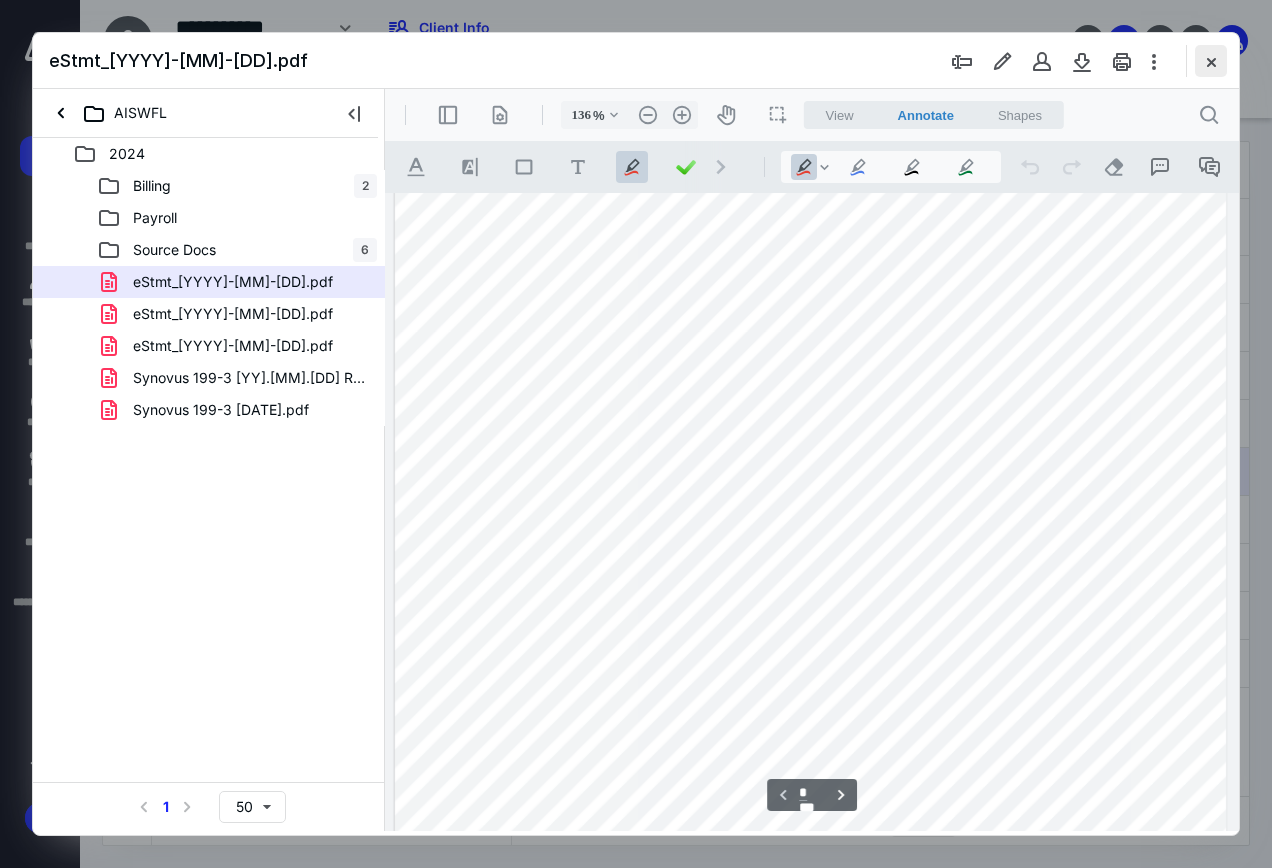 click at bounding box center [1211, 61] 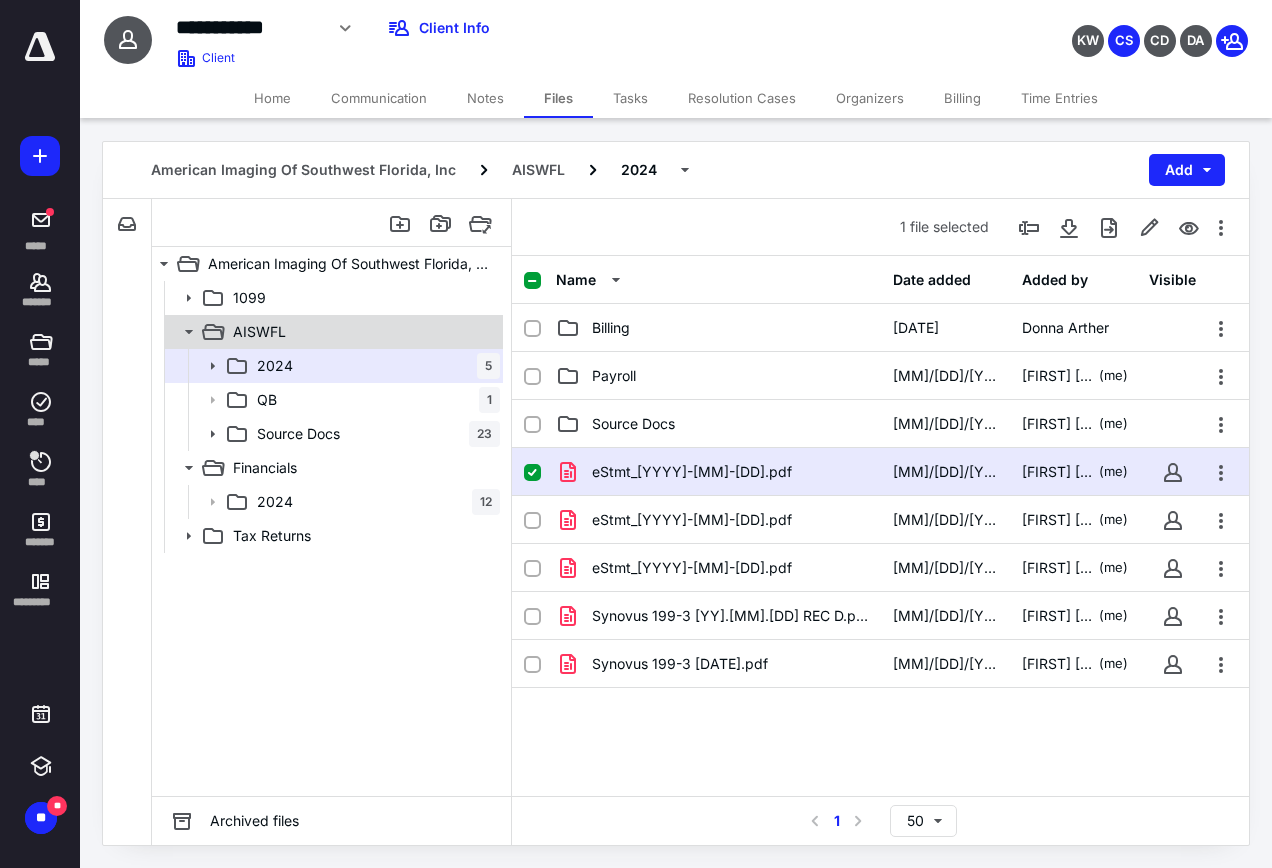 click 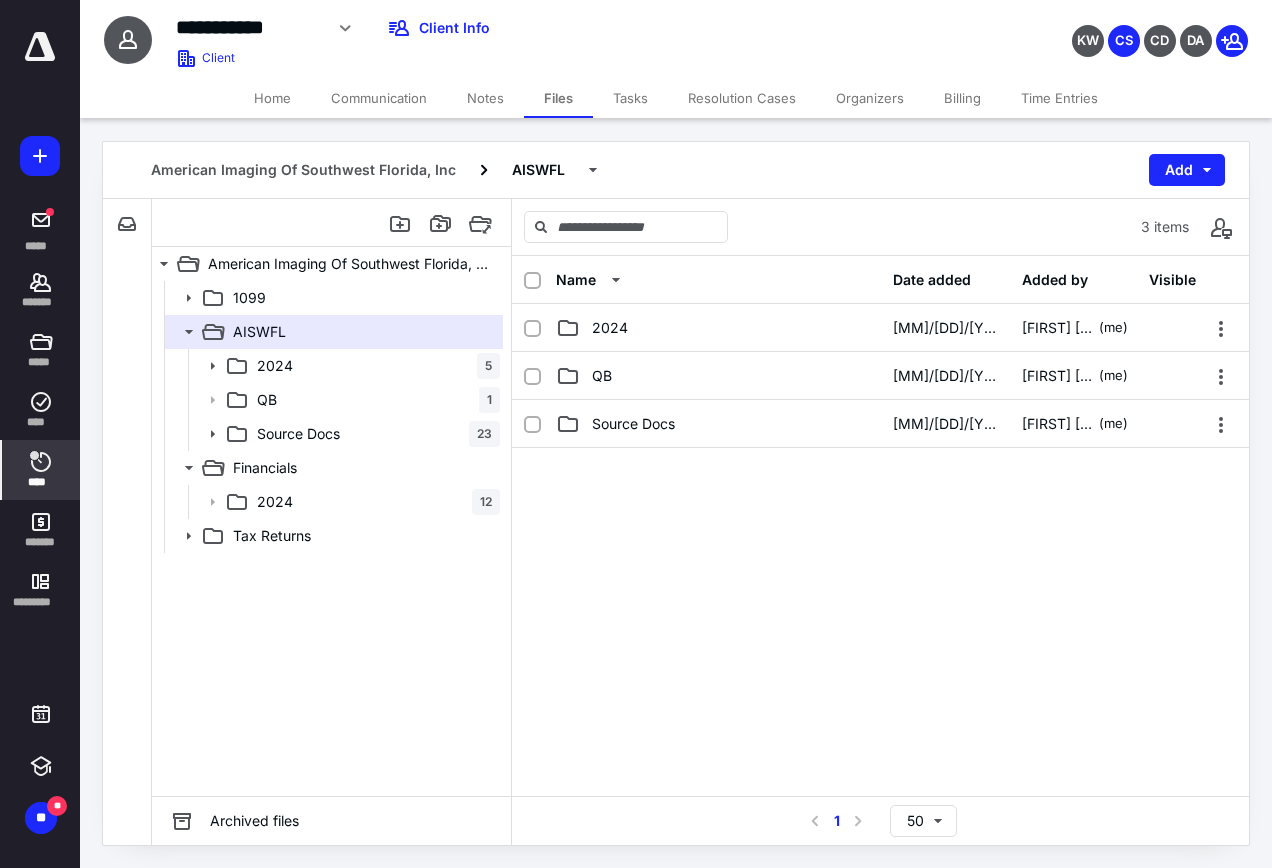 click 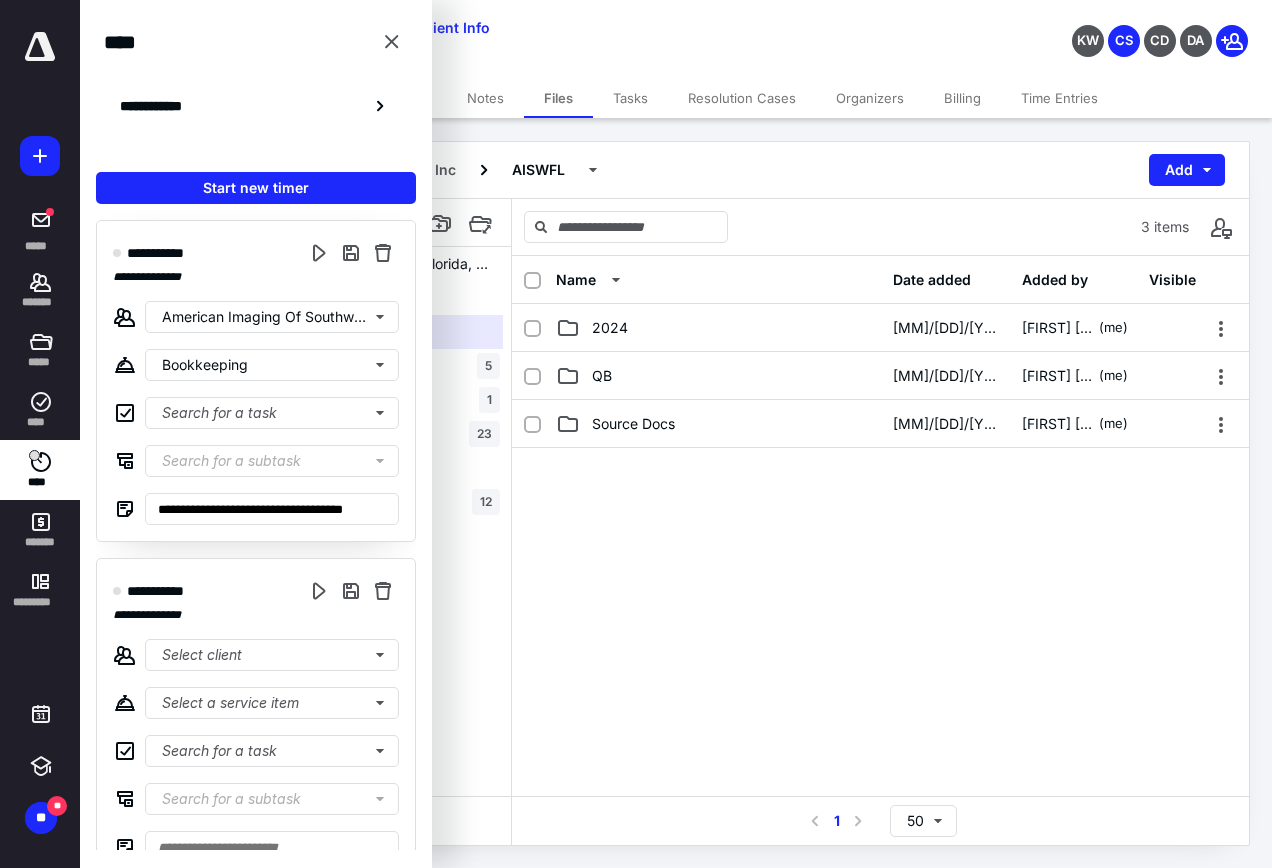 click on "**********" at bounding box center (162, 106) 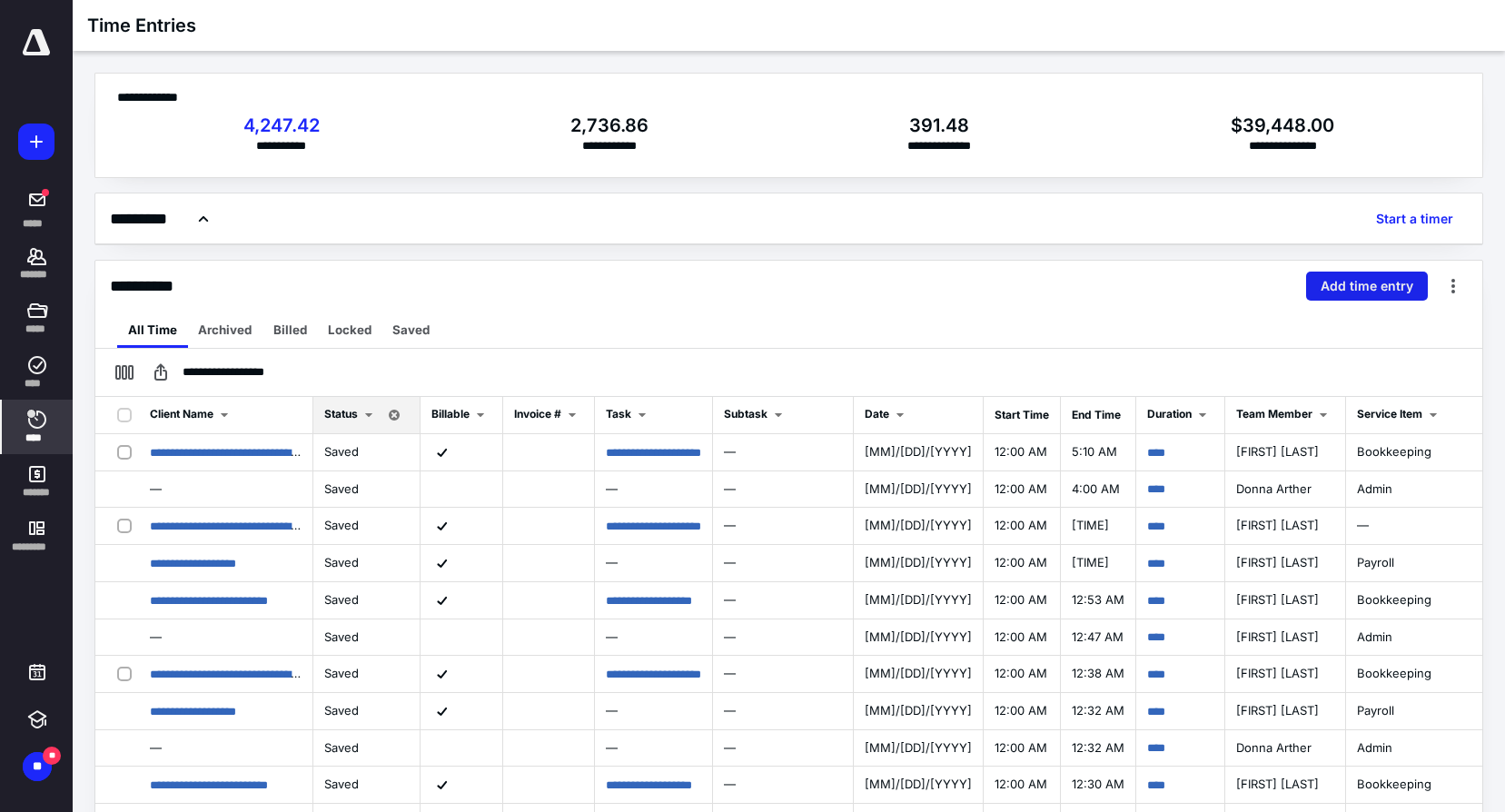 click on "Add time entry" at bounding box center (1367, 286) 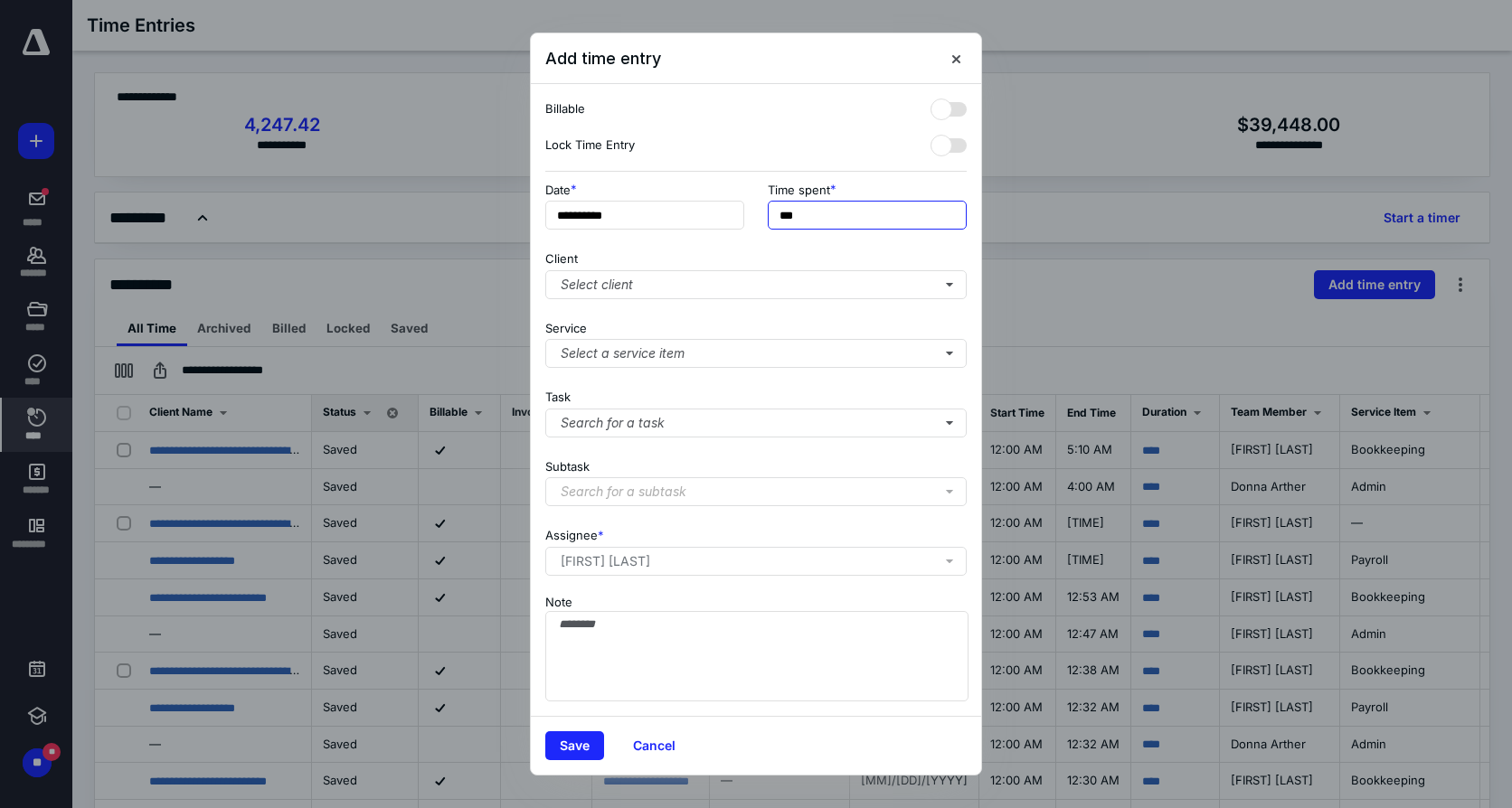 drag, startPoint x: 811, startPoint y: 224, endPoint x: 748, endPoint y: 221, distance: 63.071388 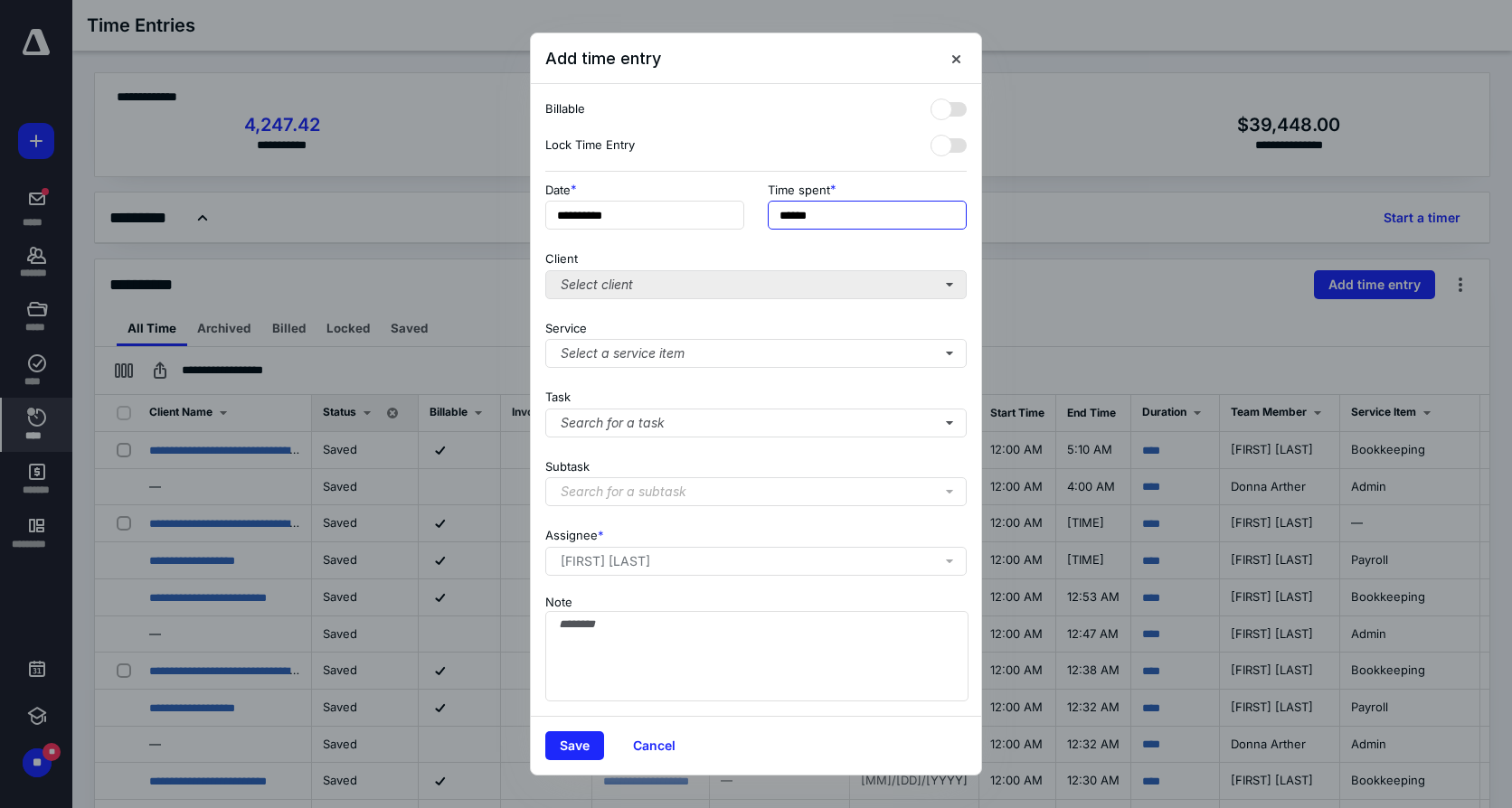 type on "******" 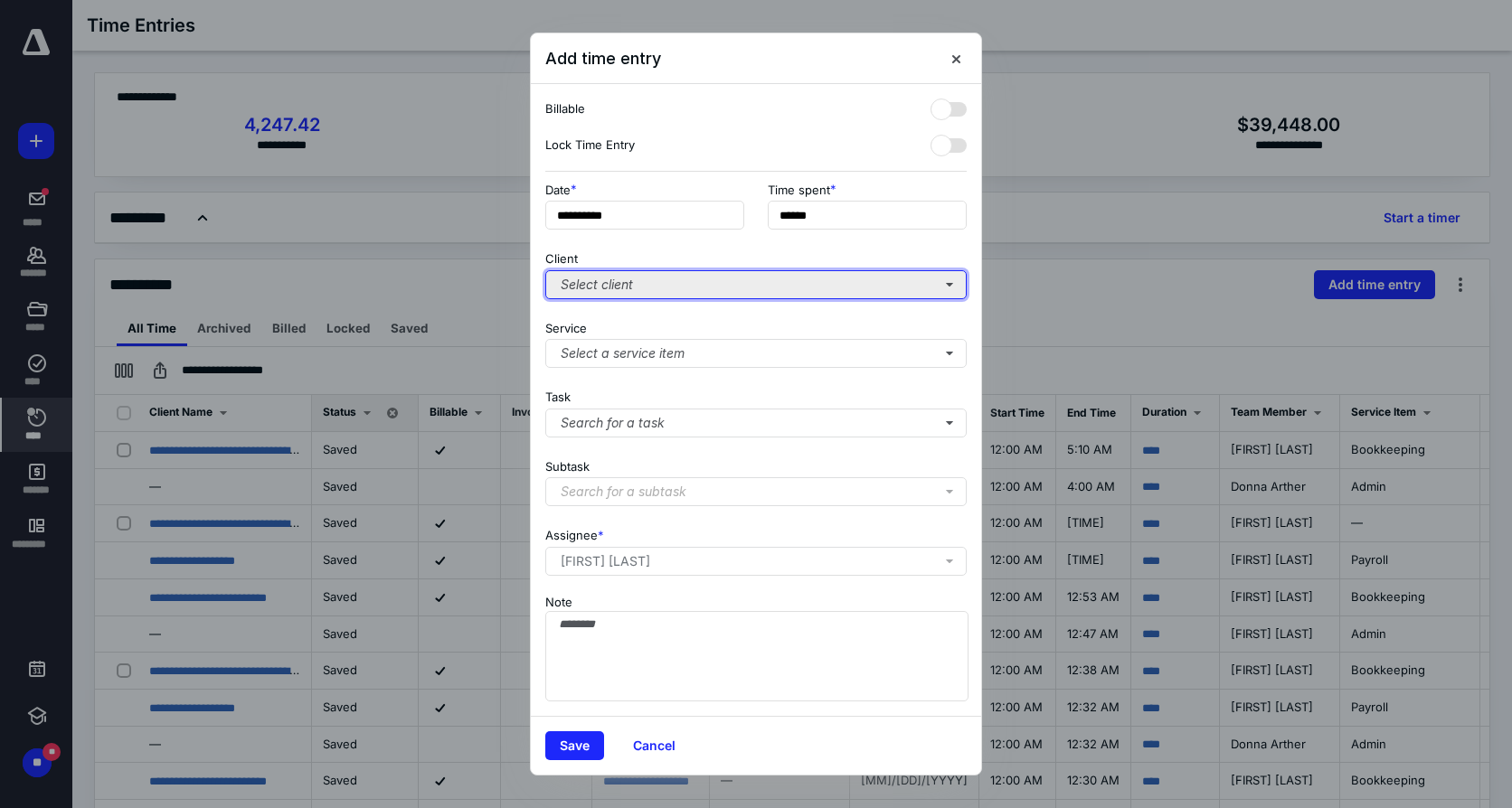 click on "Select client" at bounding box center (756, 285) 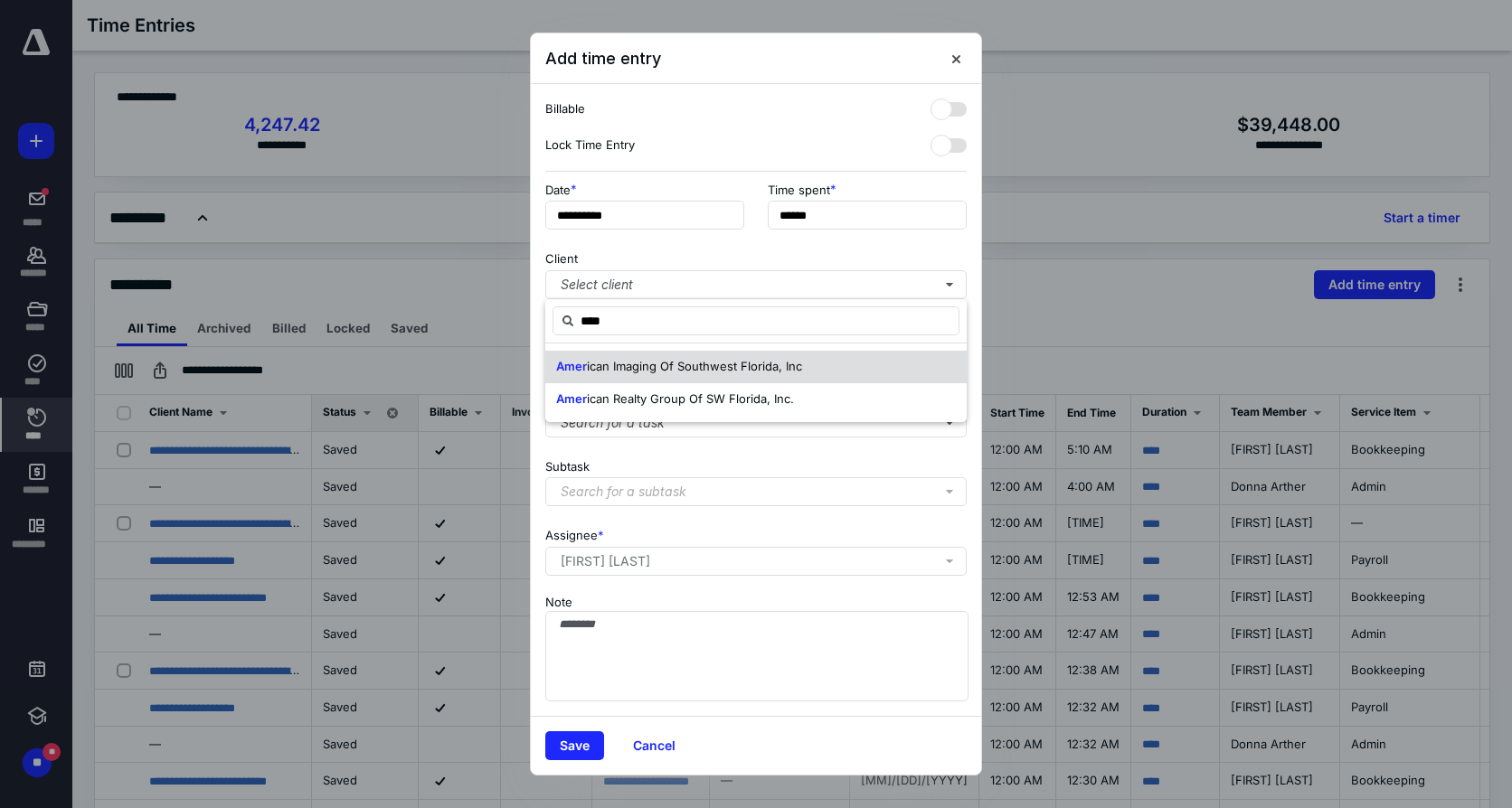 click on "ican Imaging Of Southwest Florida, Inc" at bounding box center [695, 366] 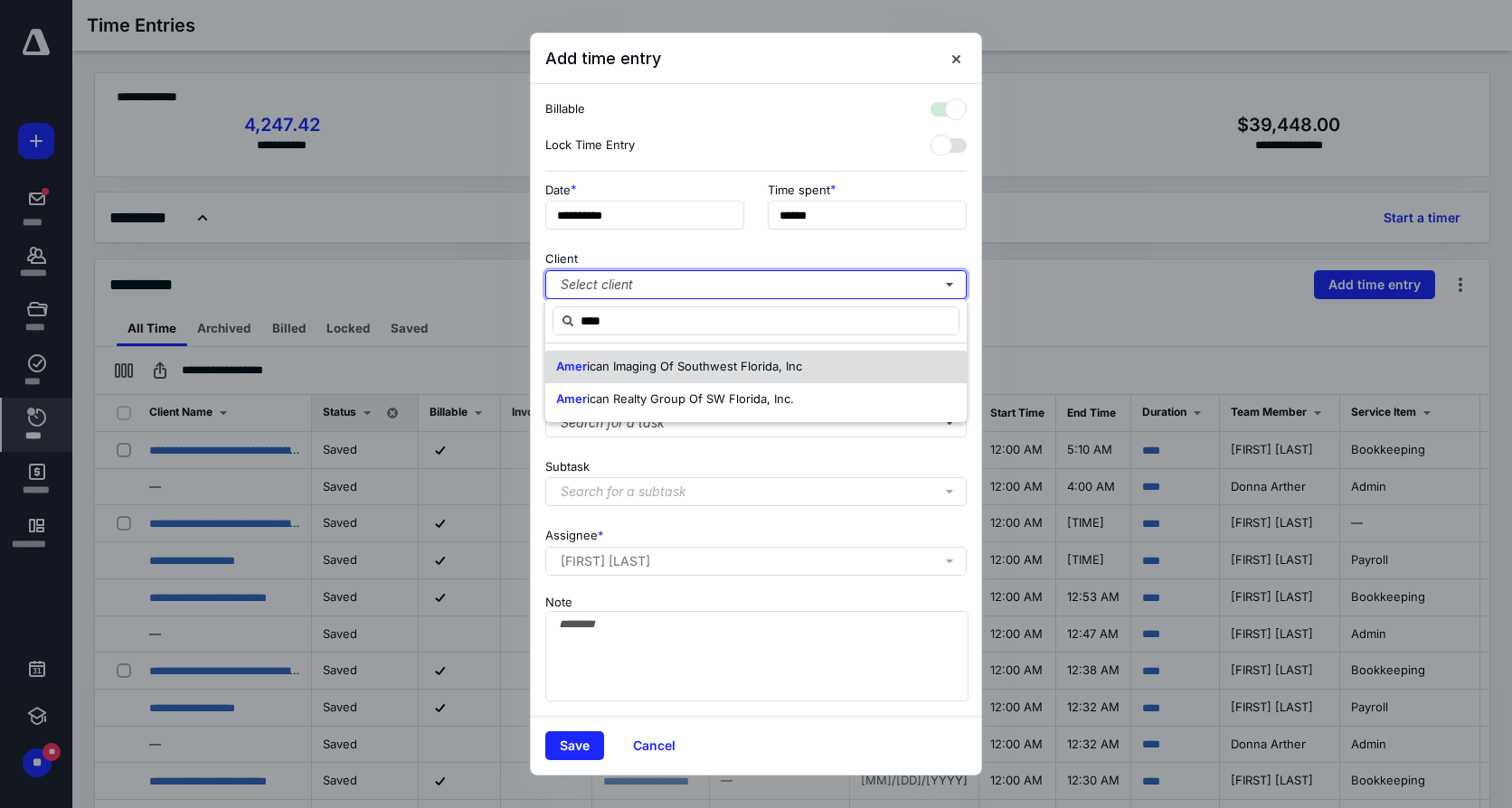 checkbox on "true" 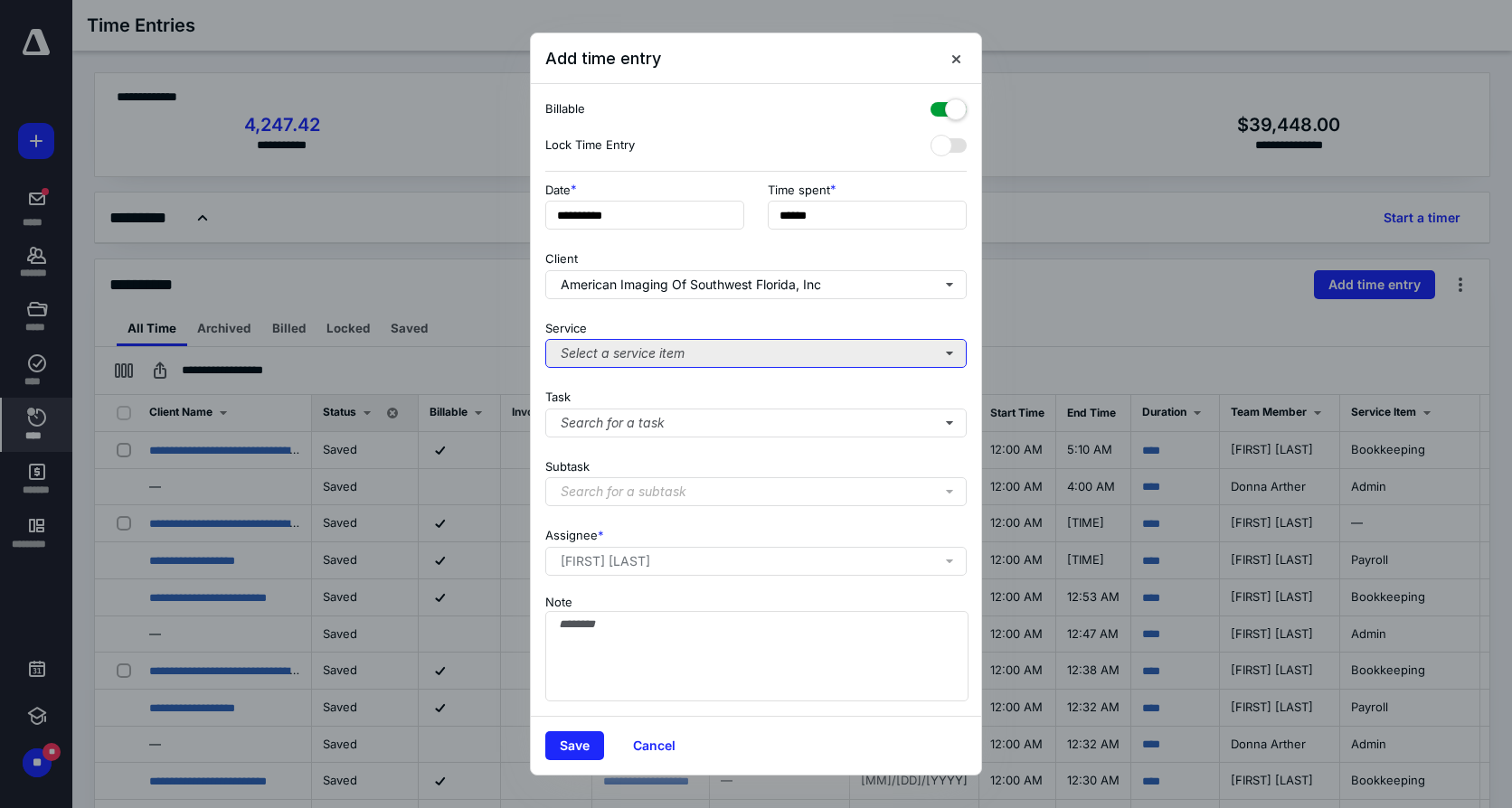 click on "Select a service item" at bounding box center (756, 353) 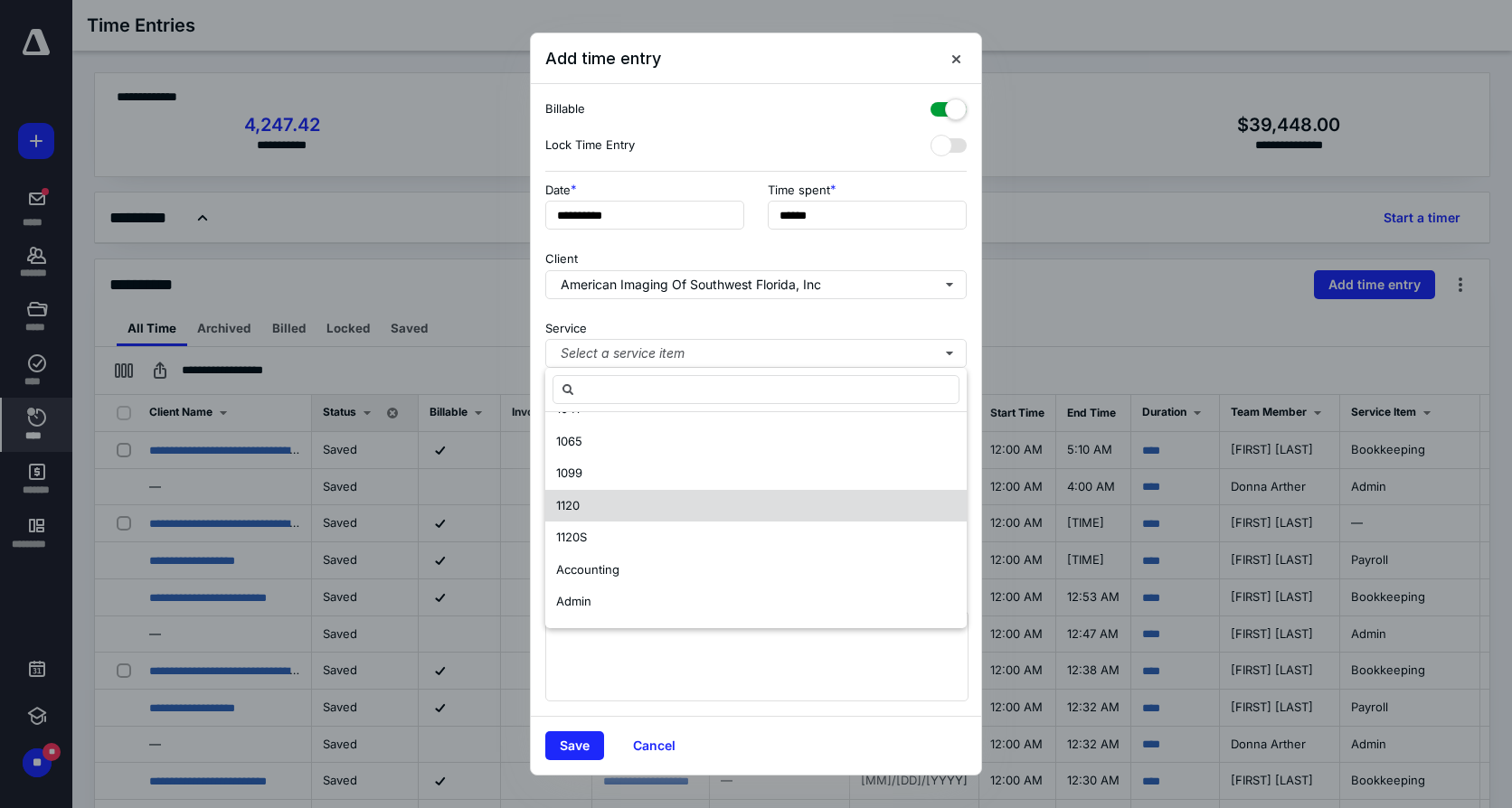 scroll, scrollTop: 181, scrollLeft: 0, axis: vertical 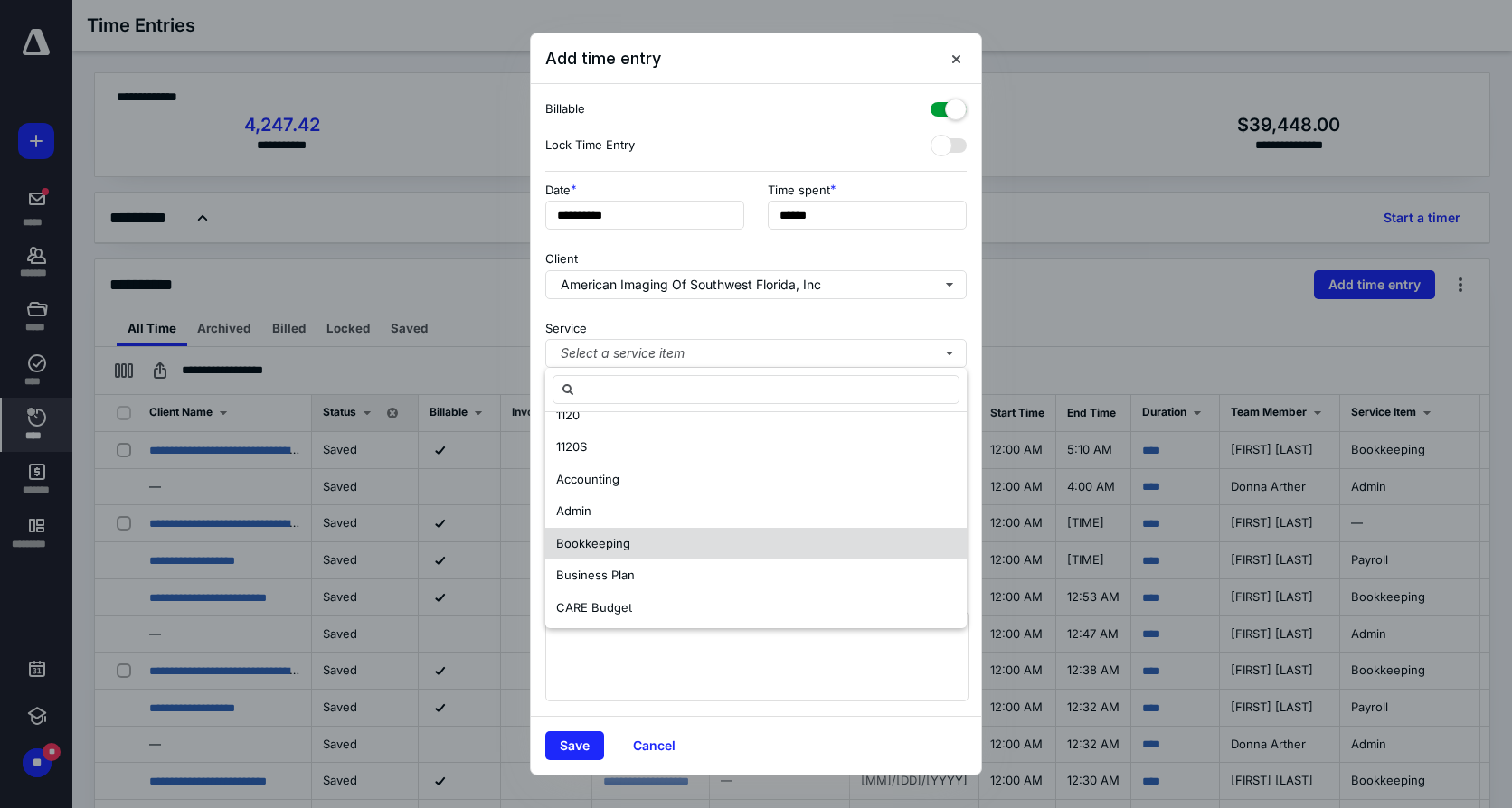 click on "Bookkeeping" at bounding box center [593, 543] 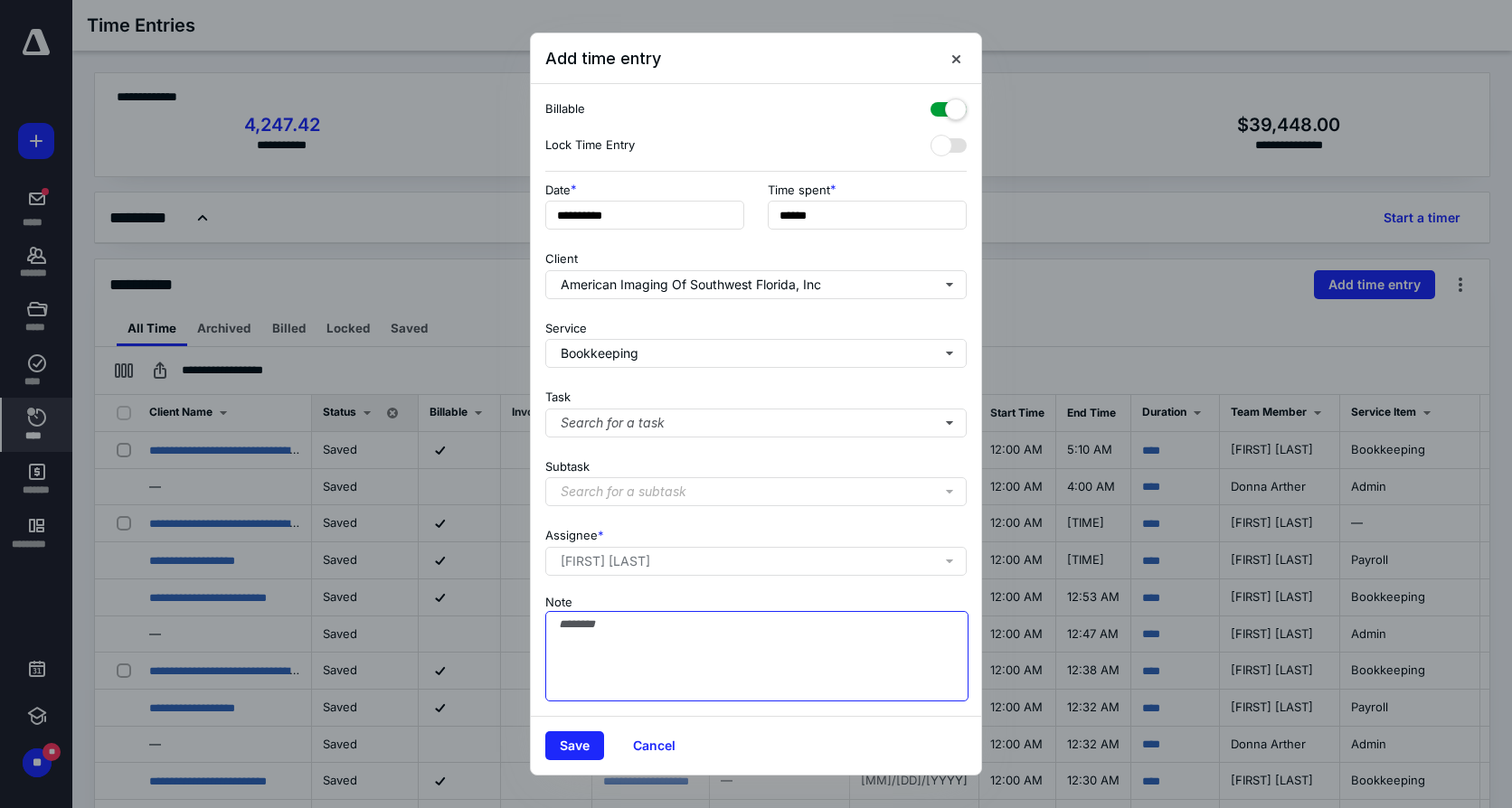 click on "Note" at bounding box center (757, 656) 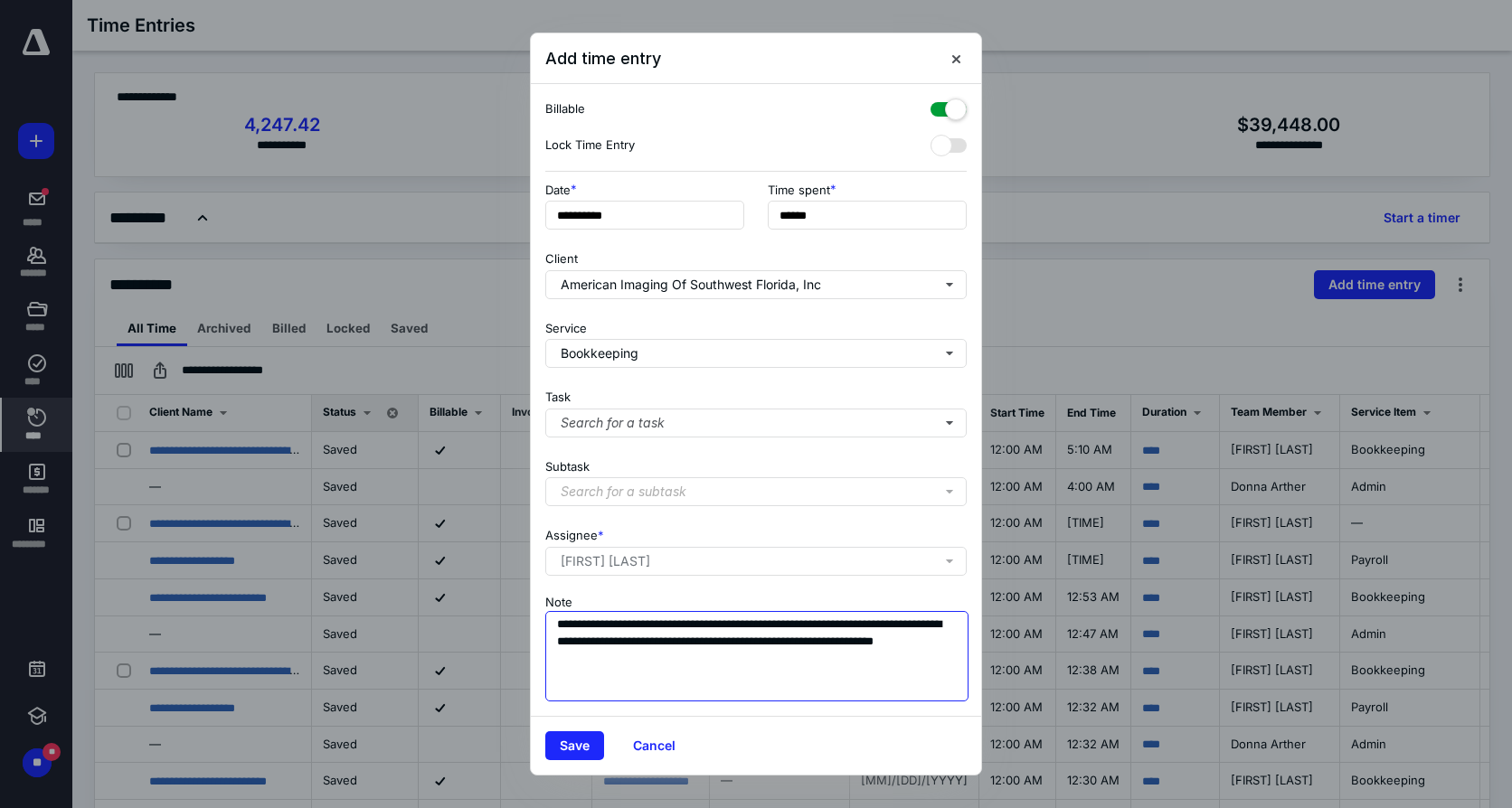 click on "**********" at bounding box center (757, 656) 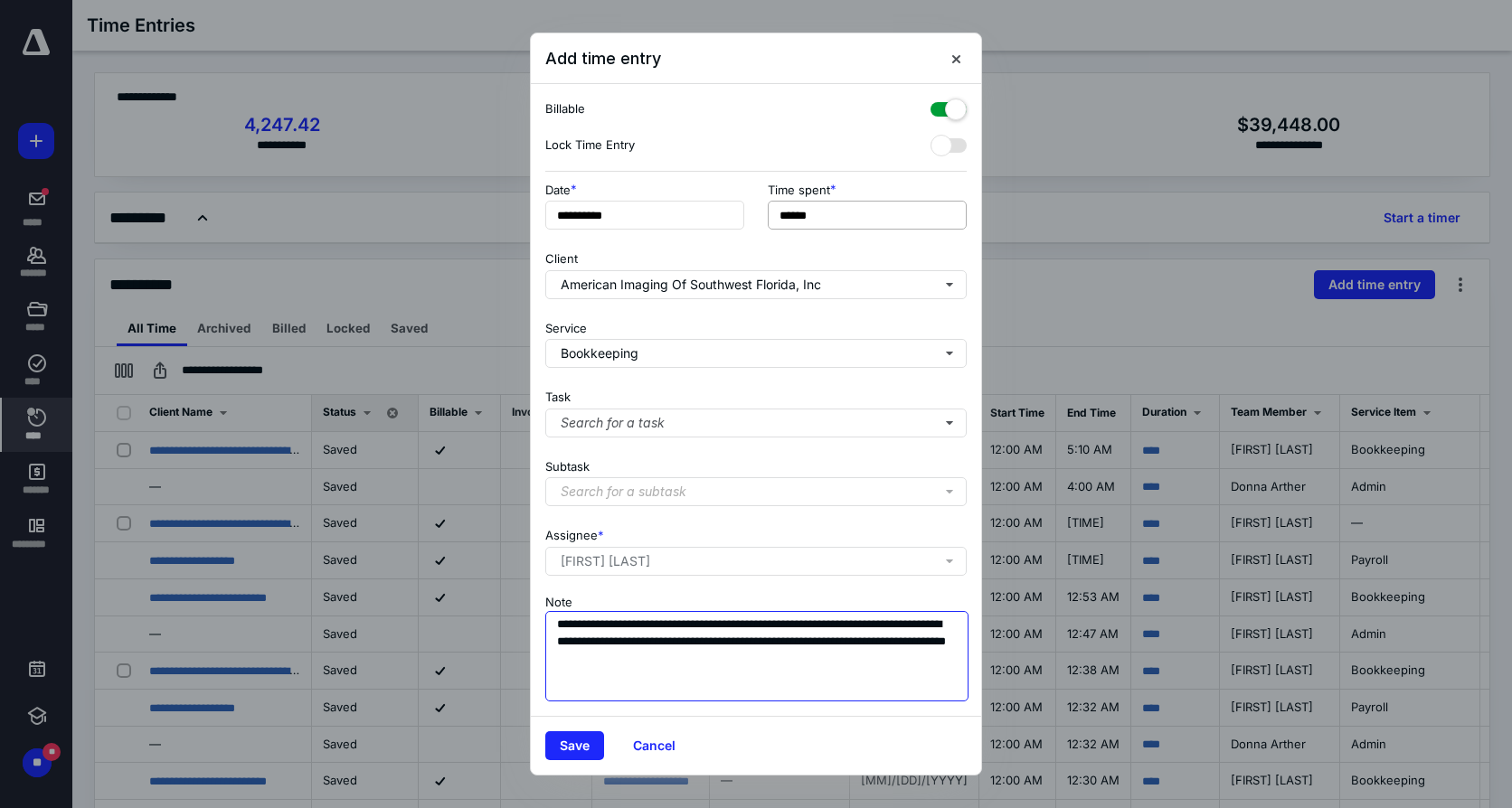 type on "**********" 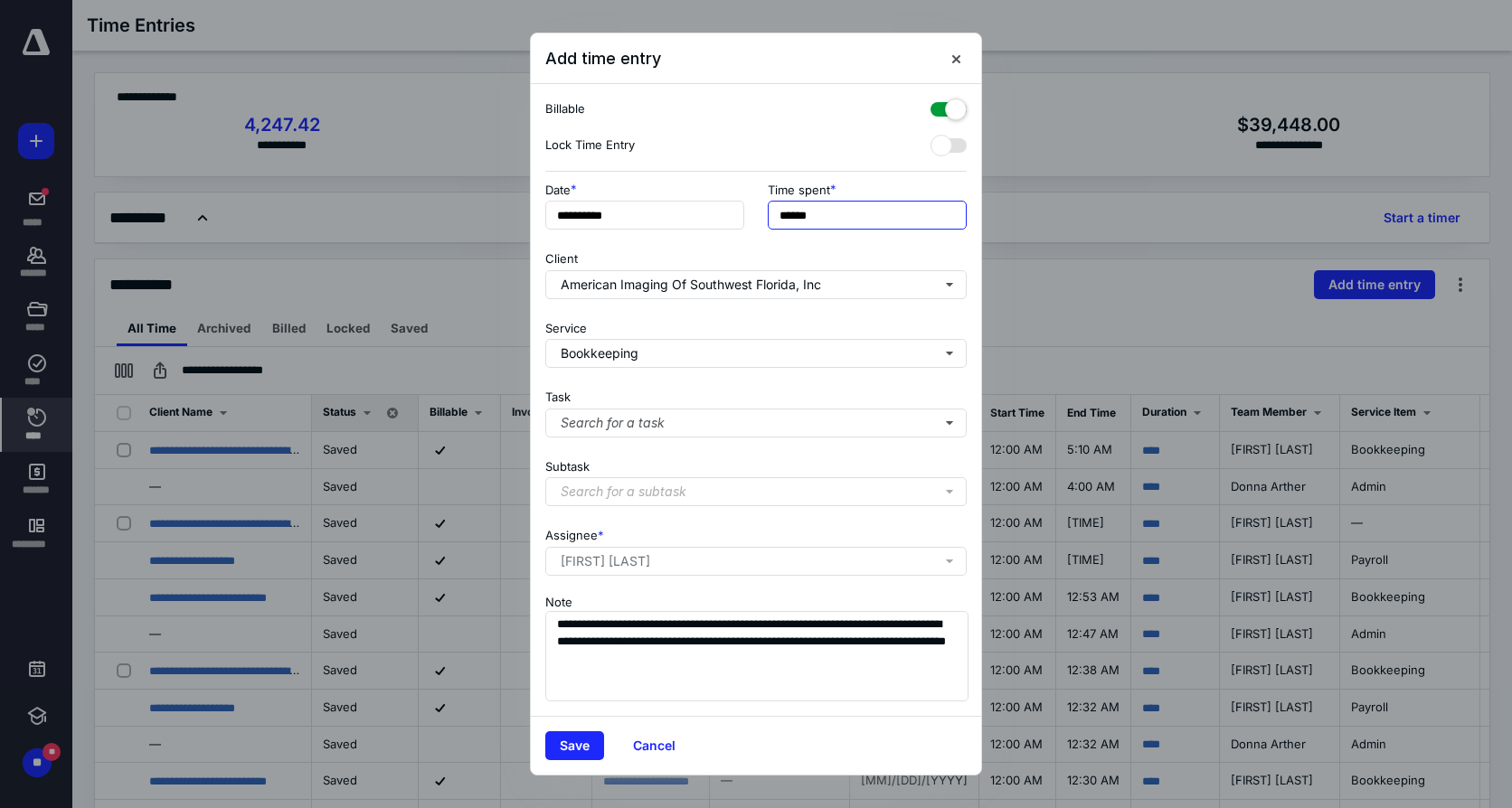 click on "******" at bounding box center (867, 215) 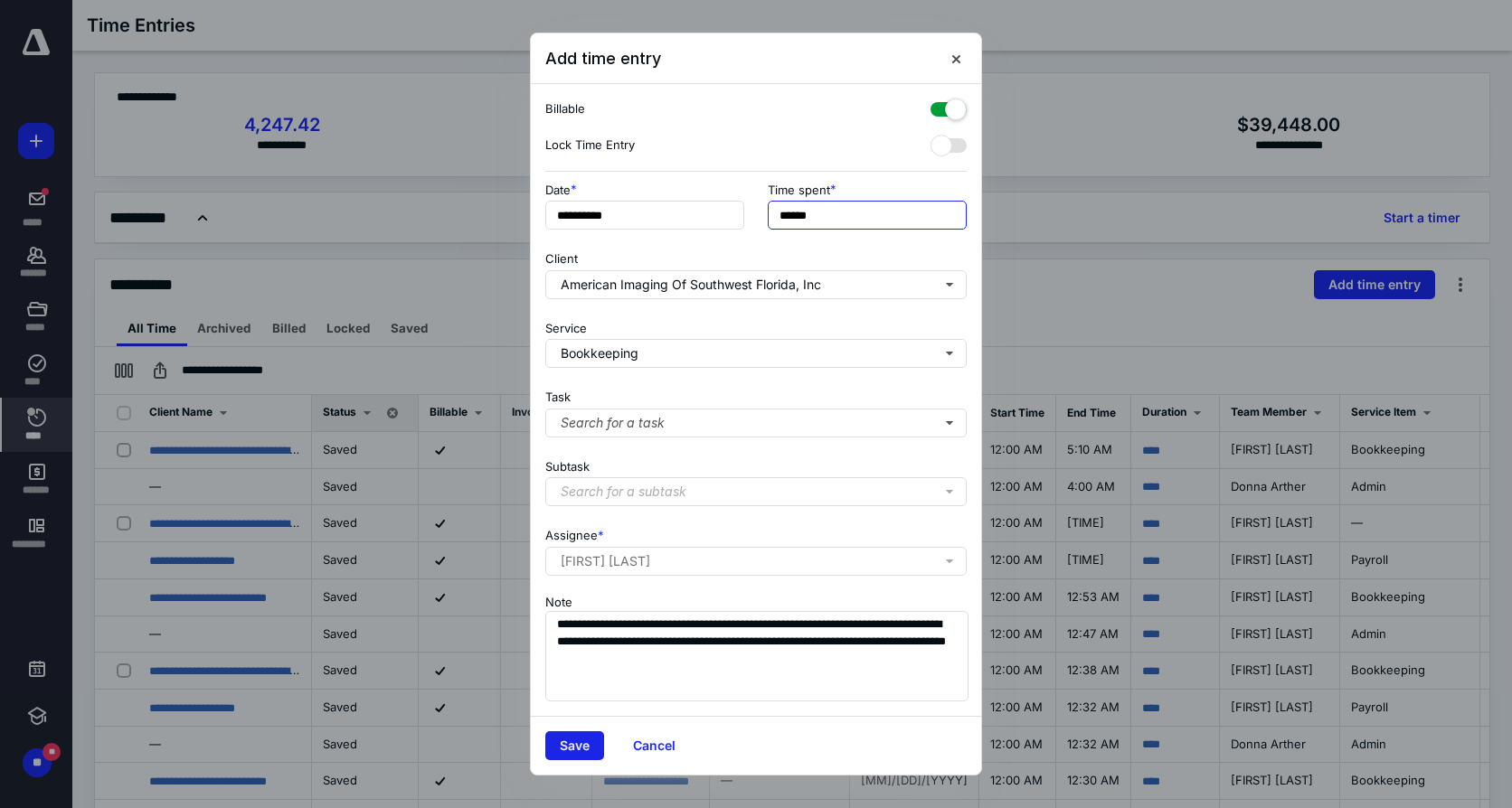 type on "******" 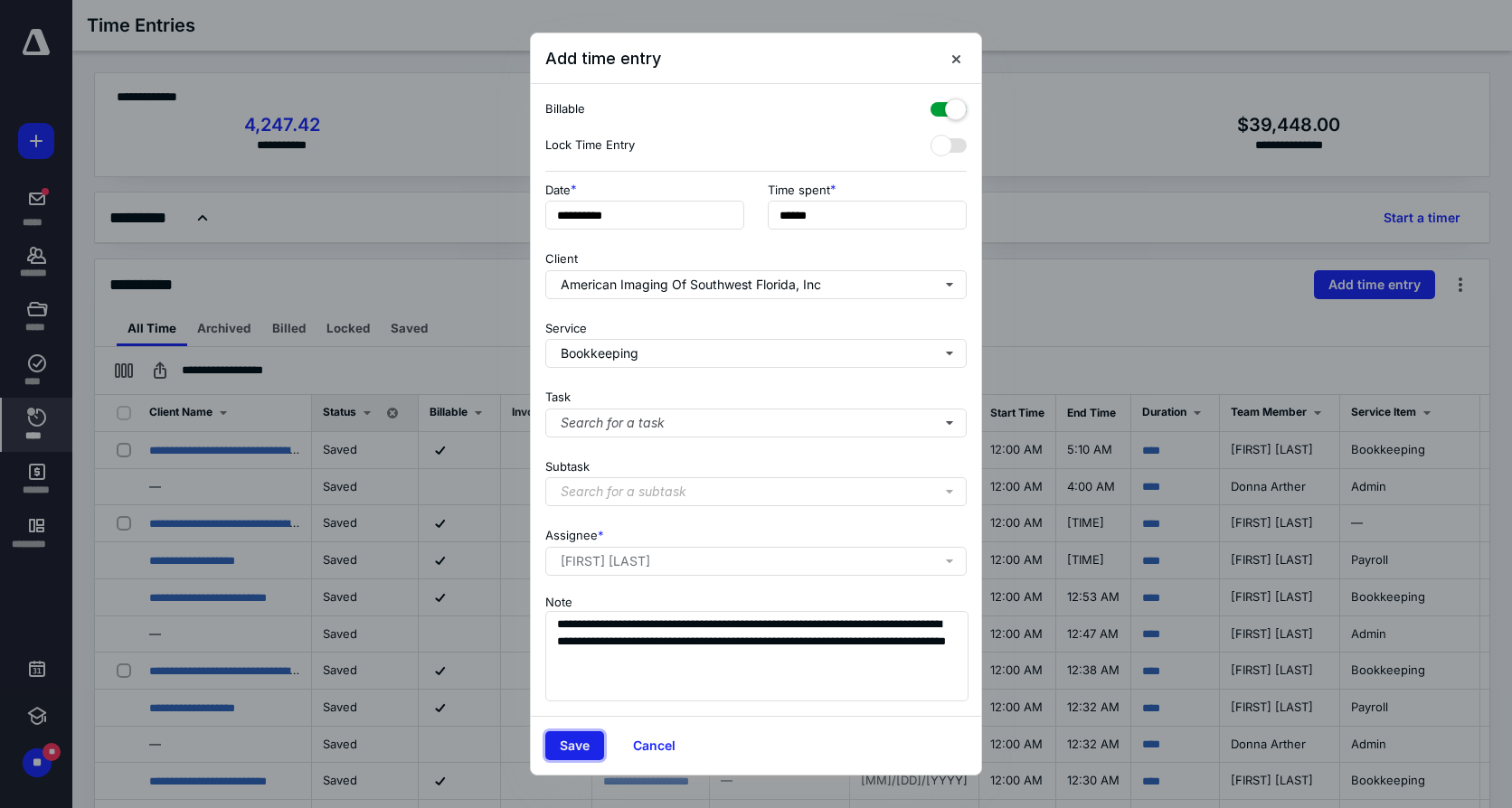click on "Save" at bounding box center (574, 746) 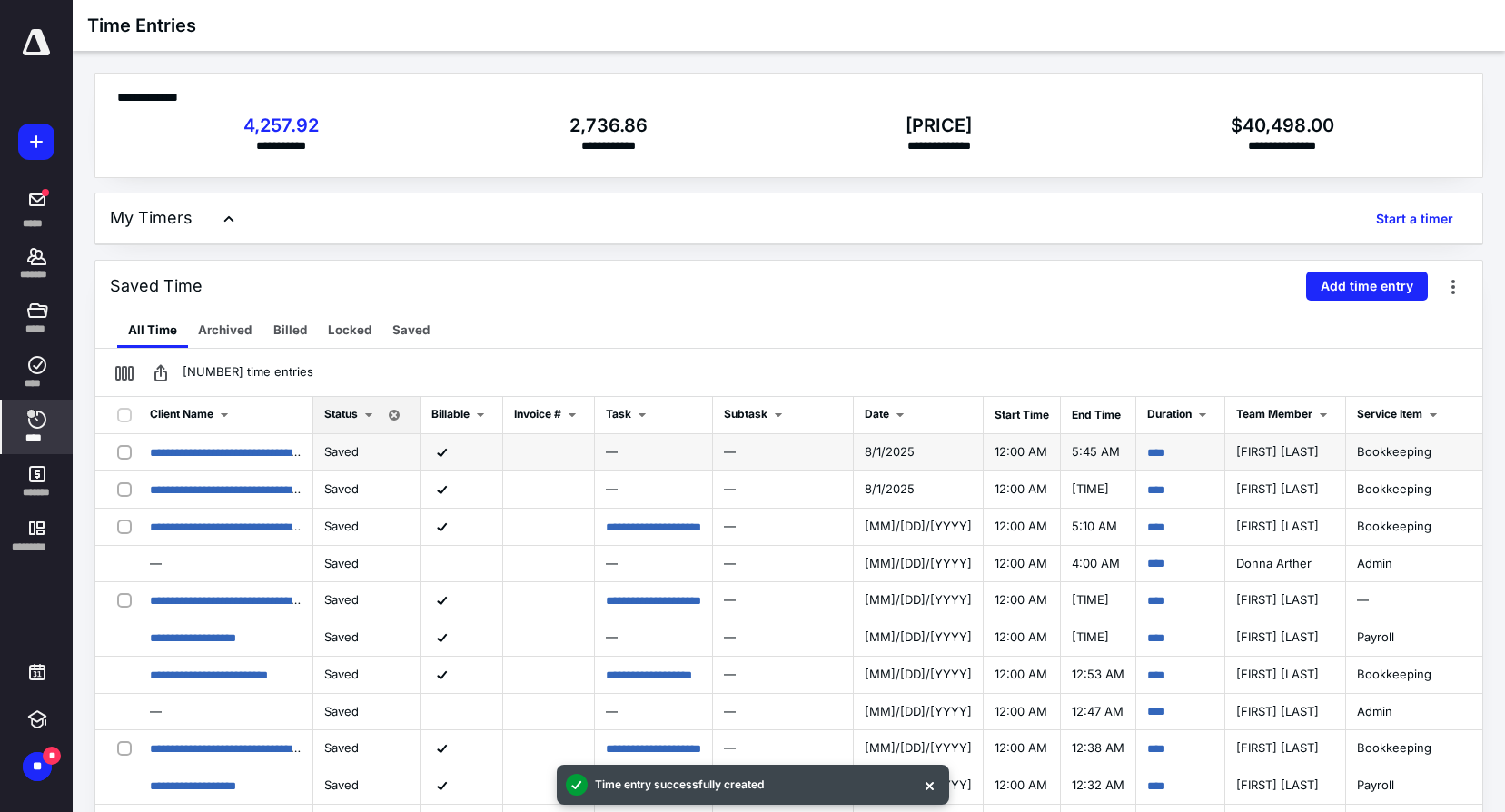 drag, startPoint x: 1185, startPoint y: 451, endPoint x: 1341, endPoint y: 453, distance: 156.01282 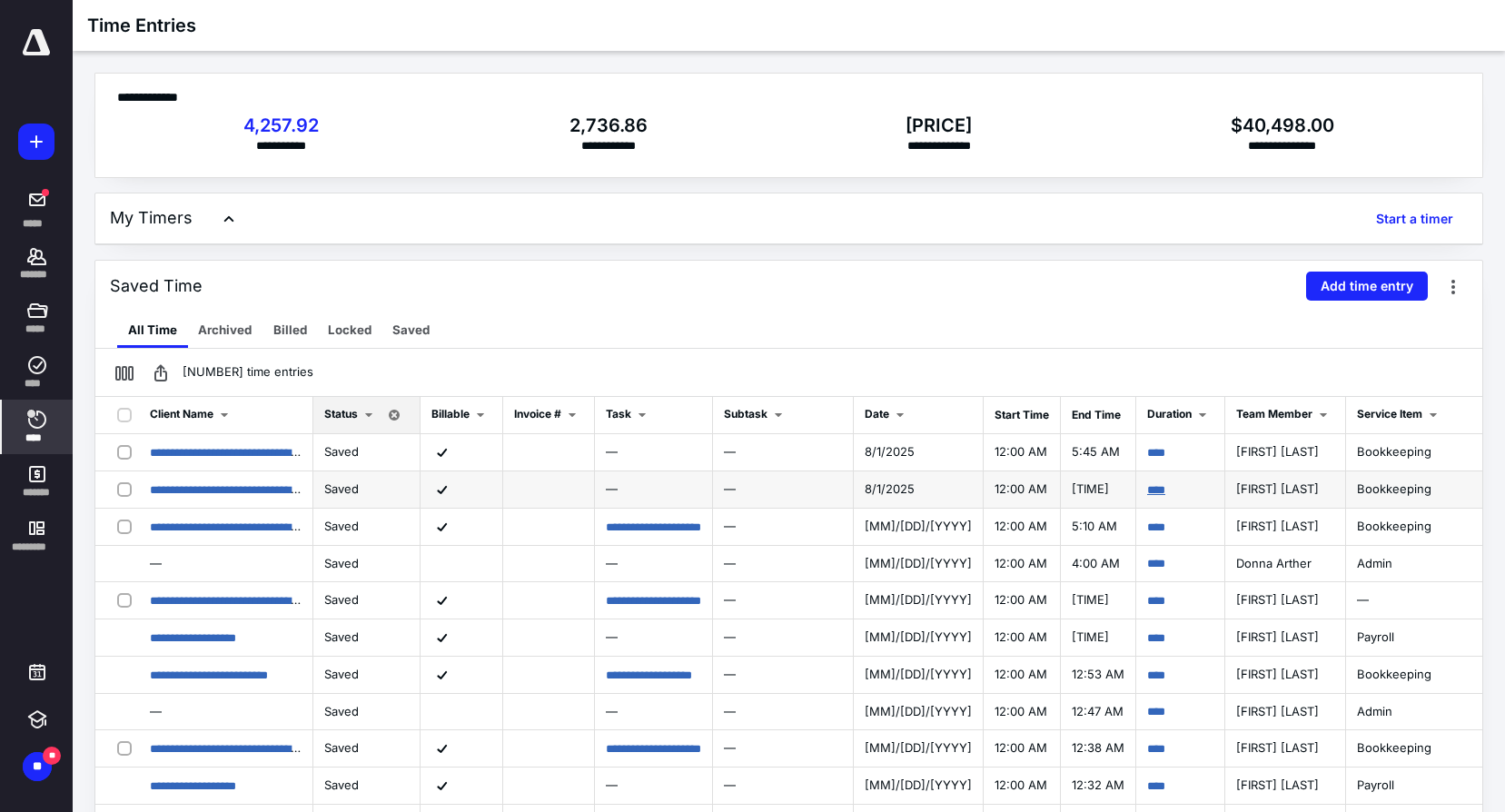click on "****" at bounding box center (1156, 490) 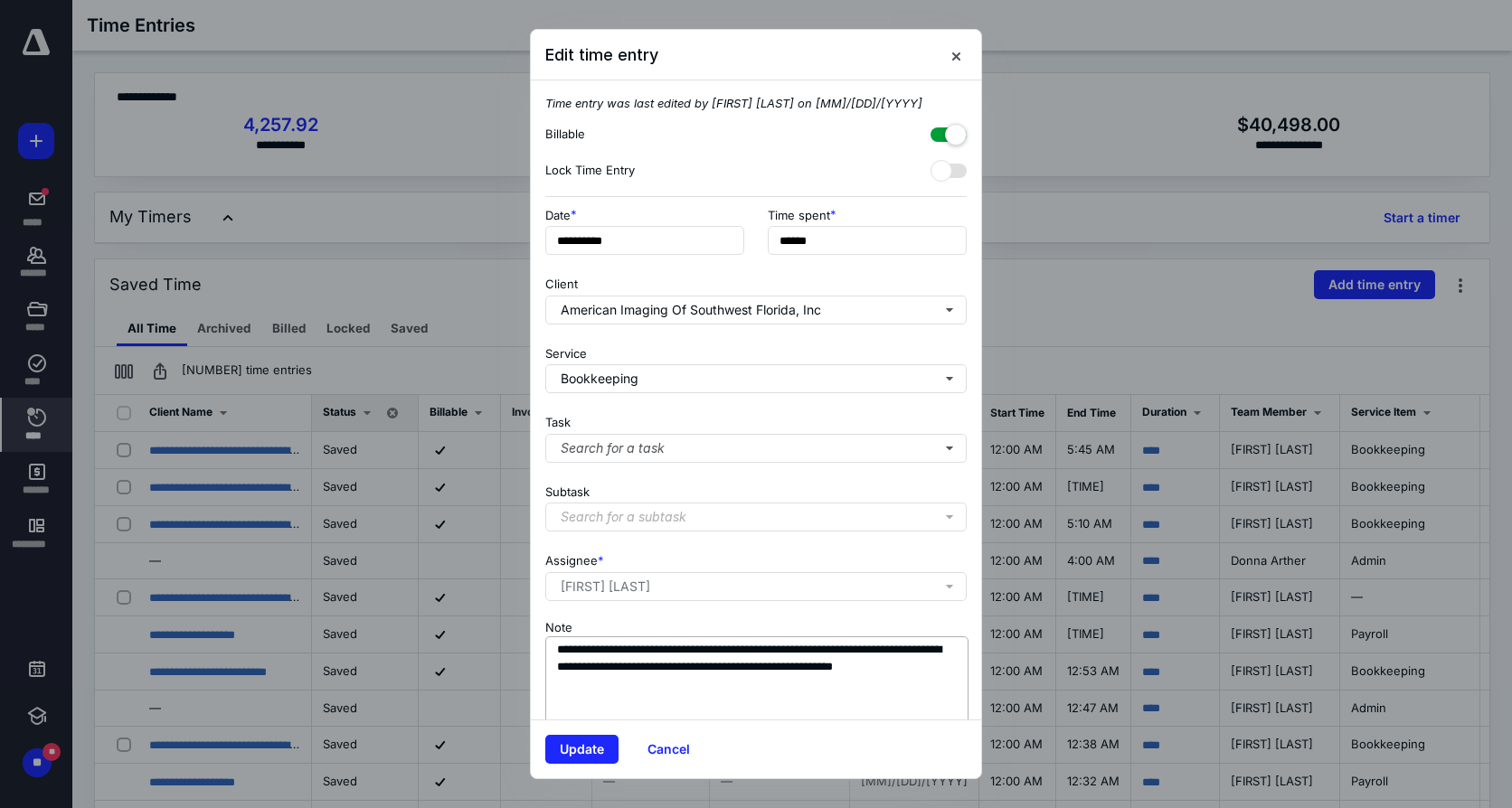 scroll, scrollTop: 35, scrollLeft: 0, axis: vertical 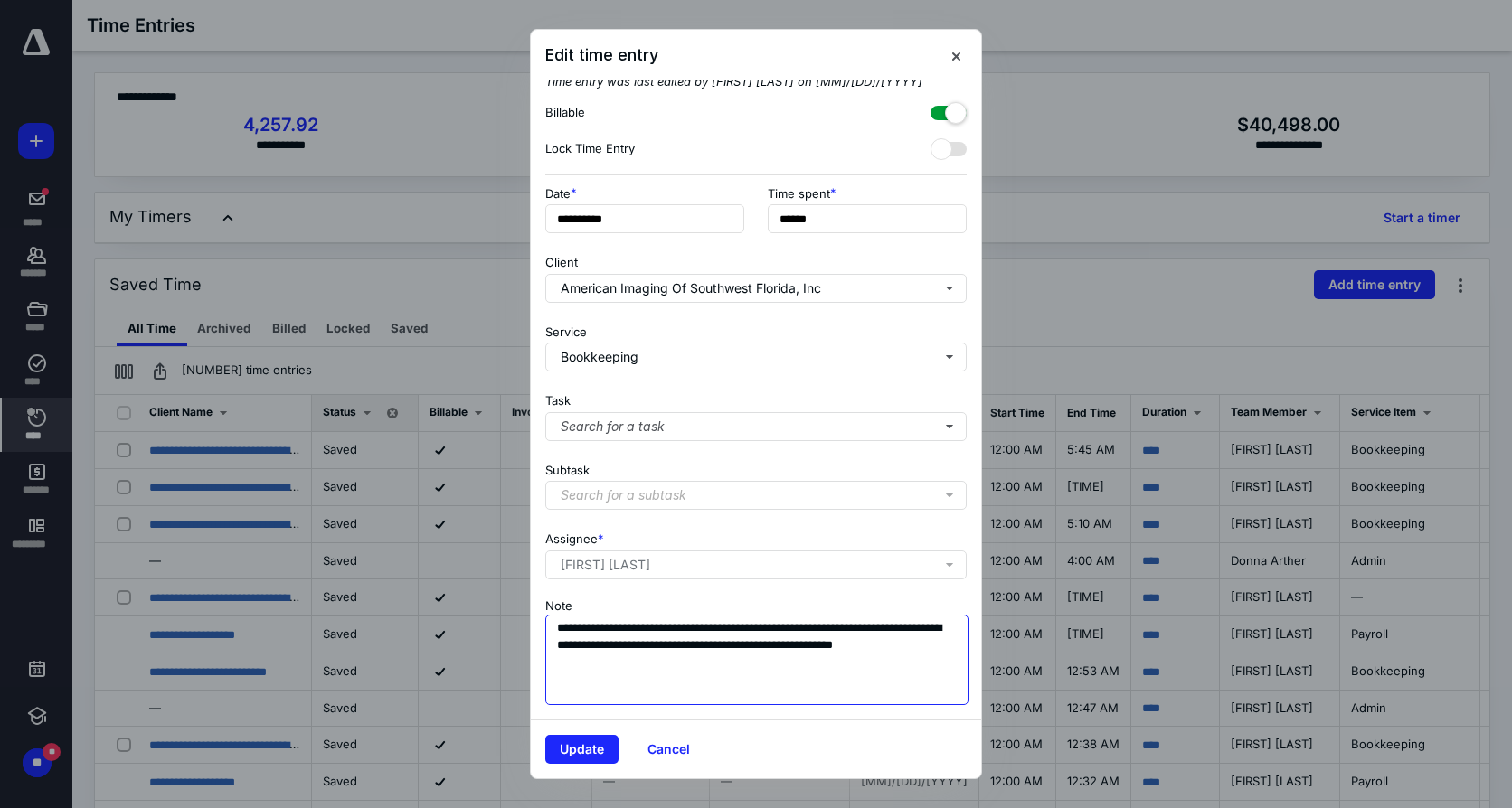 drag, startPoint x: 550, startPoint y: 617, endPoint x: 692, endPoint y: 638, distance: 143.54442 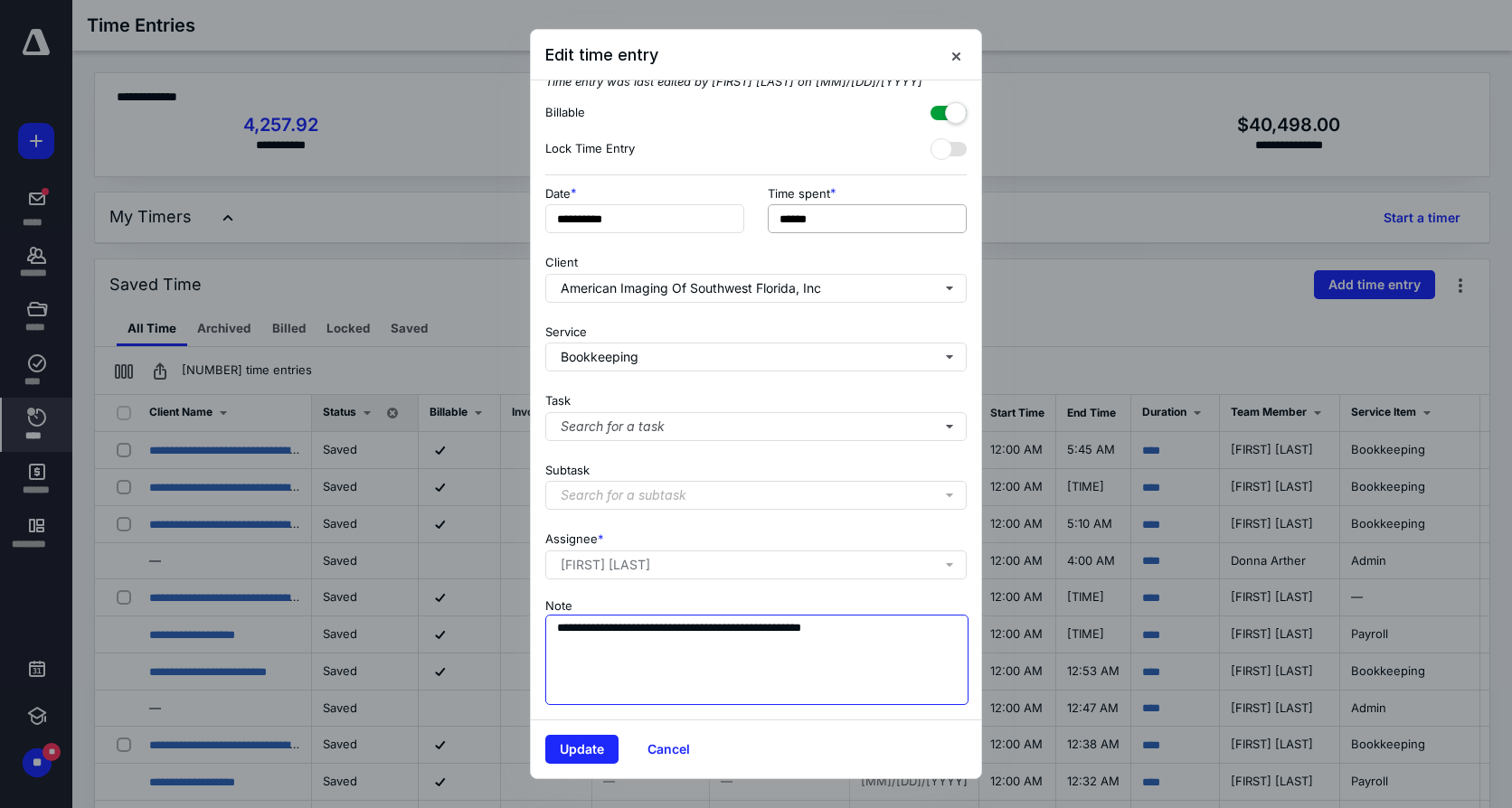 type on "**********" 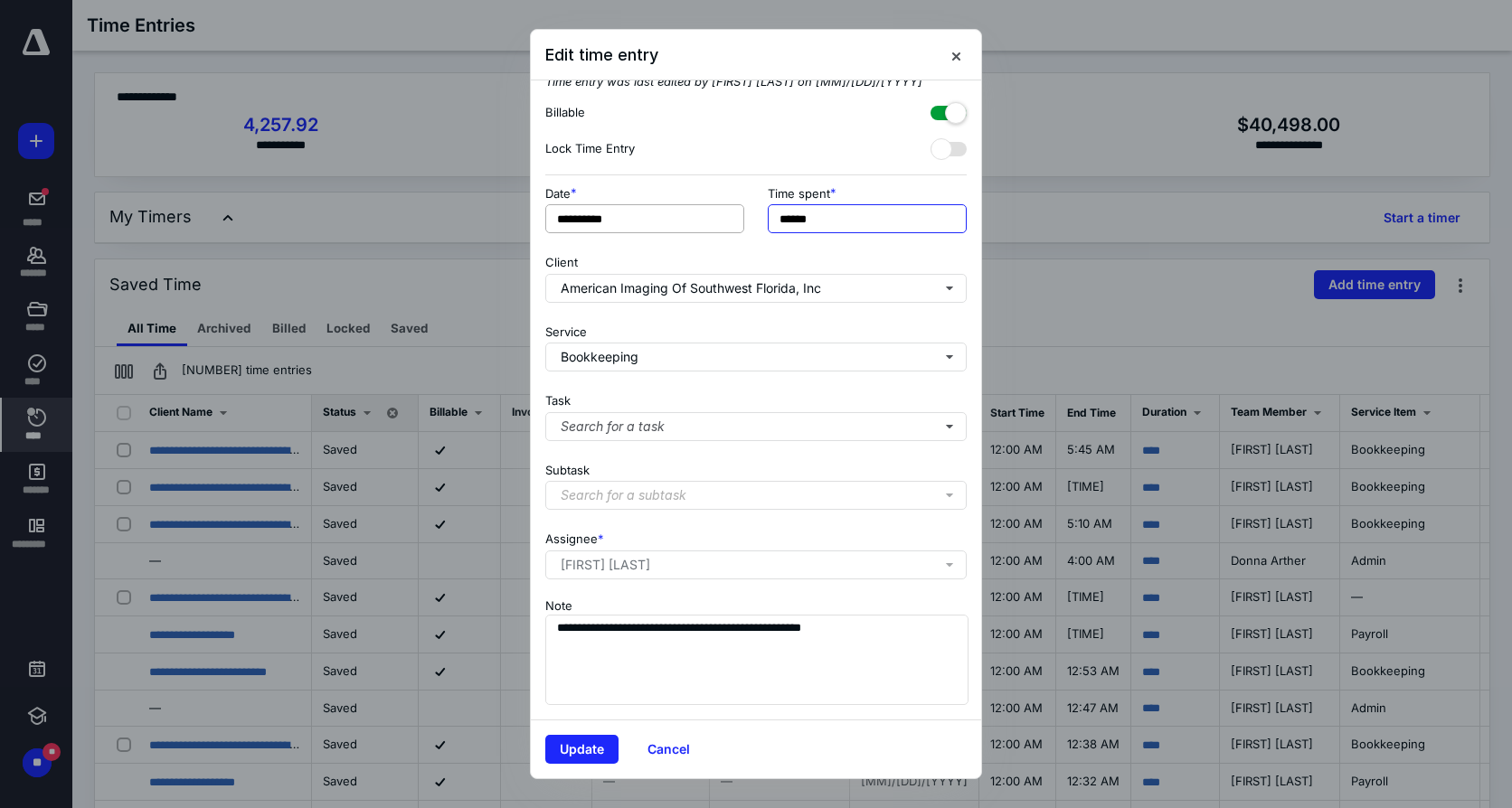 drag, startPoint x: 831, startPoint y: 211, endPoint x: 709, endPoint y: 213, distance: 122.01639 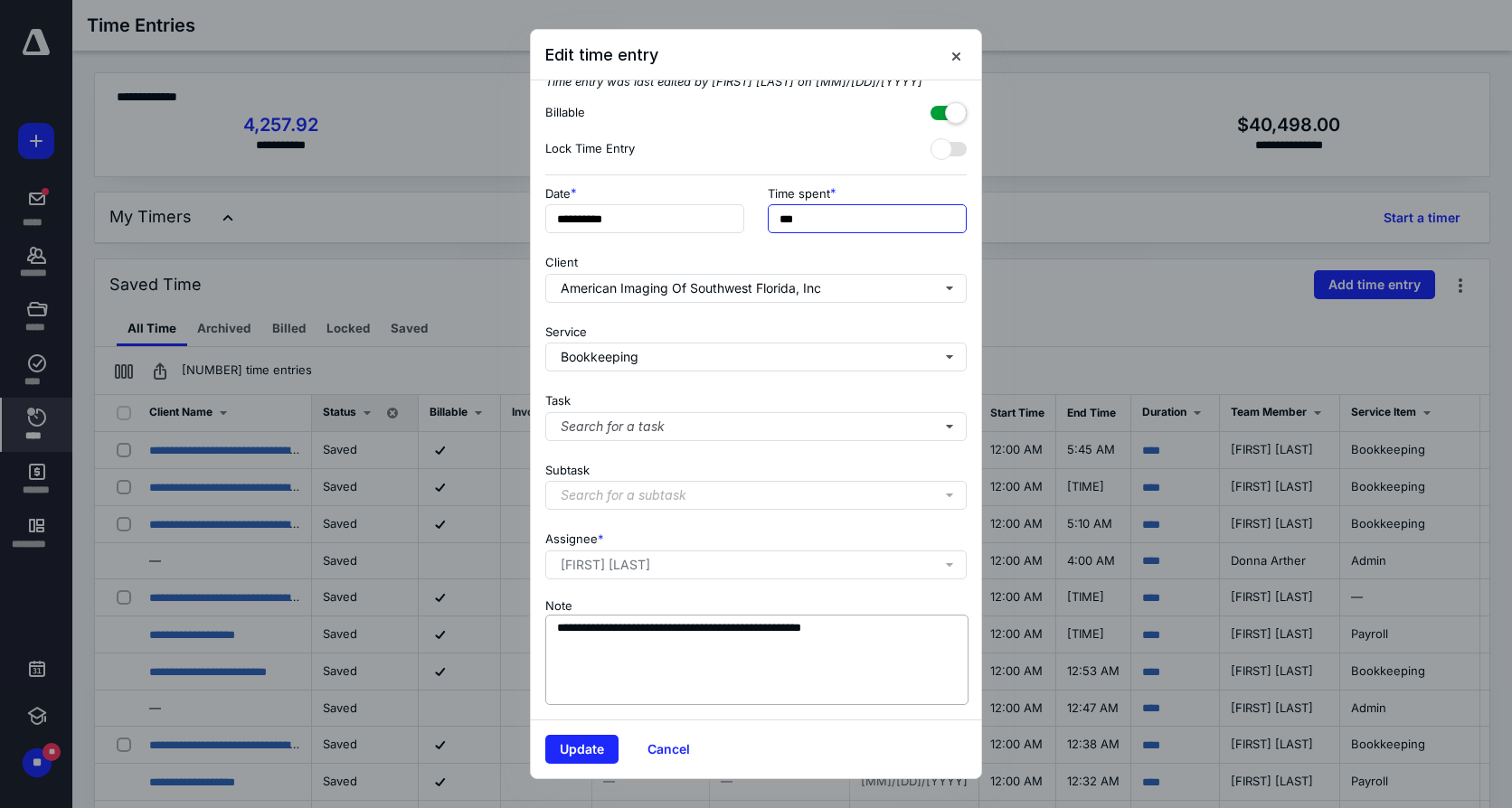 type on "***" 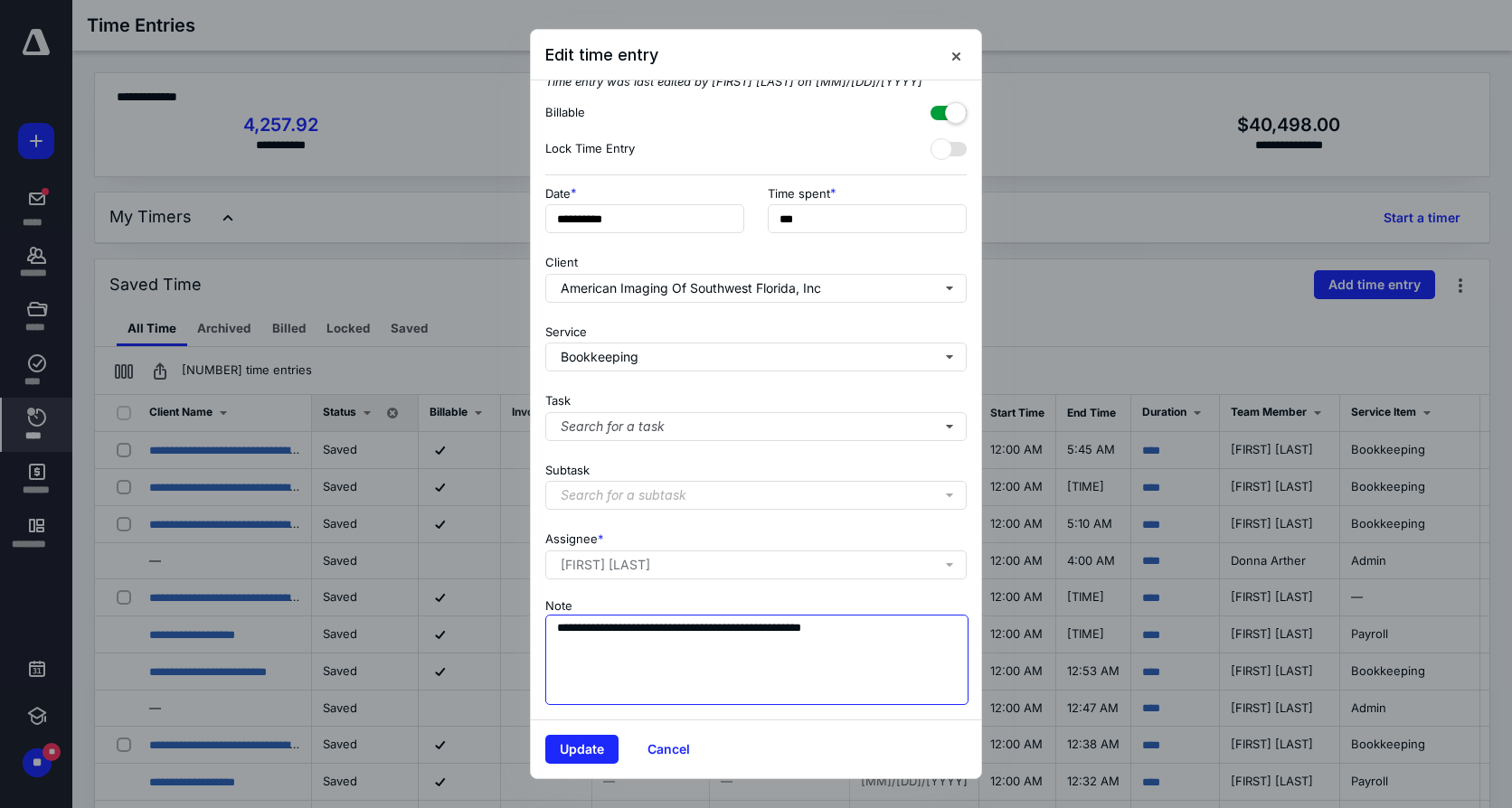 click on "**********" at bounding box center [757, 660] 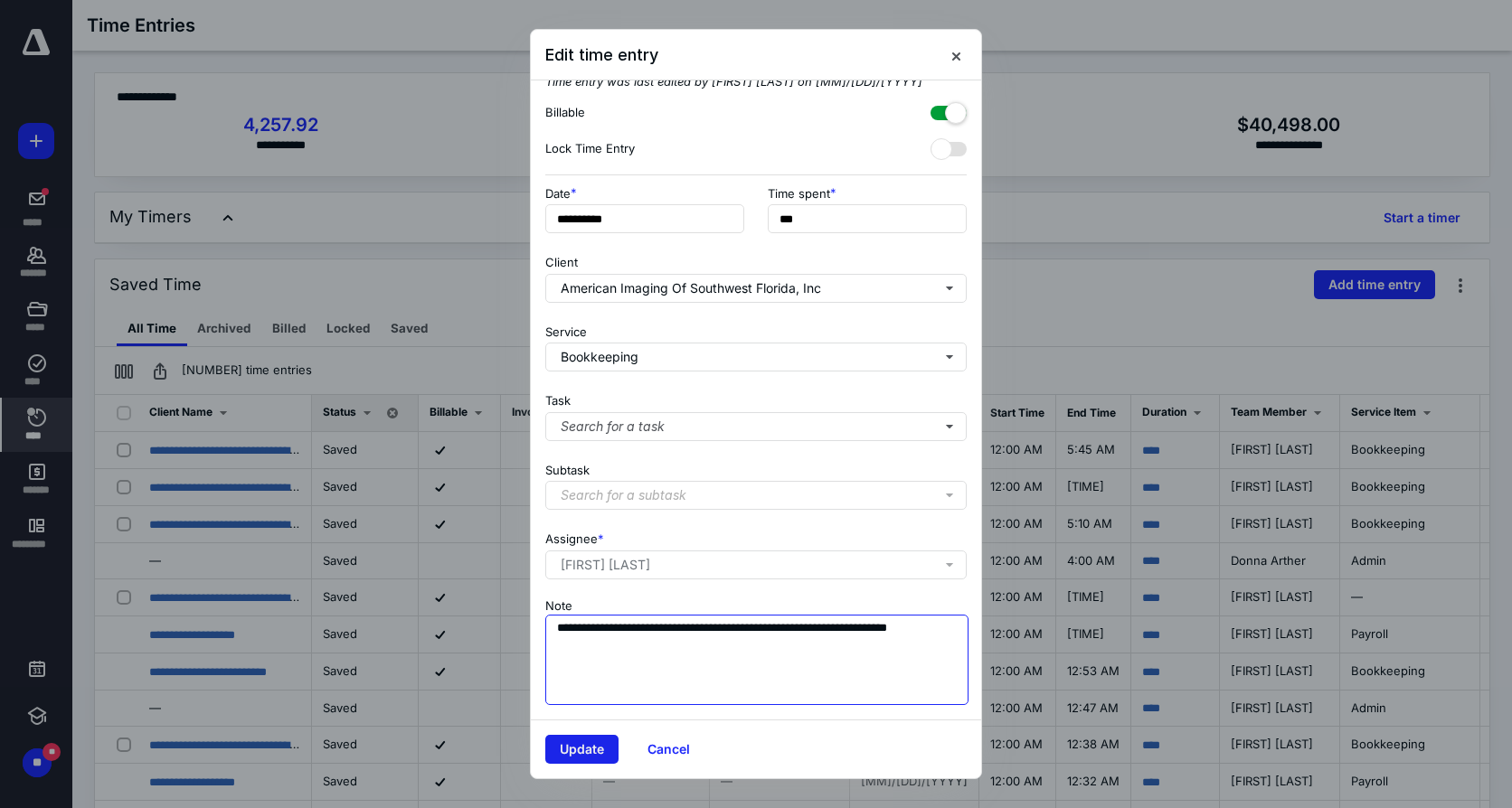 type on "**********" 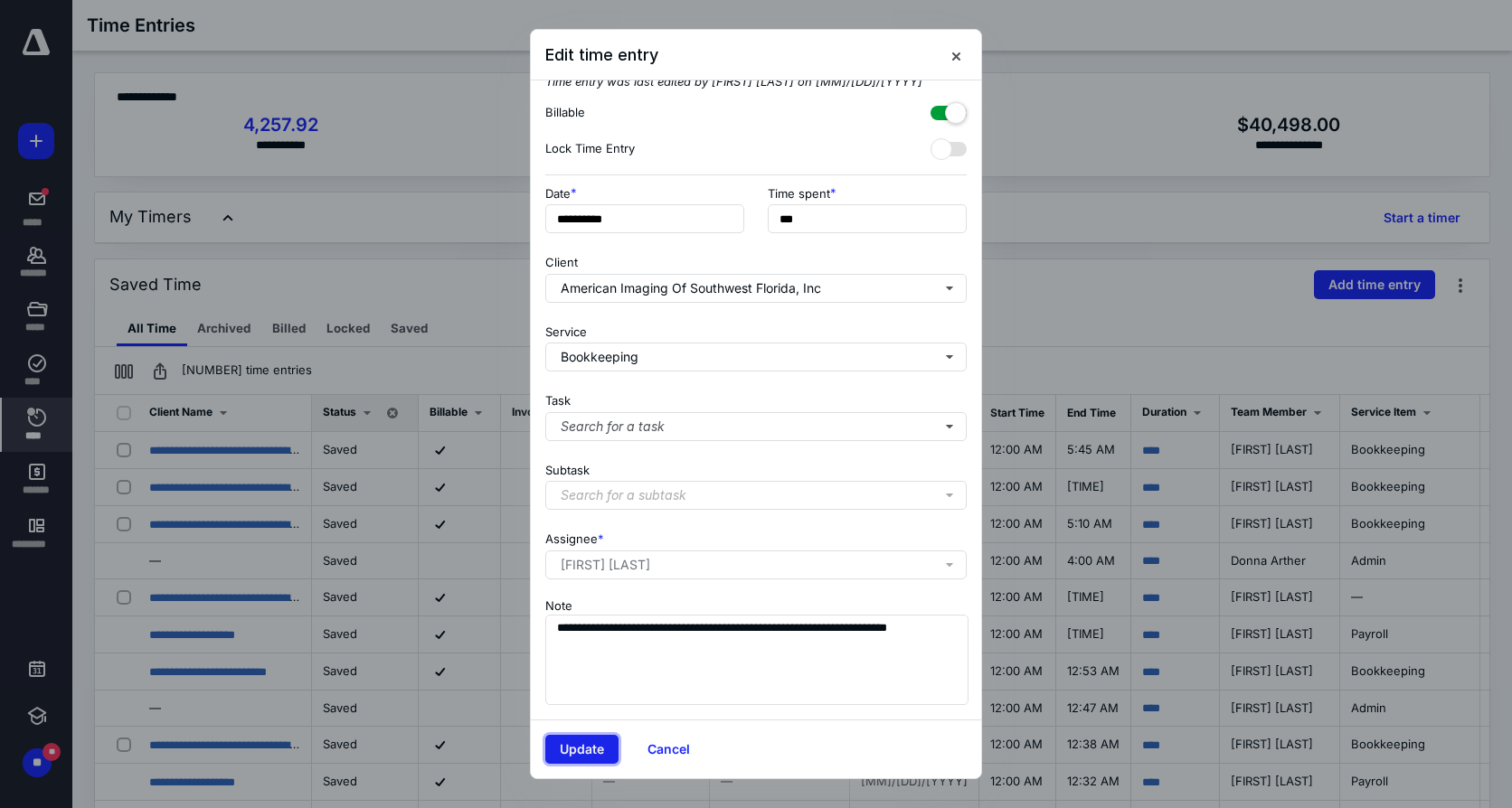 click on "Update" at bounding box center [581, 749] 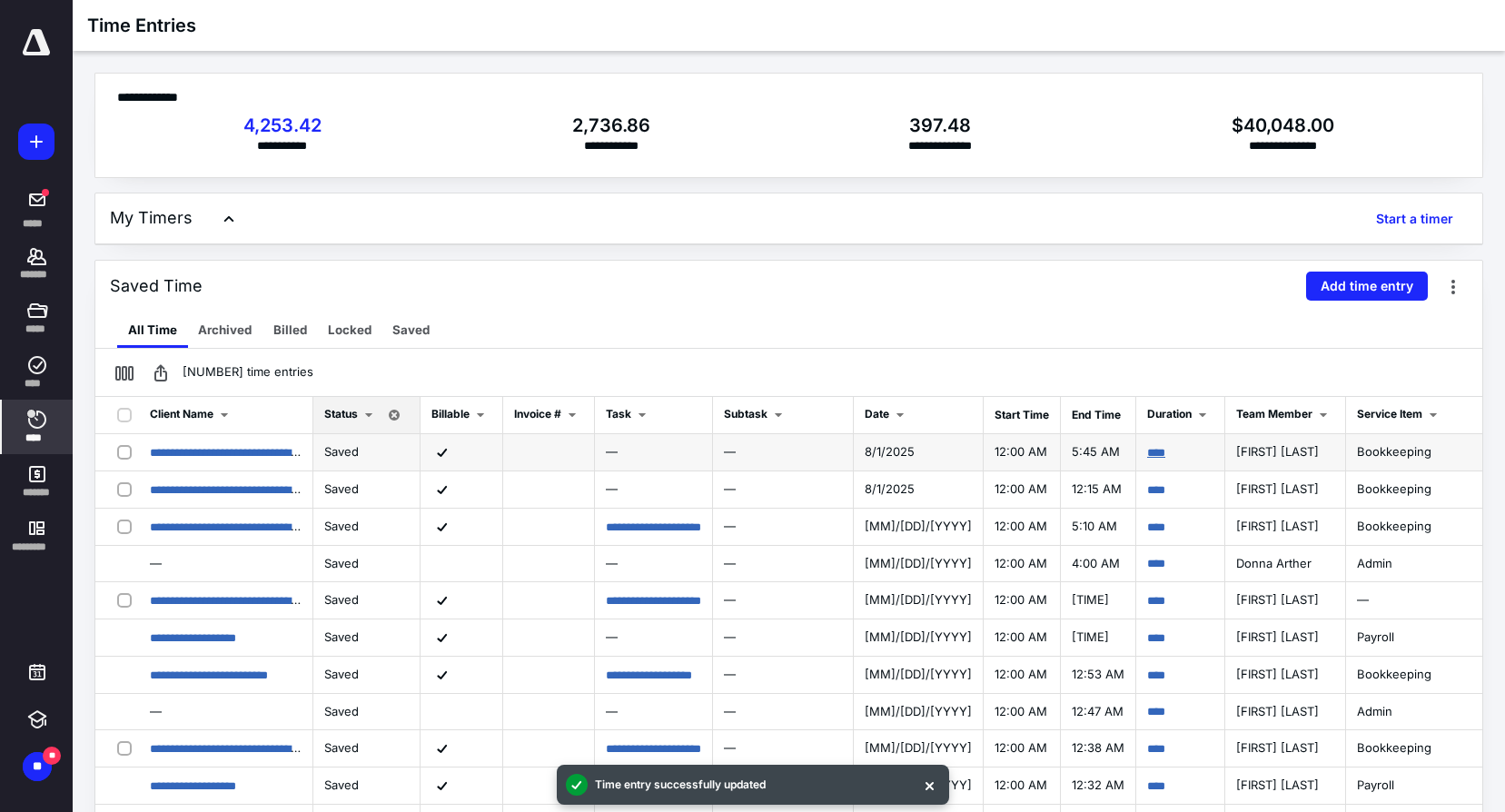 click on "****" at bounding box center [1156, 452] 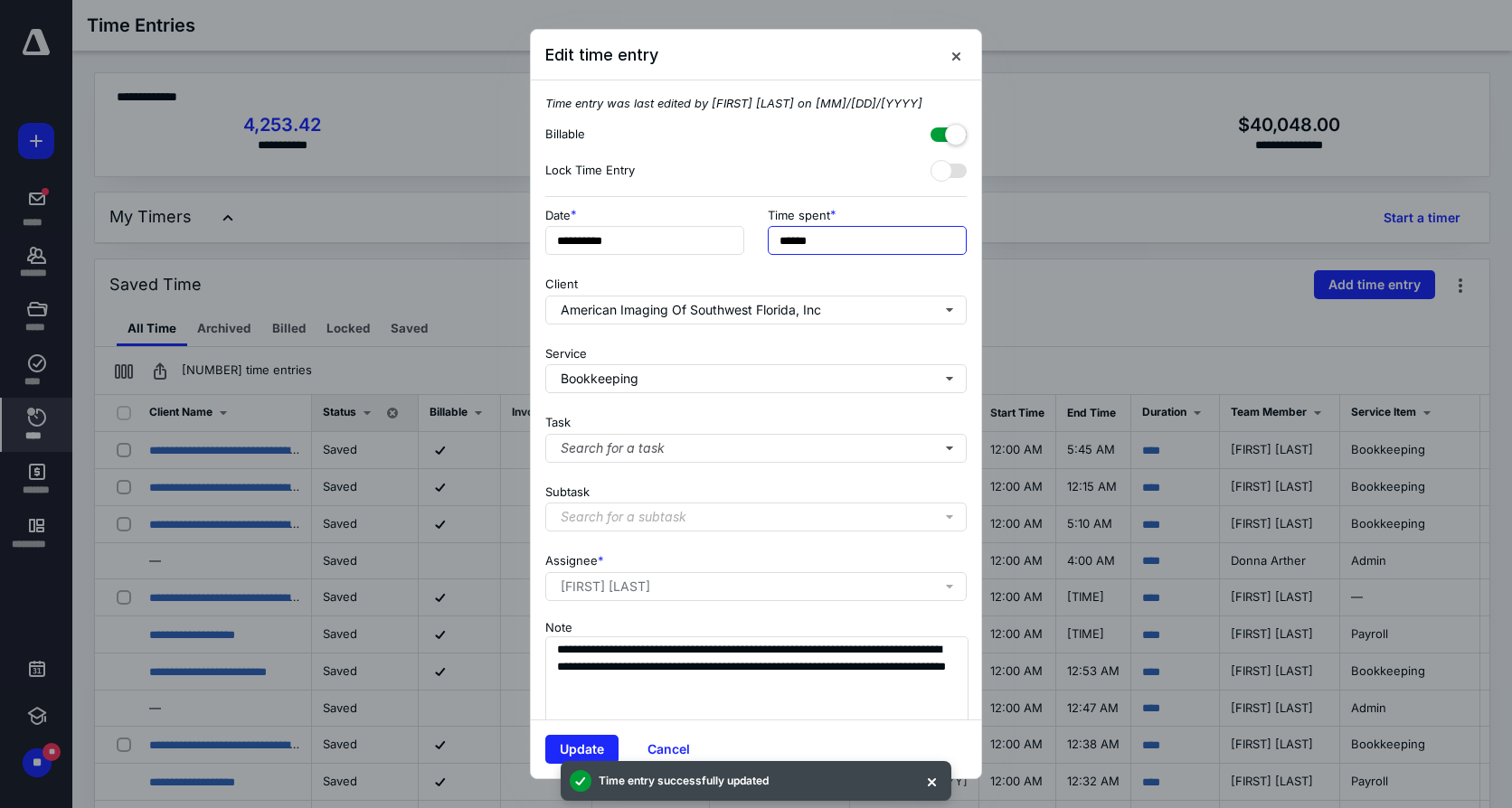 click on "******" at bounding box center [867, 240] 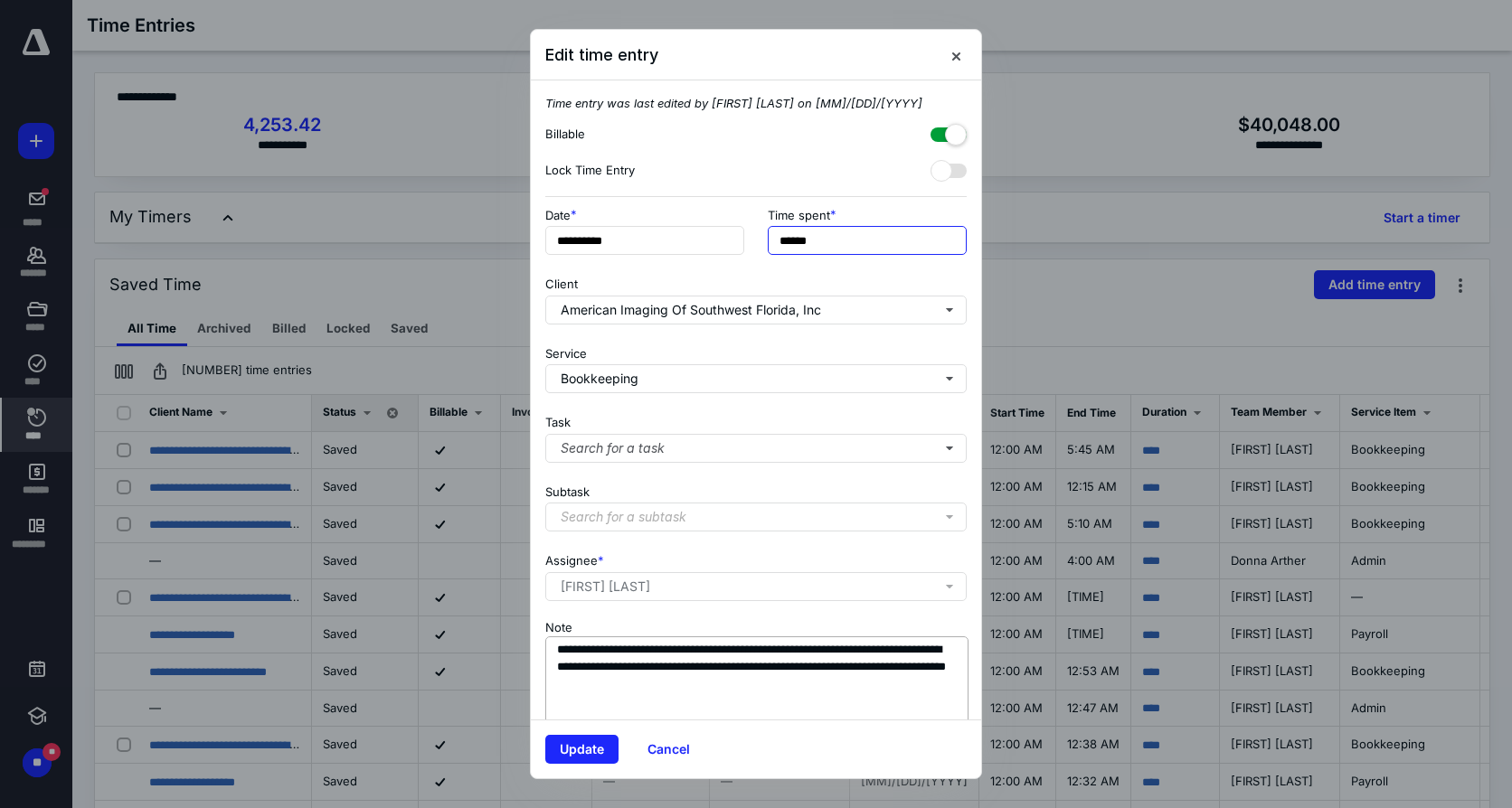 type on "******" 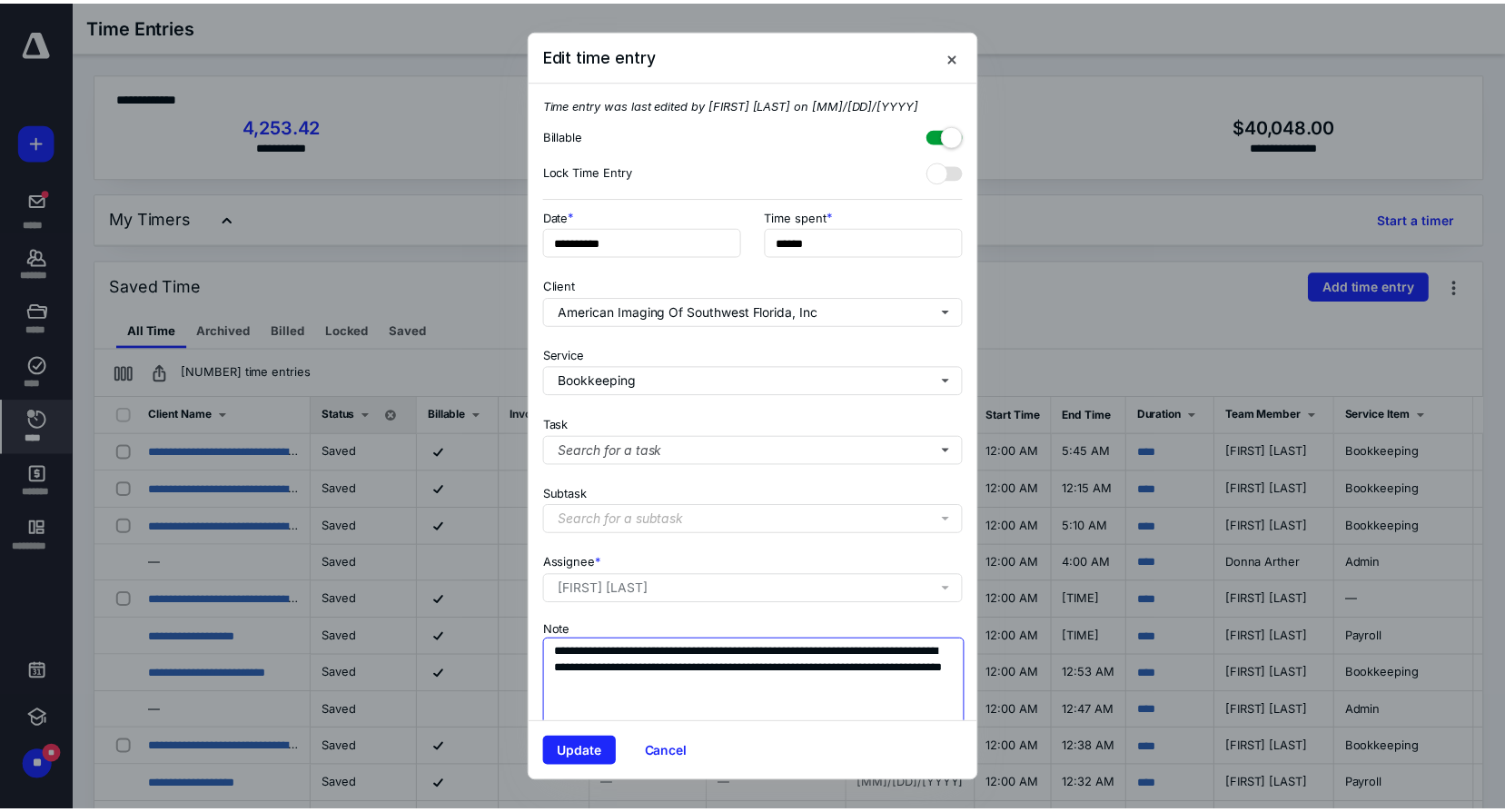 scroll, scrollTop: 35, scrollLeft: 0, axis: vertical 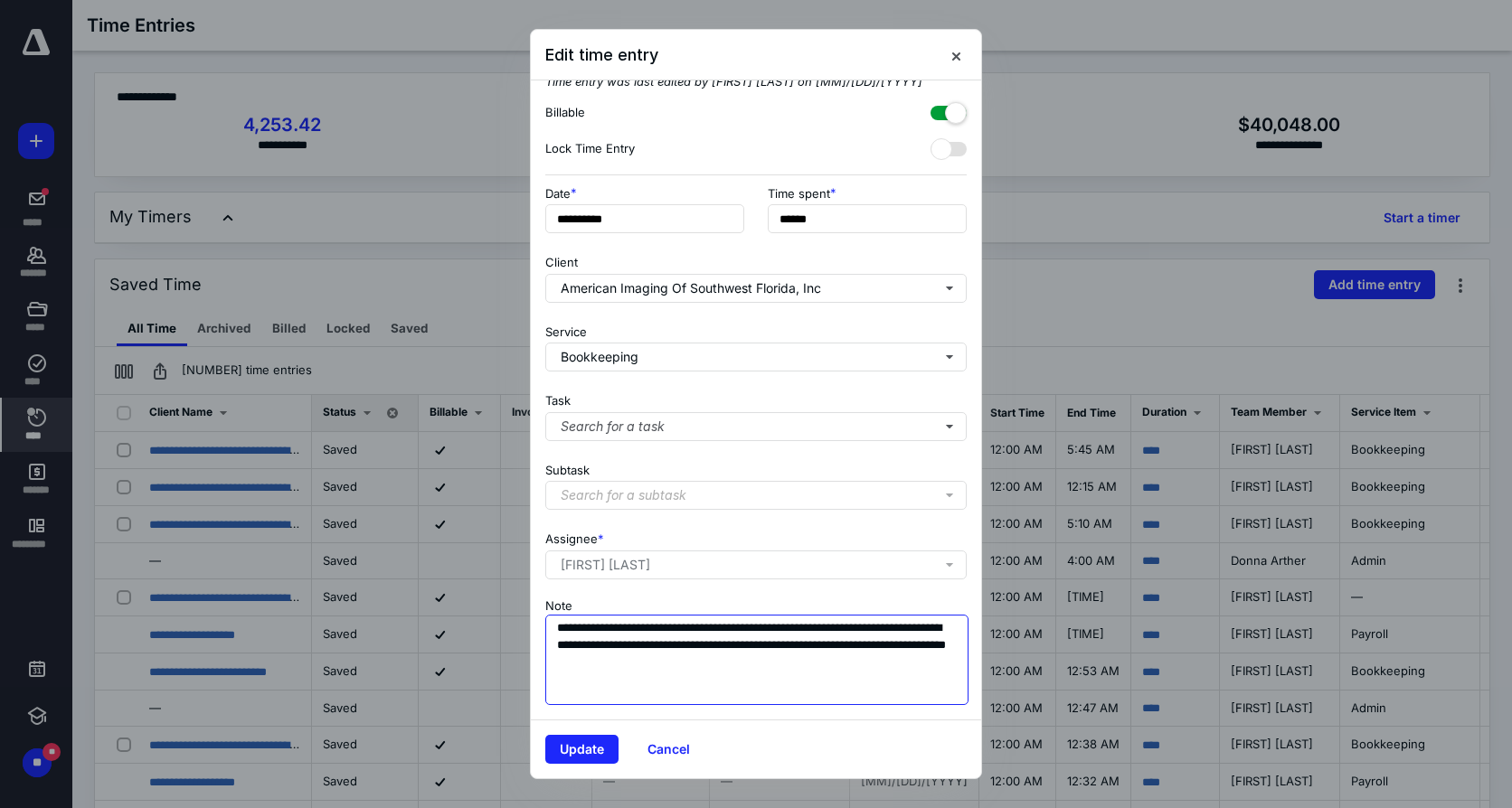 drag, startPoint x: 817, startPoint y: 671, endPoint x: 650, endPoint y: 670, distance: 167.00299 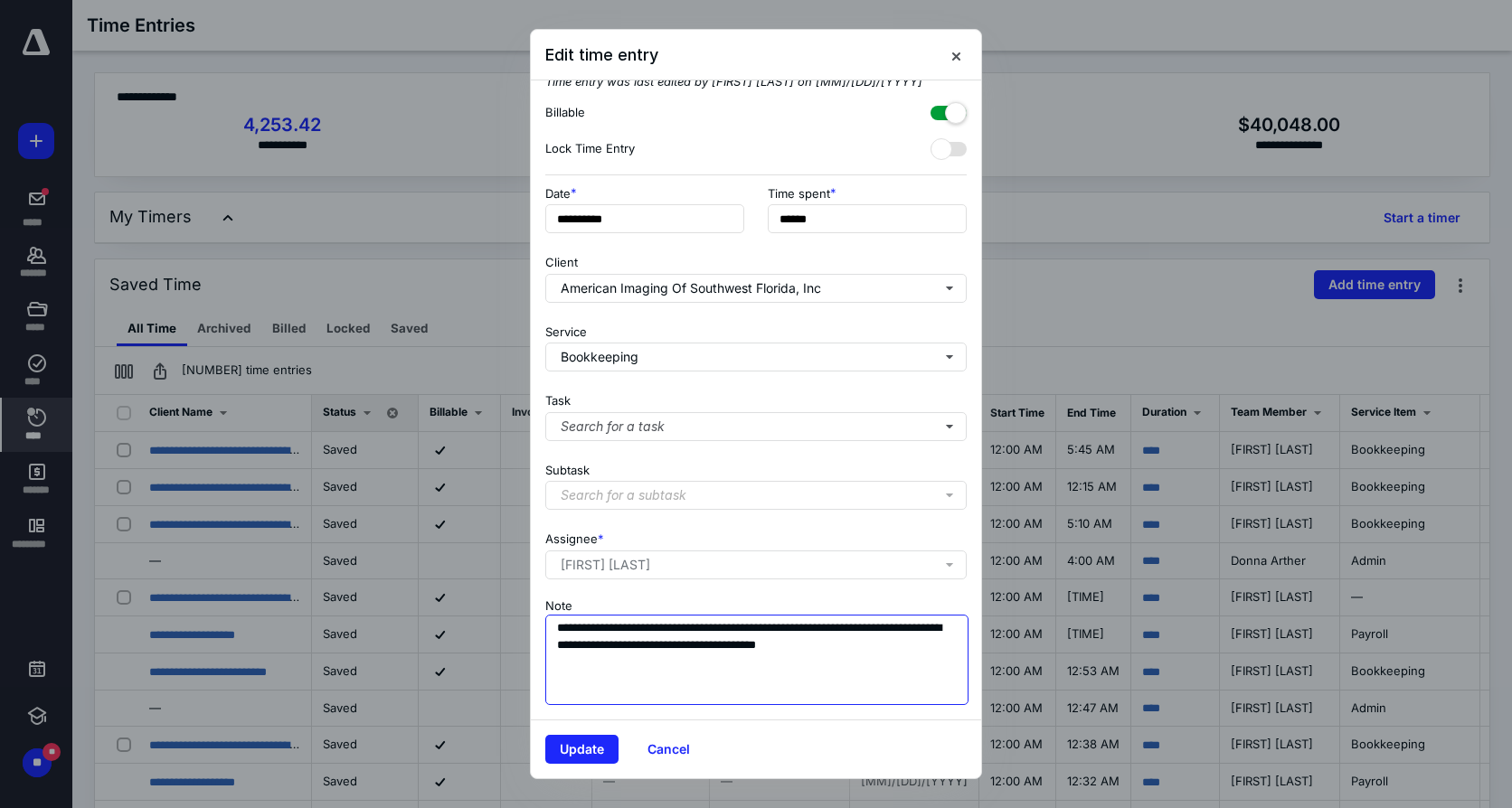 click on "**********" at bounding box center [757, 660] 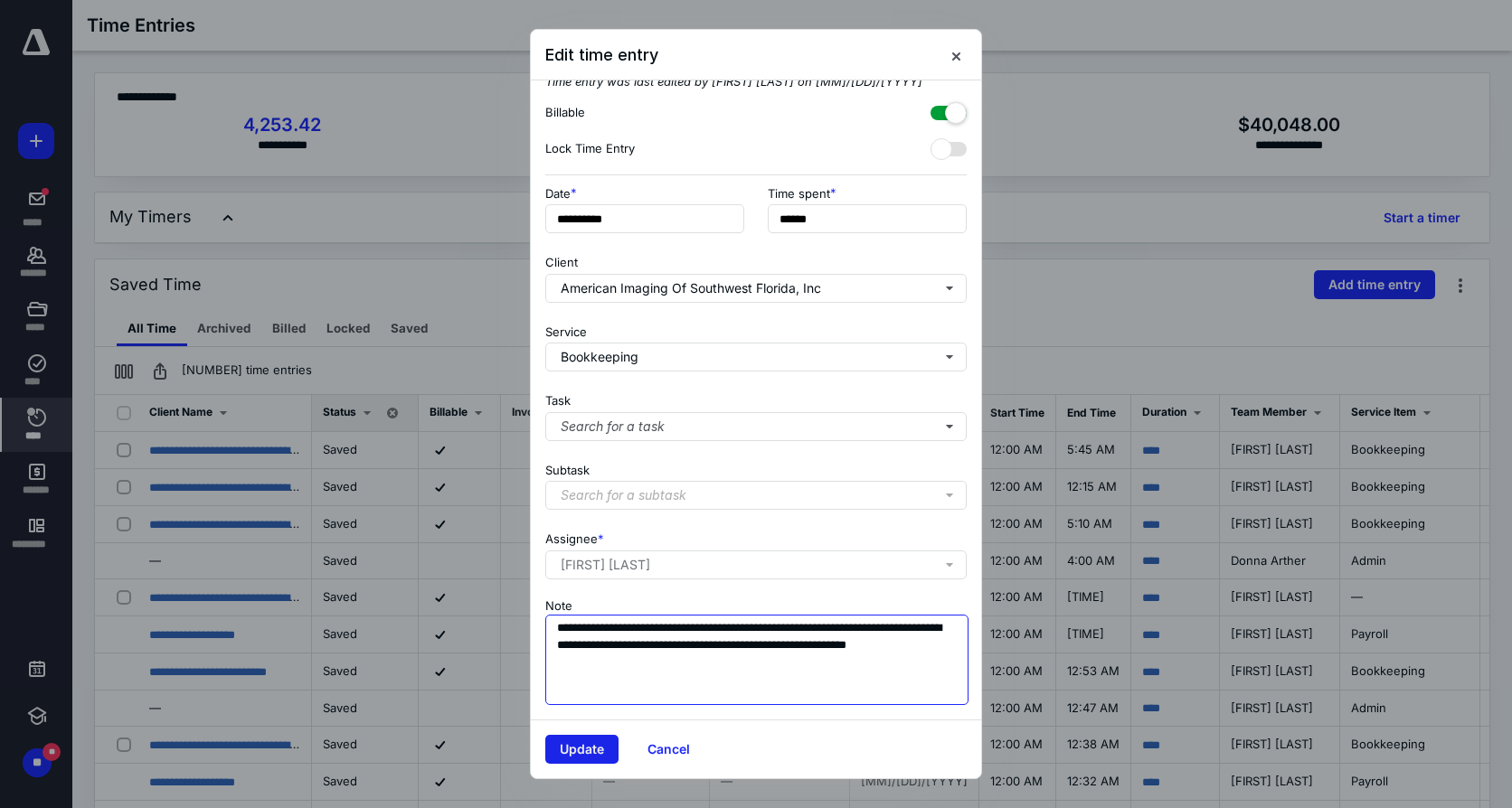 type on "**********" 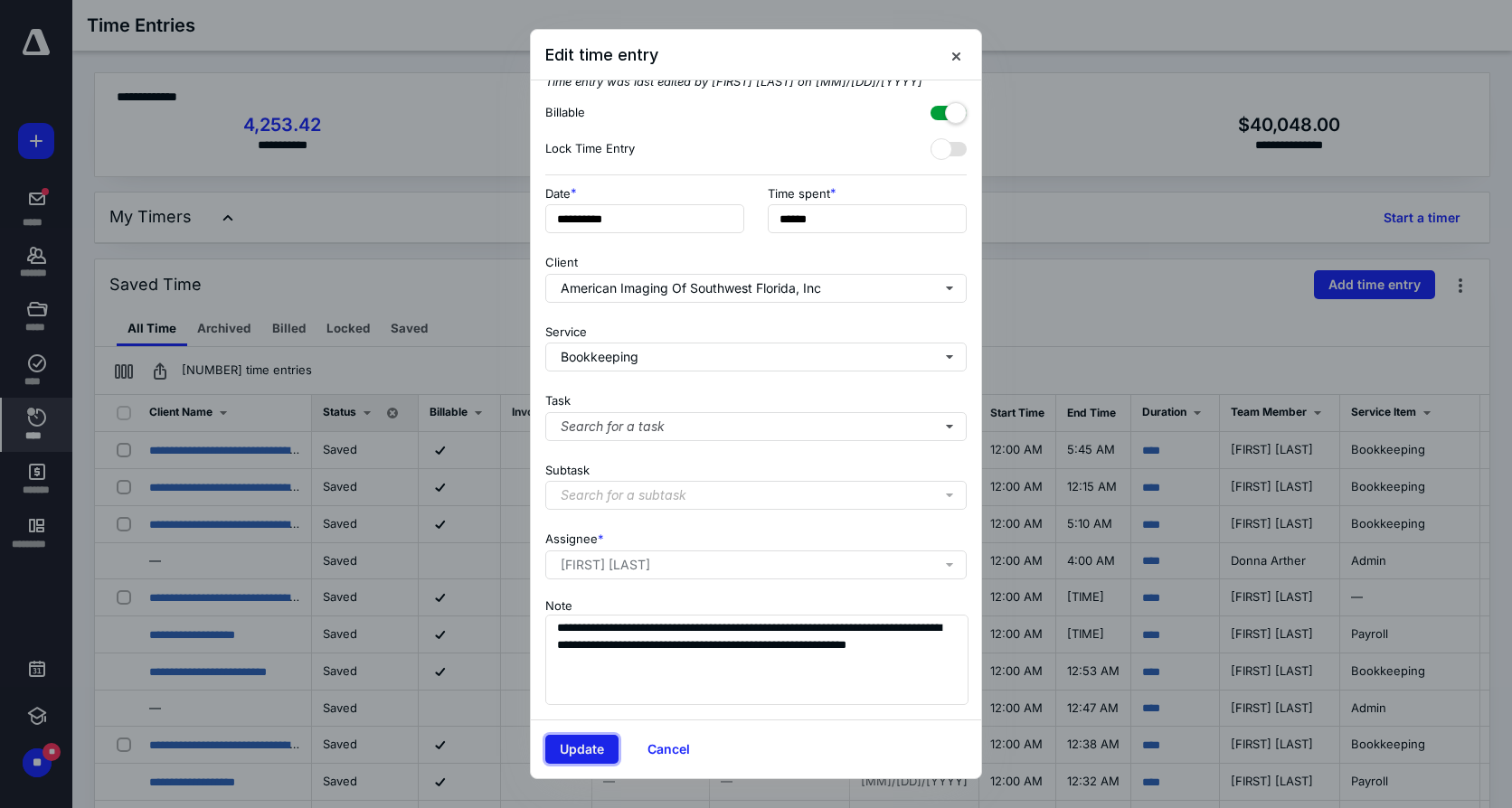 click on "Update" at bounding box center [581, 749] 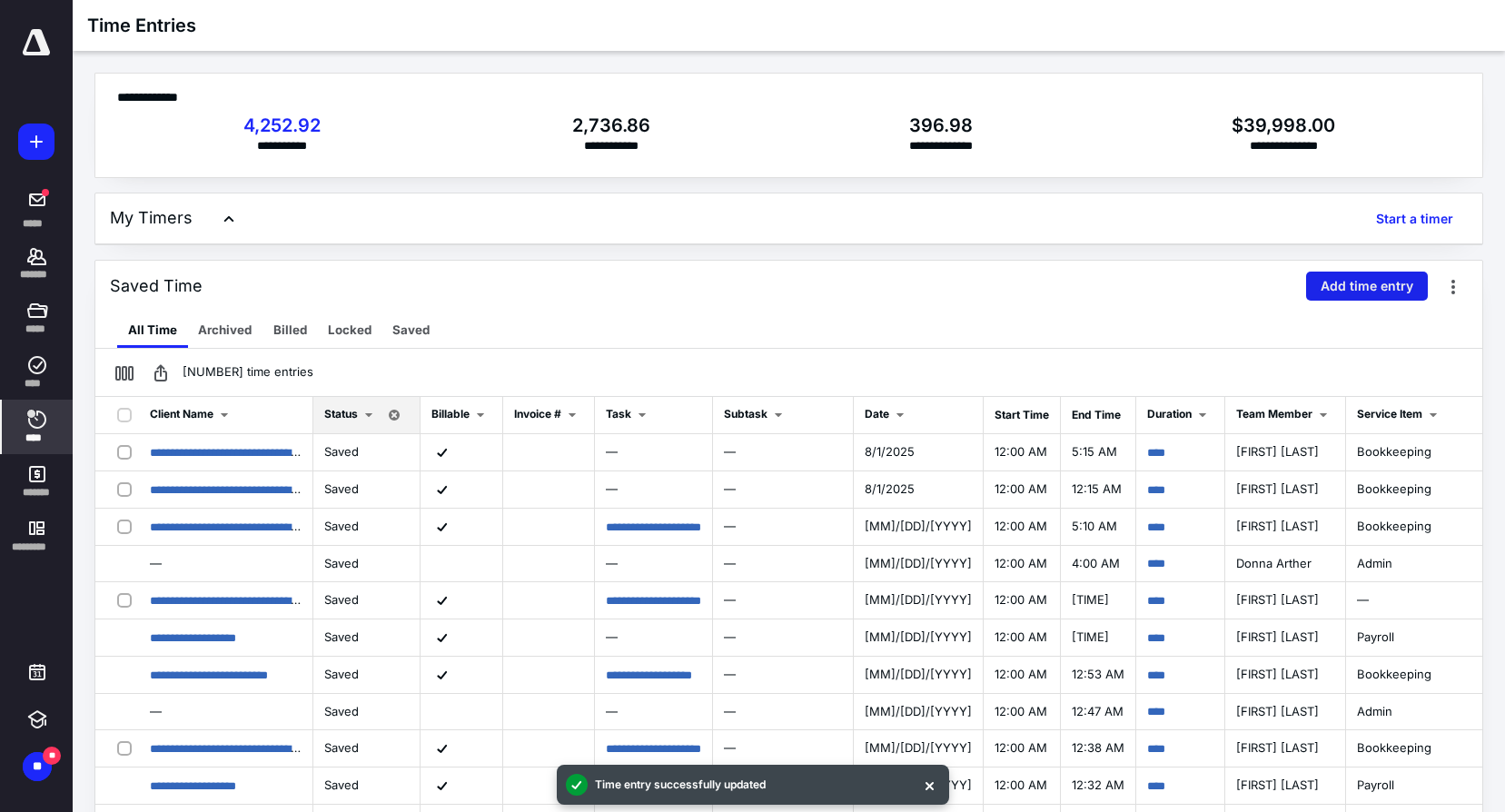 click on "Add time entry" at bounding box center (1367, 286) 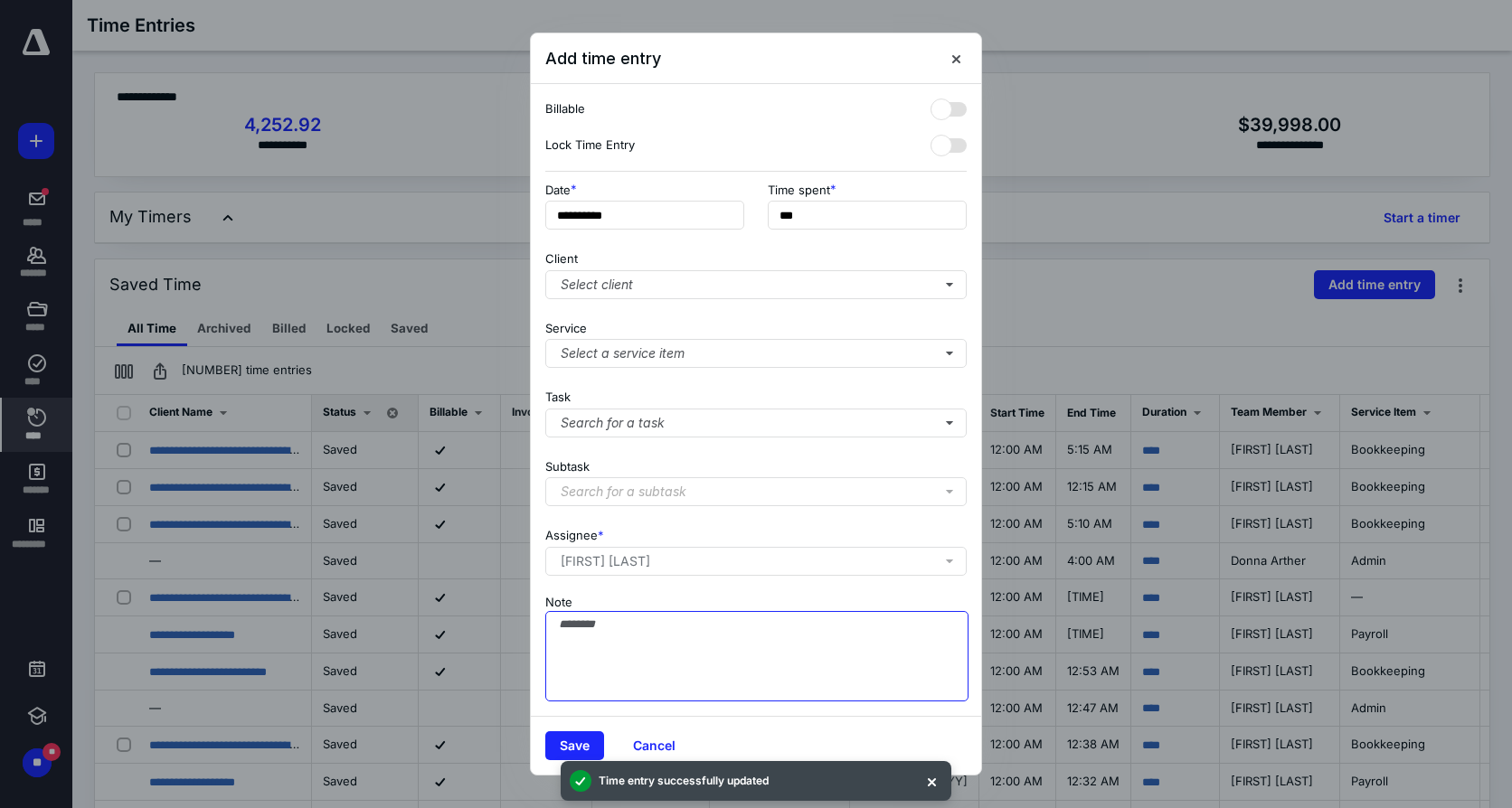 click on "Note" at bounding box center [757, 656] 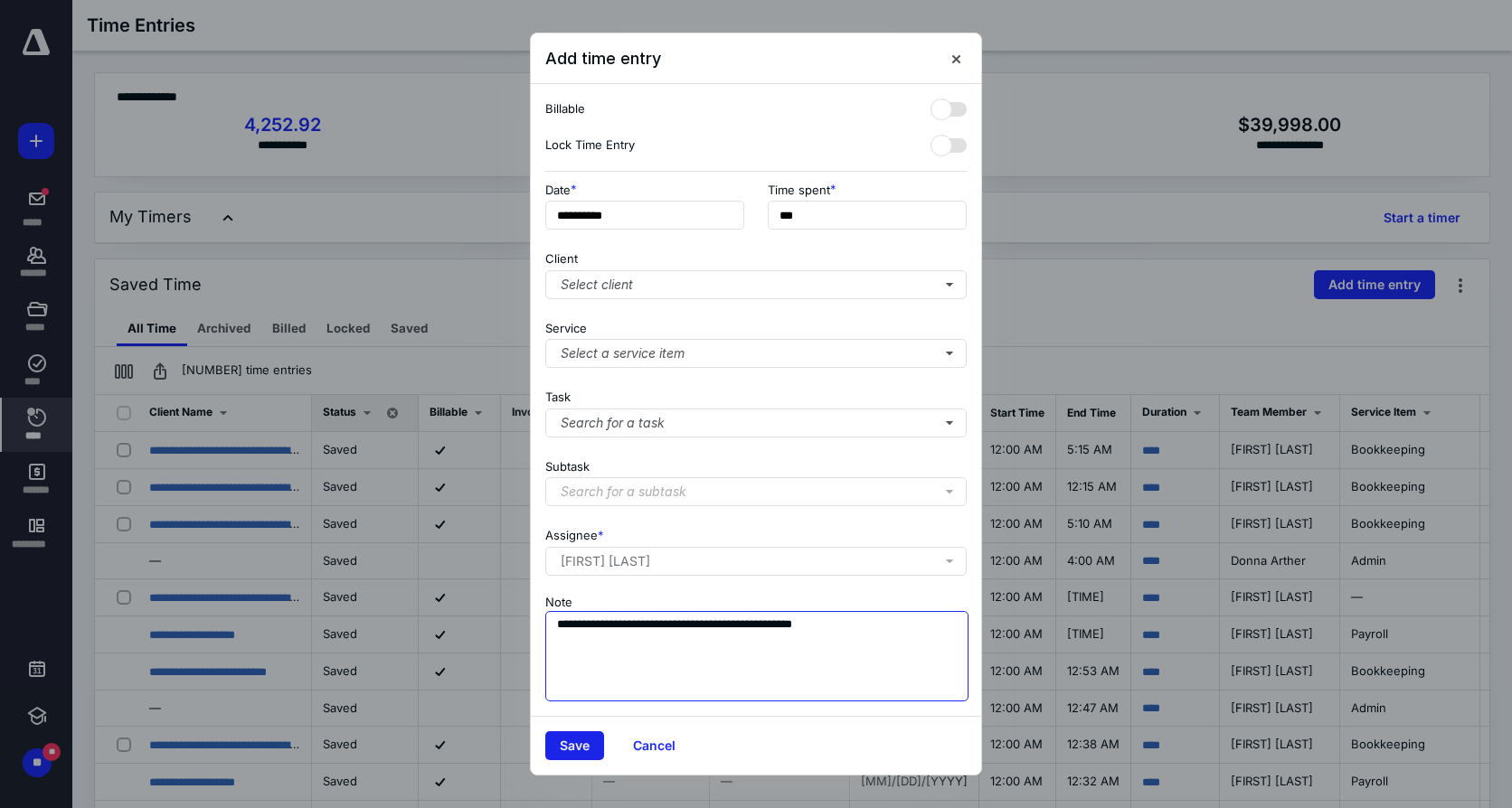 type on "**********" 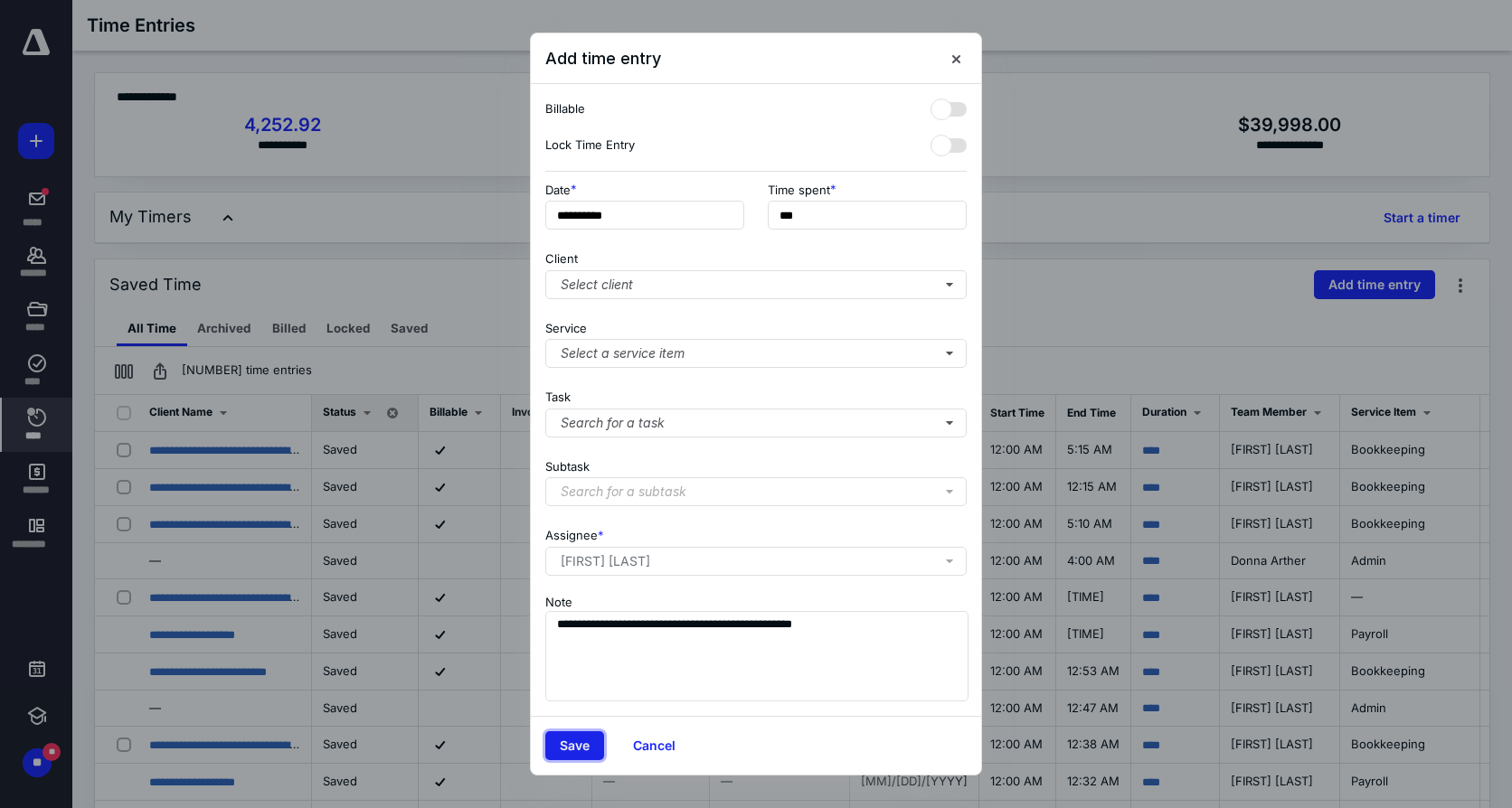 click on "Save" at bounding box center [574, 746] 